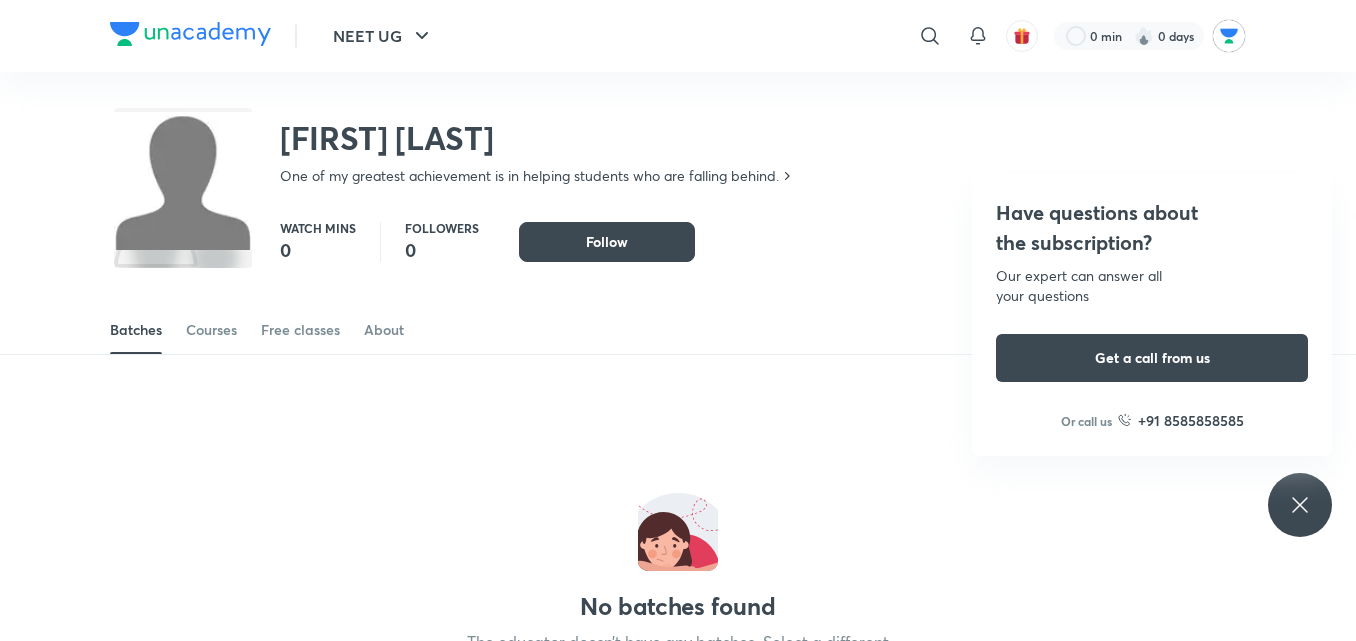 scroll, scrollTop: 0, scrollLeft: 0, axis: both 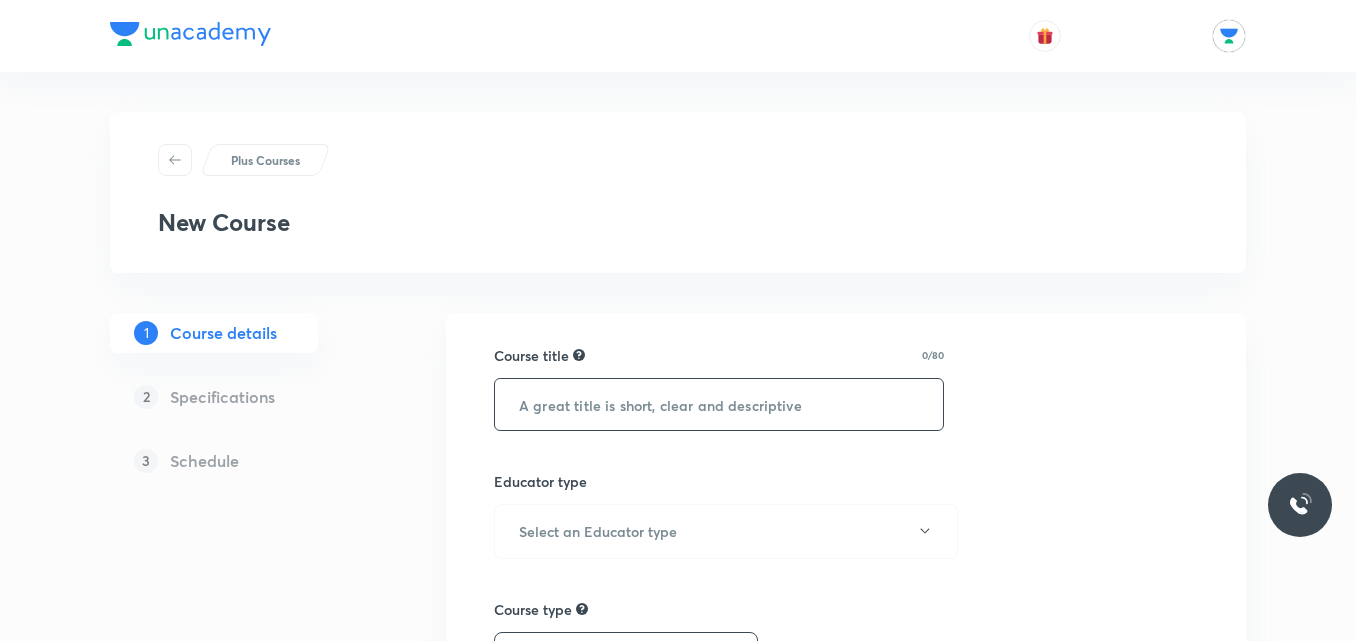 click at bounding box center (719, 404) 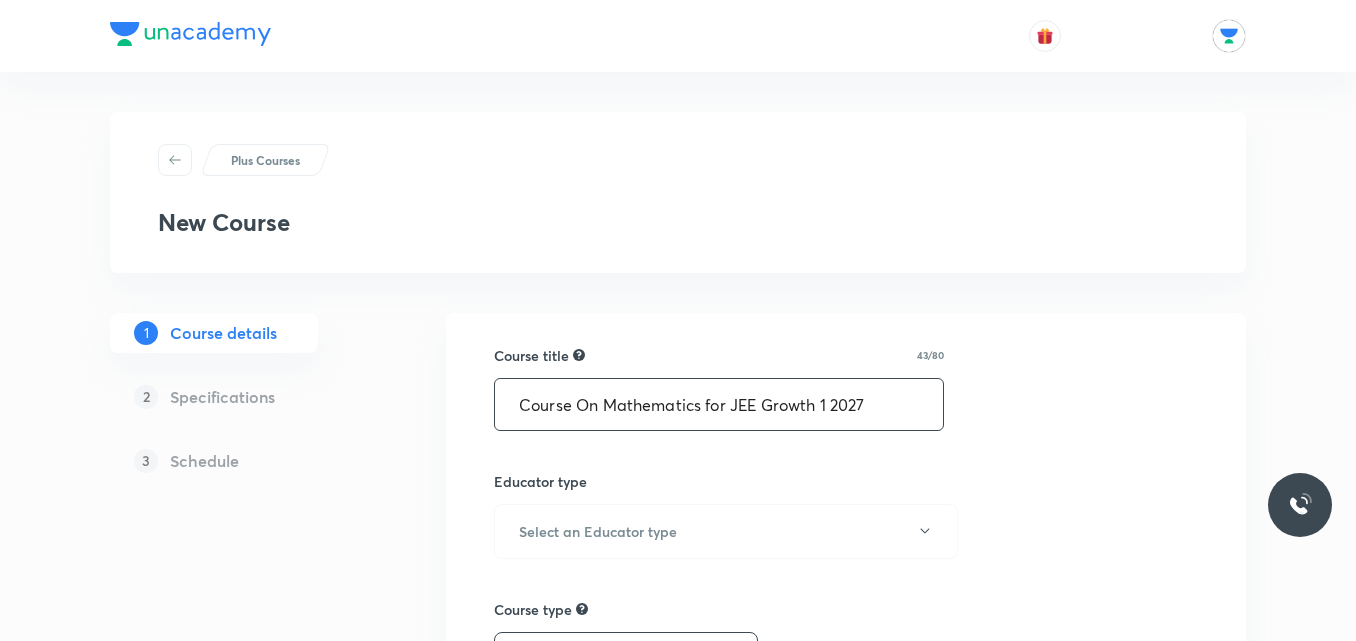 type on "Course On Mathematics for JEE Growth 1 2027" 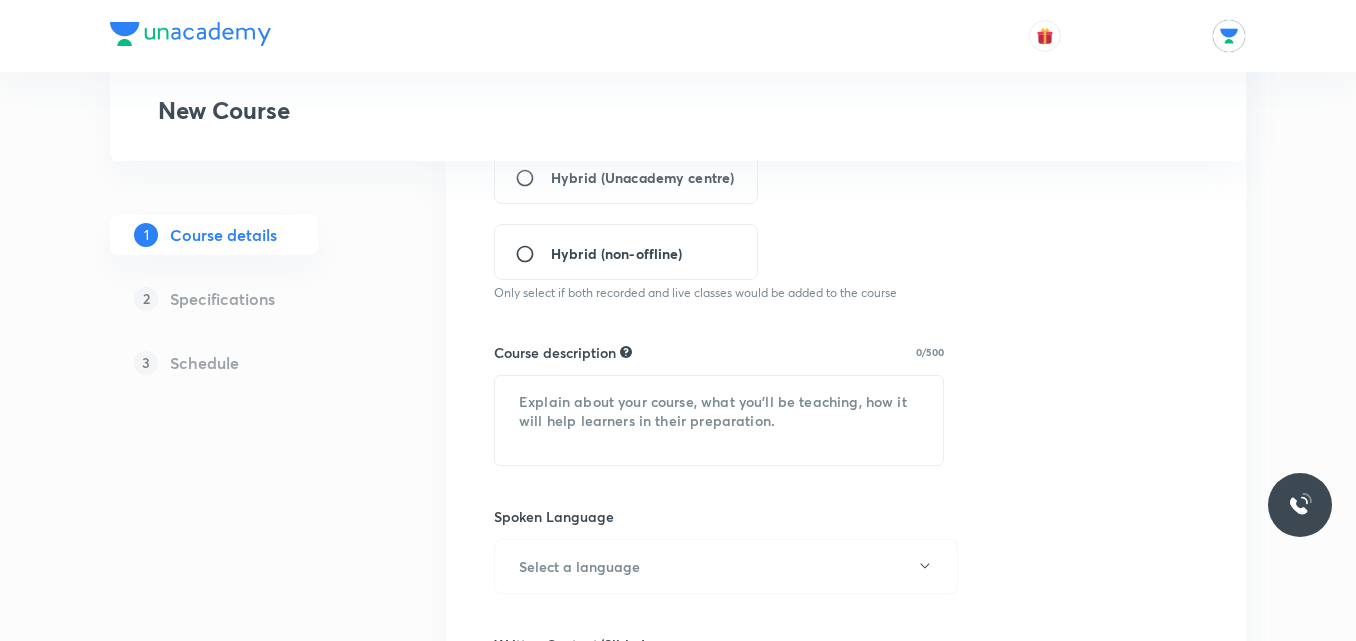 scroll, scrollTop: 600, scrollLeft: 0, axis: vertical 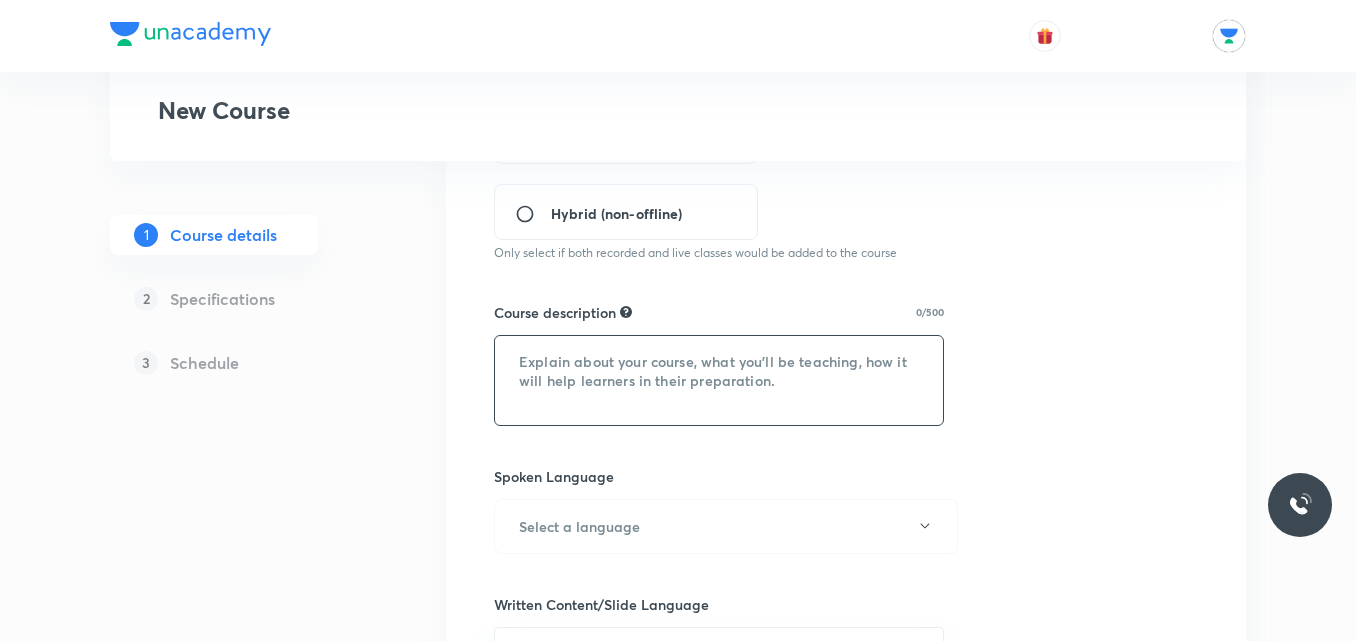 click at bounding box center [719, 380] 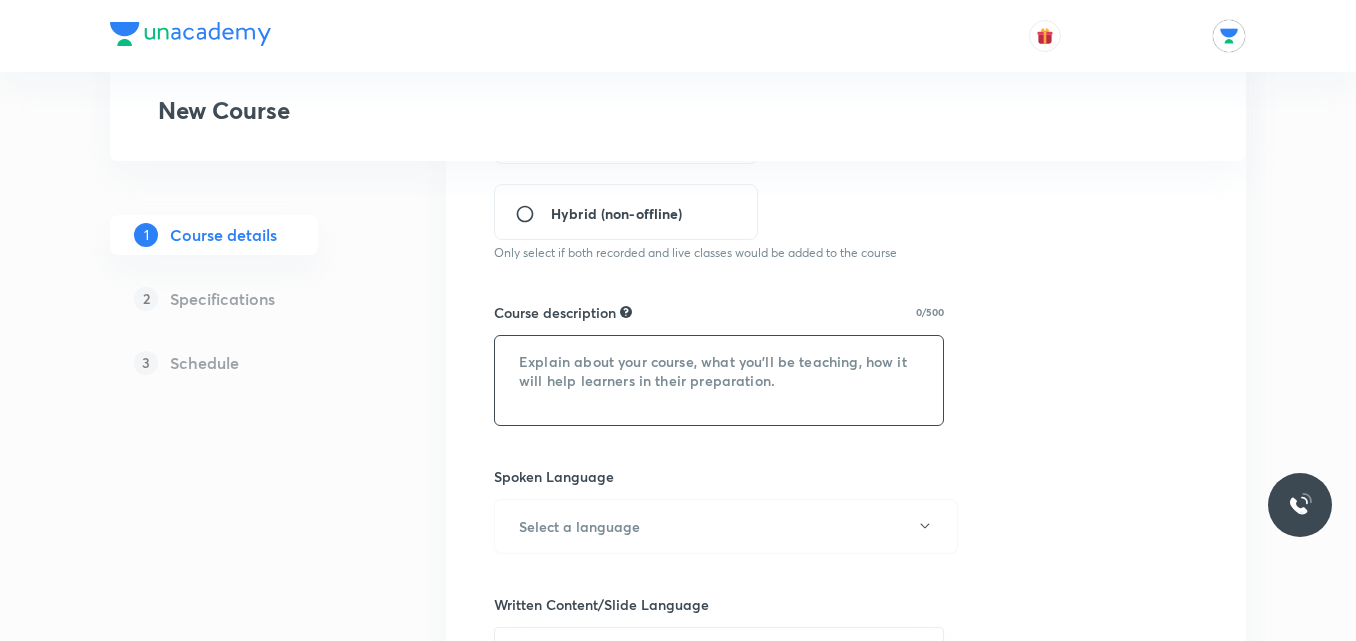 paste on ""In this course, Ashok Kumar will provide in-depth knowledge of Mathematics. The course will
be helpful for aspirants preparing for IIT JEE. All doubts related to the topic will be
clarified during the doubt-clearing sessions in the course. The course will be covered in Hinglish and the notes will be provided in English"" 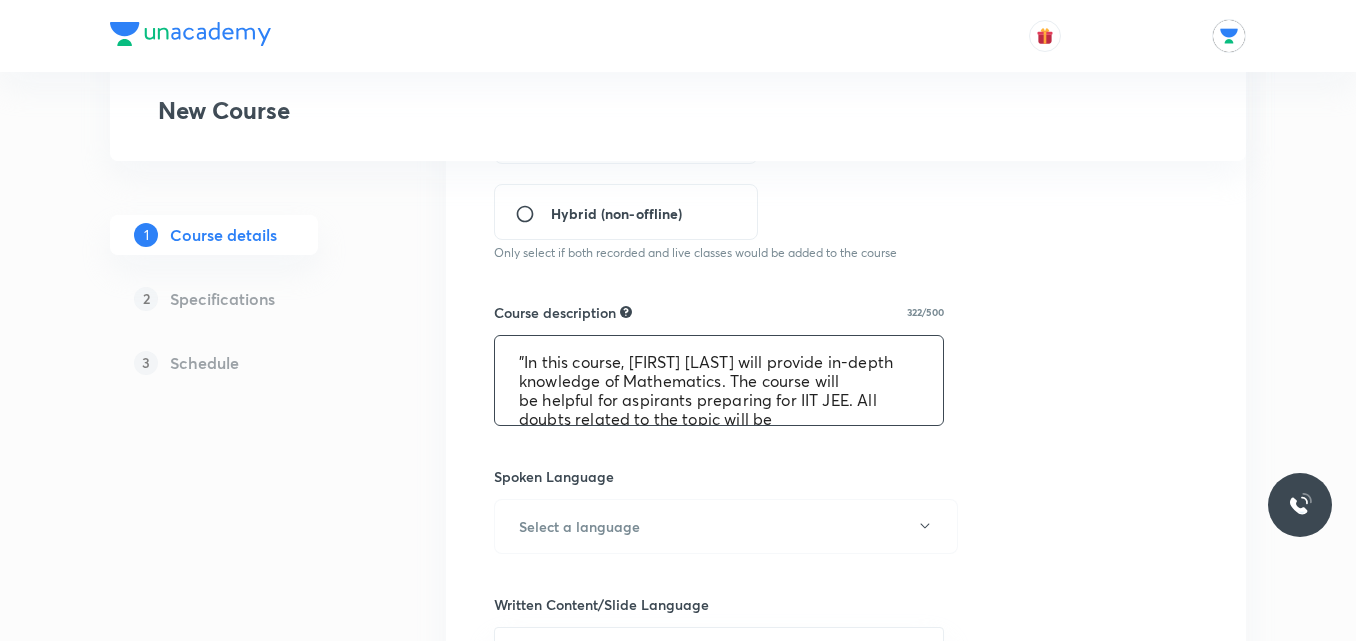 scroll, scrollTop: 61, scrollLeft: 0, axis: vertical 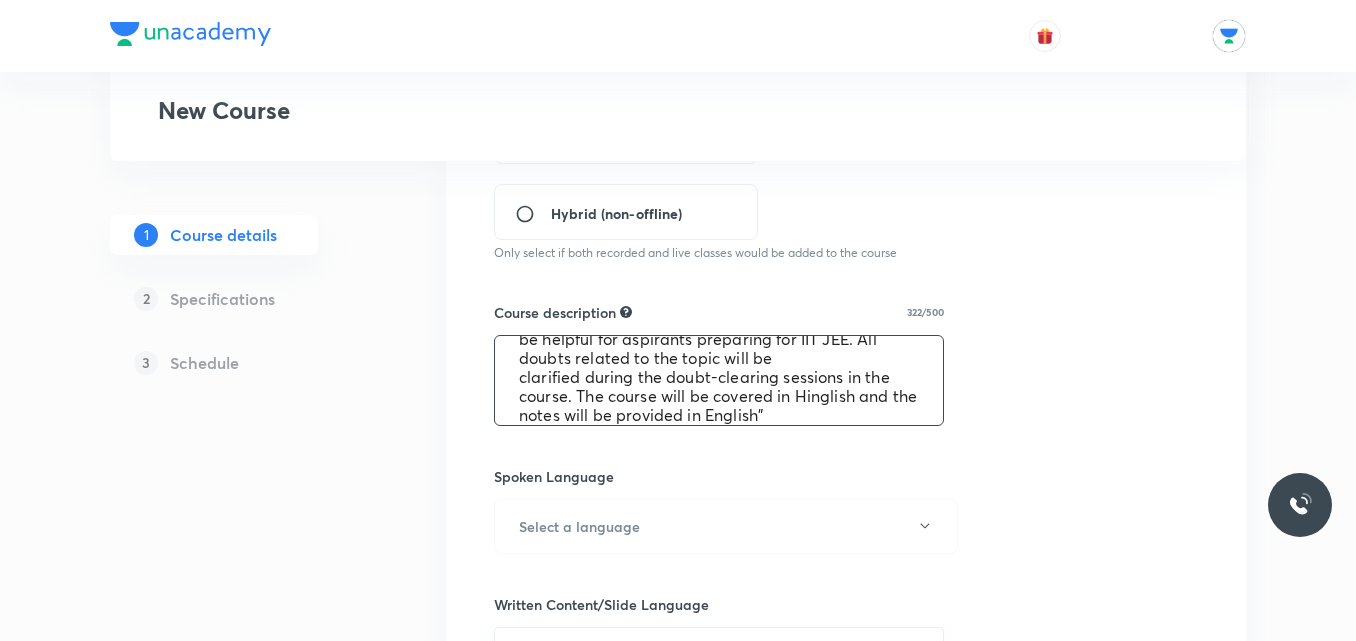 type on "In this course, [FIRST] [LAST] will provide in-depth knowledge of Mathematics. The course will
be helpful for aspirants preparing for IIT JEE. All doubts related to the topic will be
clarified during the doubt-clearing sessions in the course. The course will be covered in Hinglish and the notes will be provided in English" 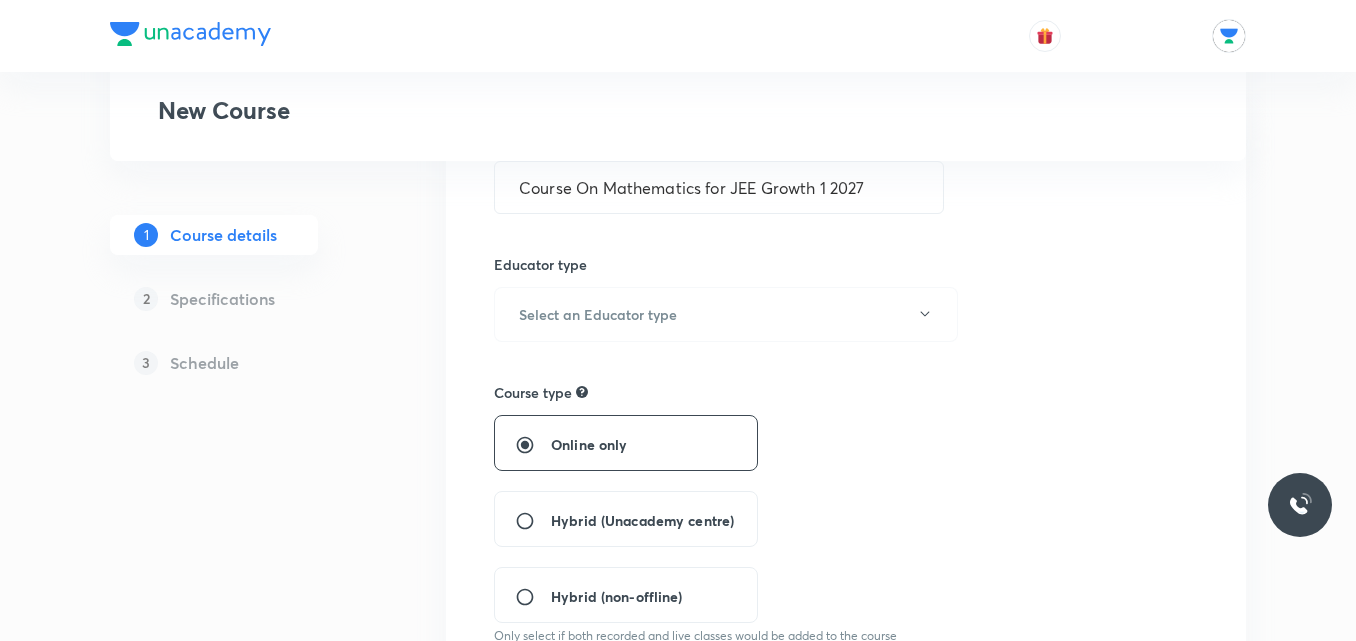 scroll, scrollTop: 231, scrollLeft: 0, axis: vertical 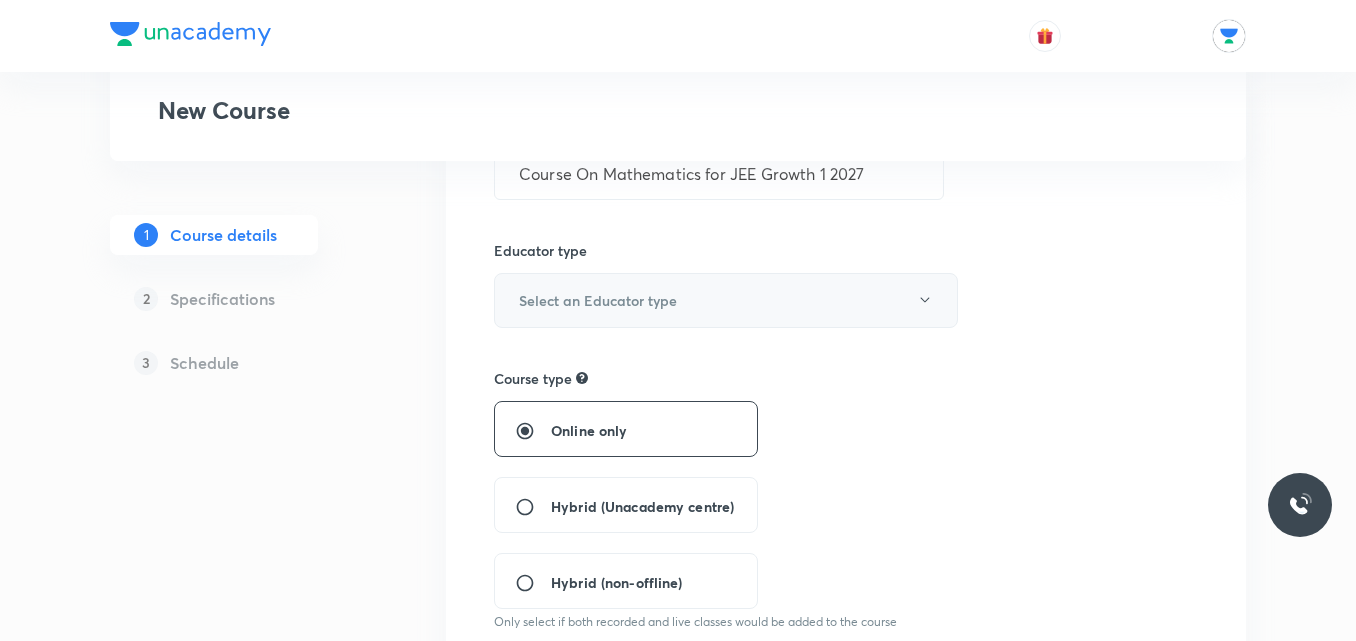 click on "Select an Educator type" at bounding box center [726, 300] 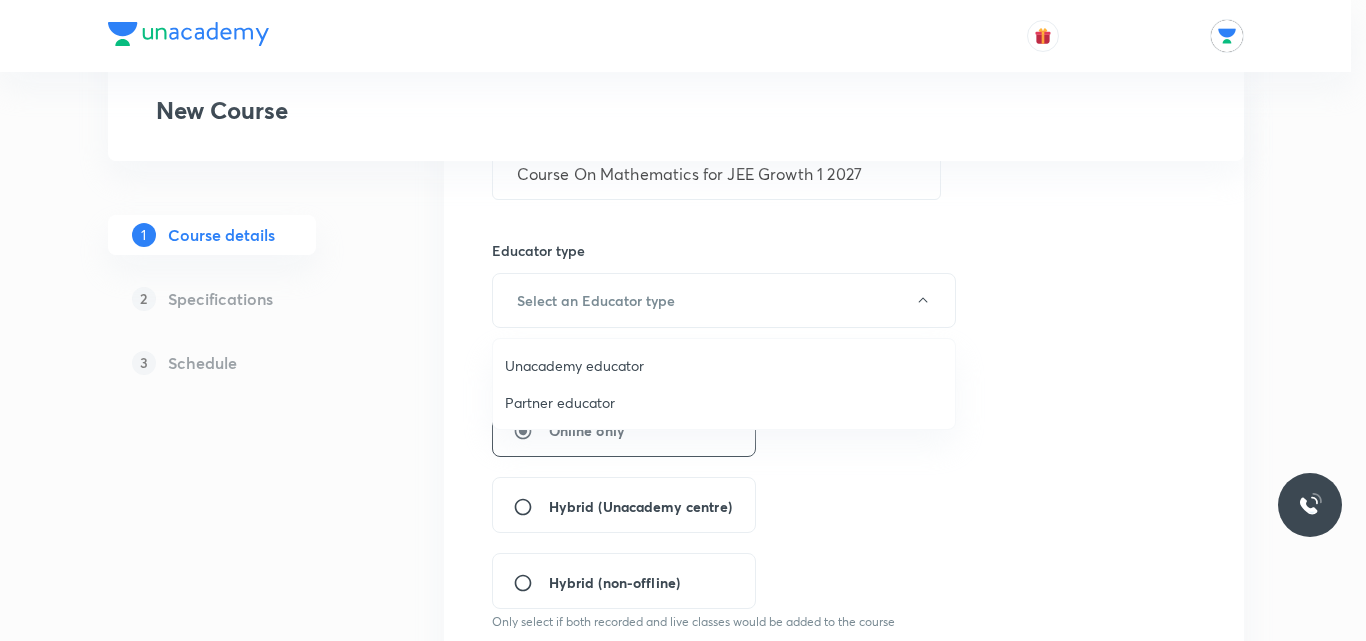 click on "Unacademy educator" at bounding box center [724, 365] 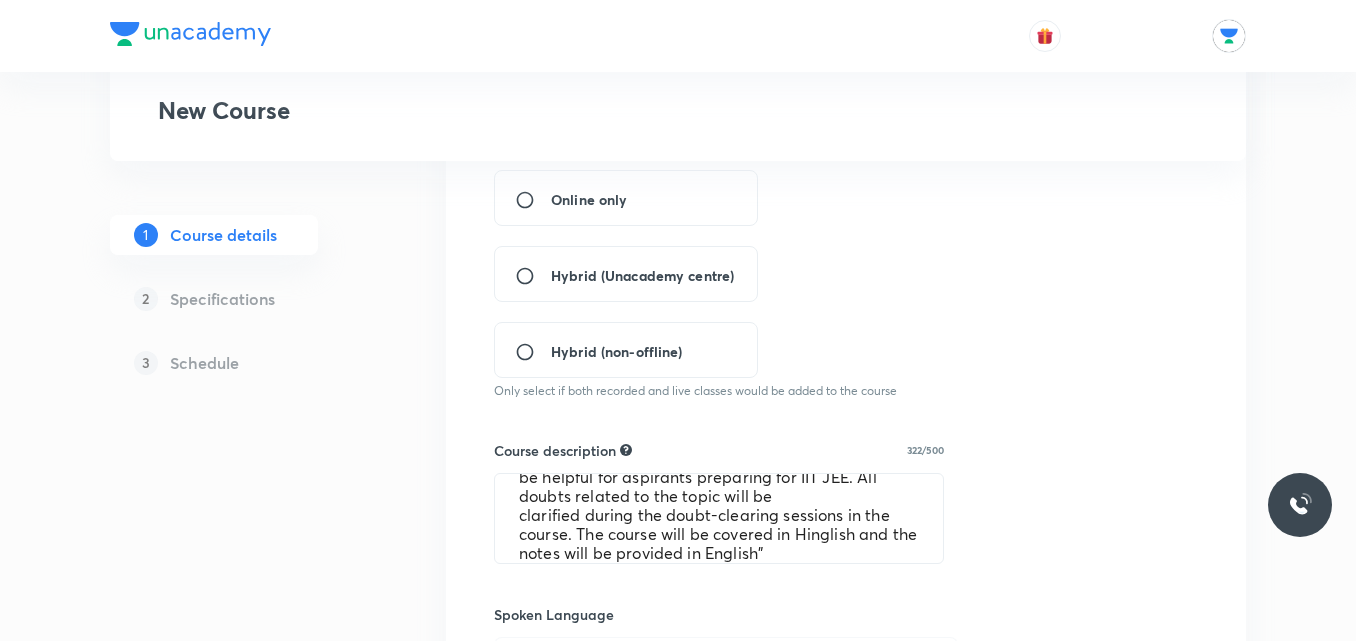 scroll, scrollTop: 467, scrollLeft: 0, axis: vertical 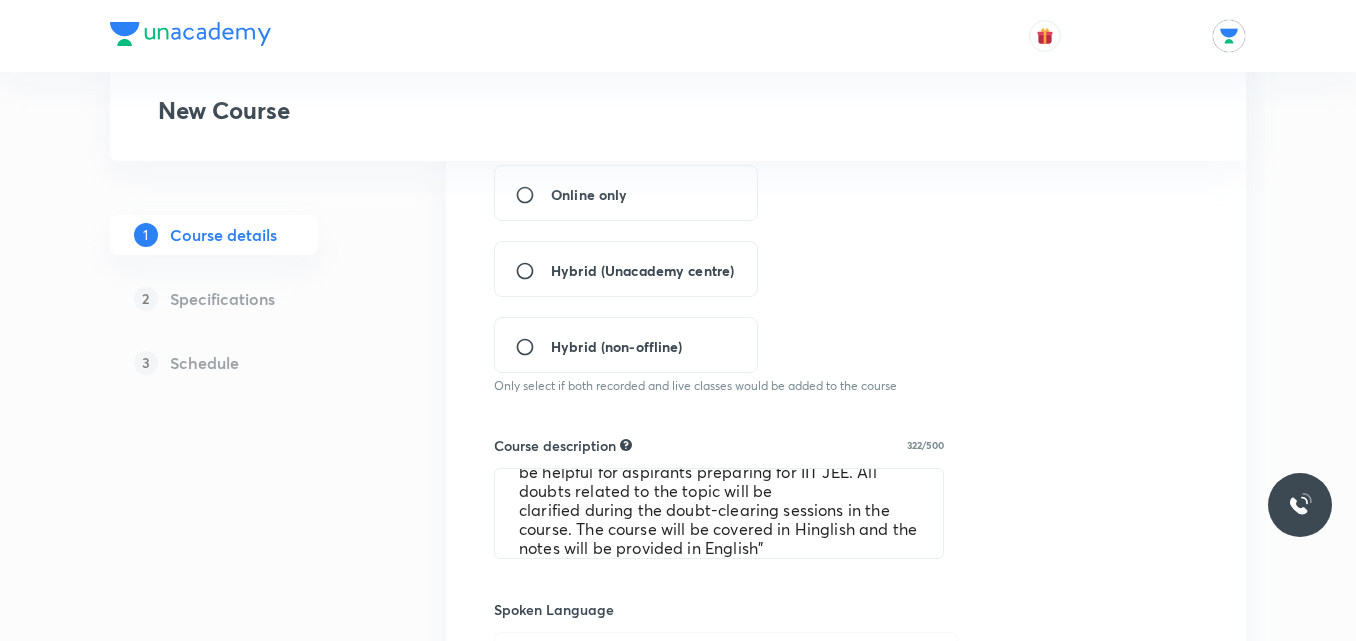 click on "Hybrid (Unacademy centre)" at bounding box center [626, 269] 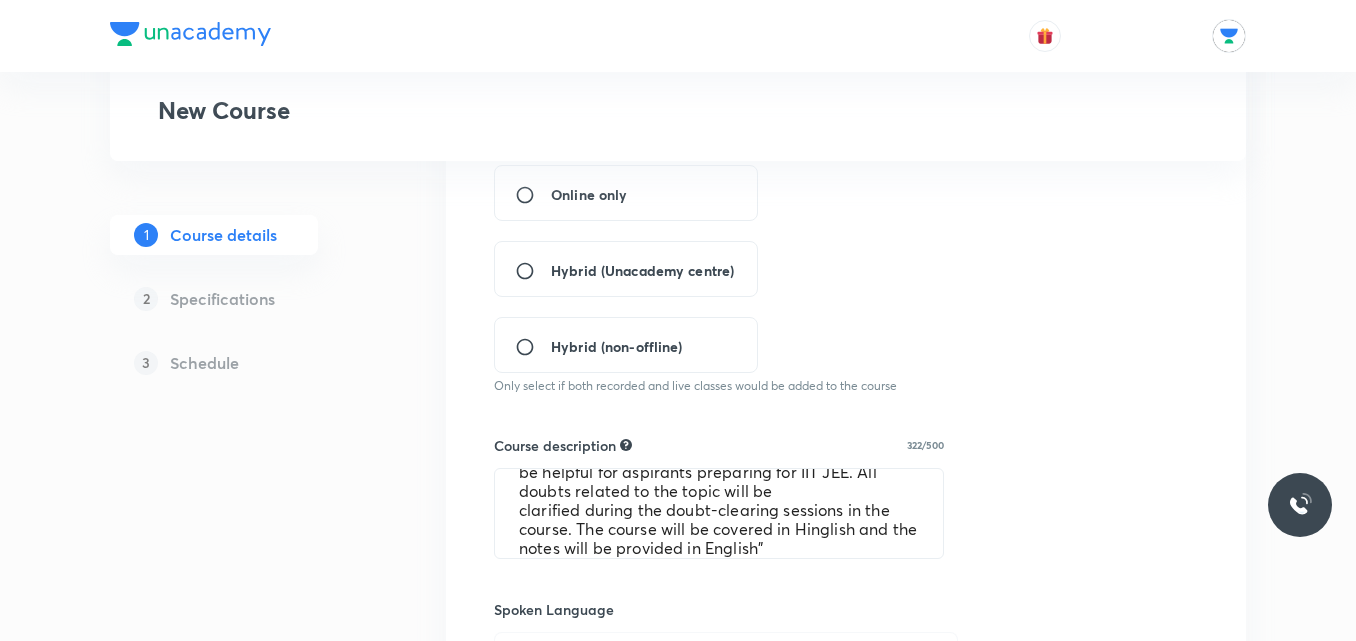 click on "Hybrid (Unacademy centre)" at bounding box center (642, 270) 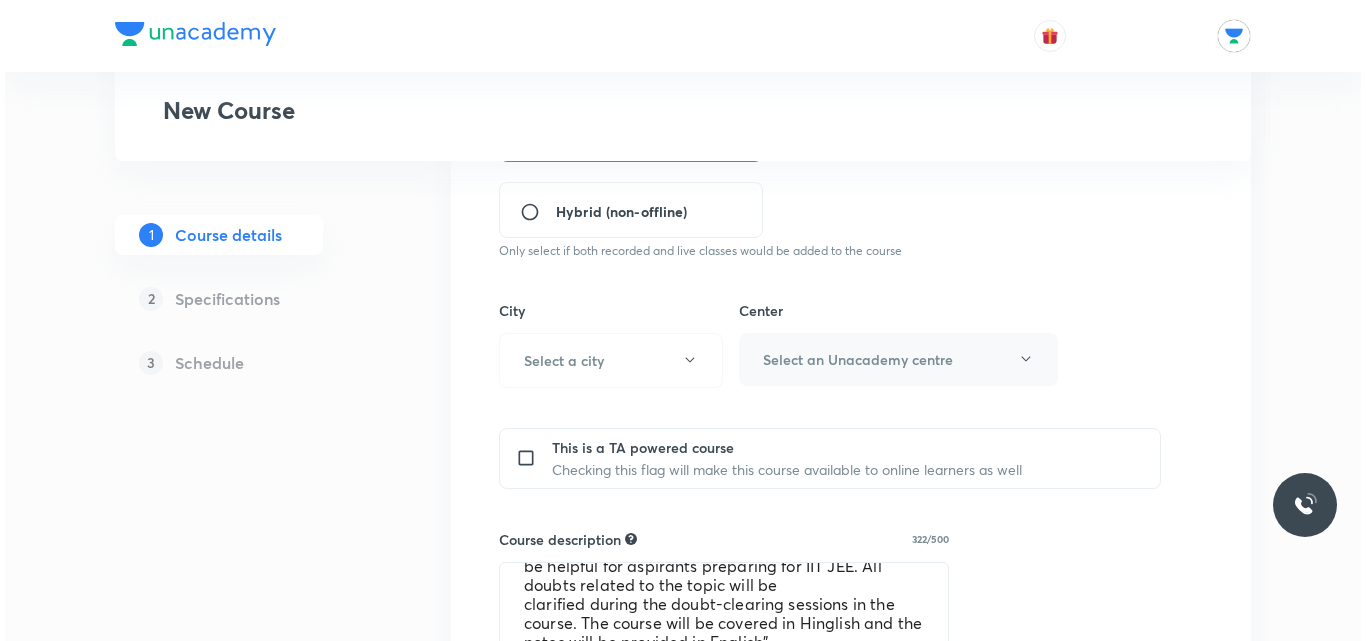 scroll, scrollTop: 603, scrollLeft: 0, axis: vertical 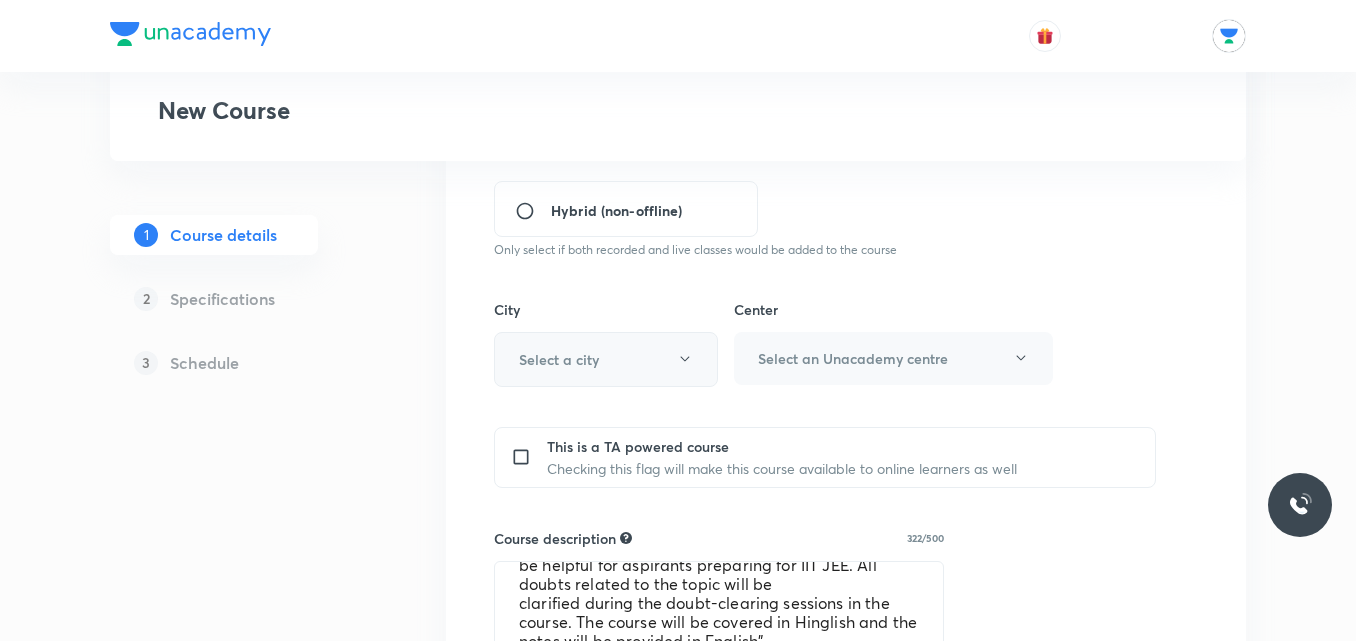click on "Select a city" at bounding box center (606, 359) 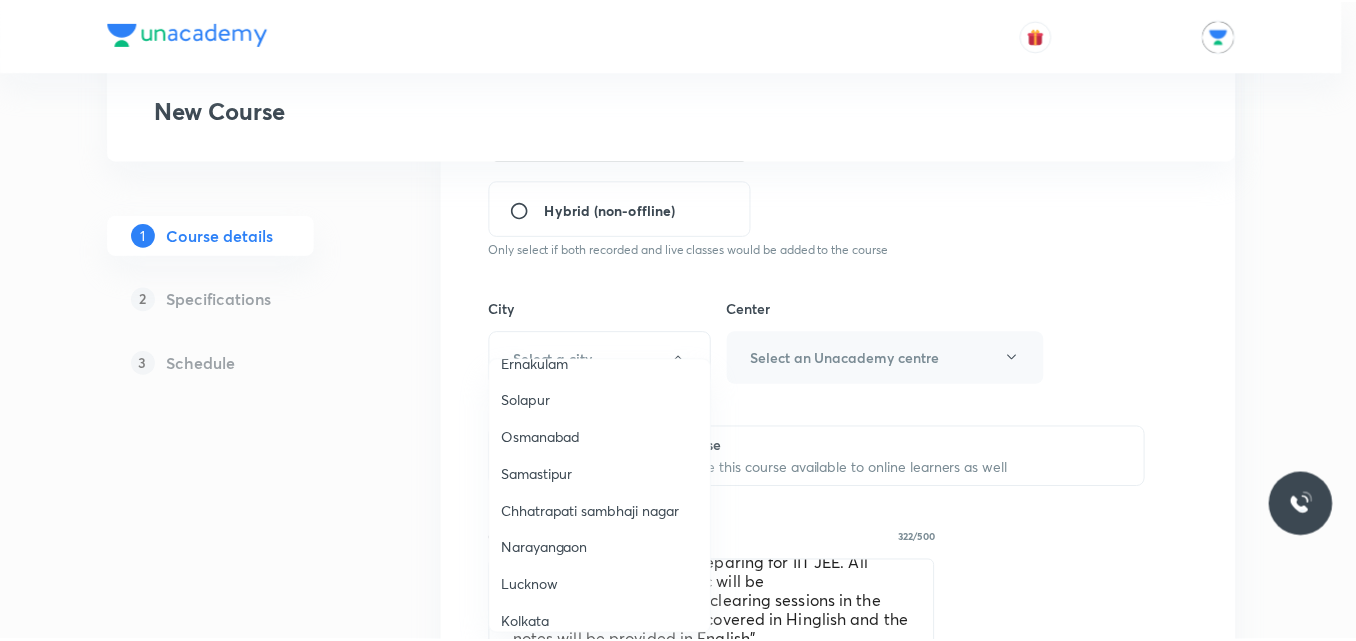 scroll, scrollTop: 967, scrollLeft: 0, axis: vertical 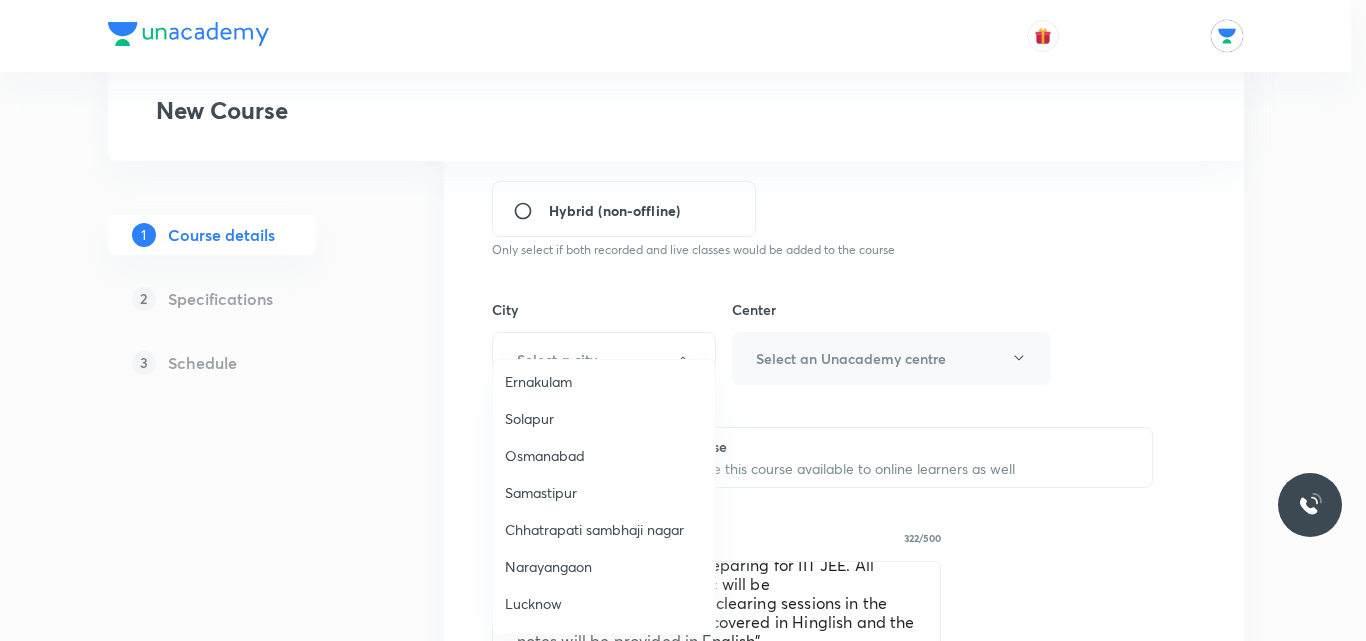 click on "Solapur" at bounding box center [604, 418] 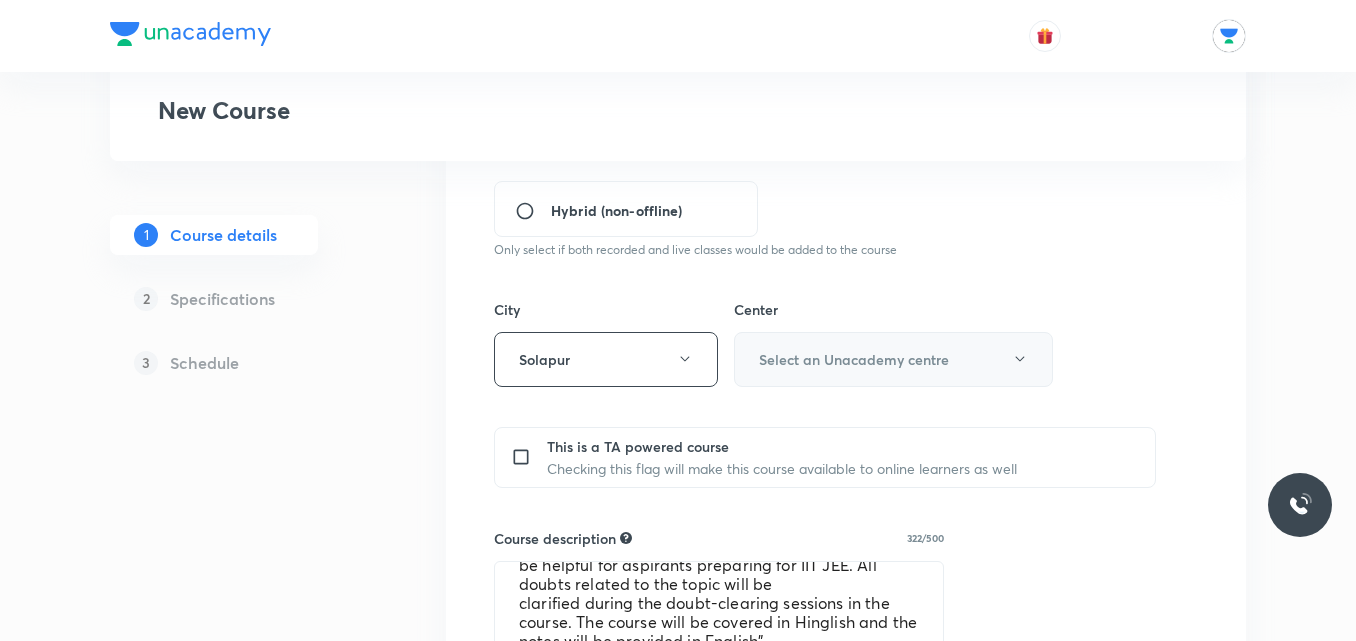 click on "Select an Unacademy centre" at bounding box center (893, 359) 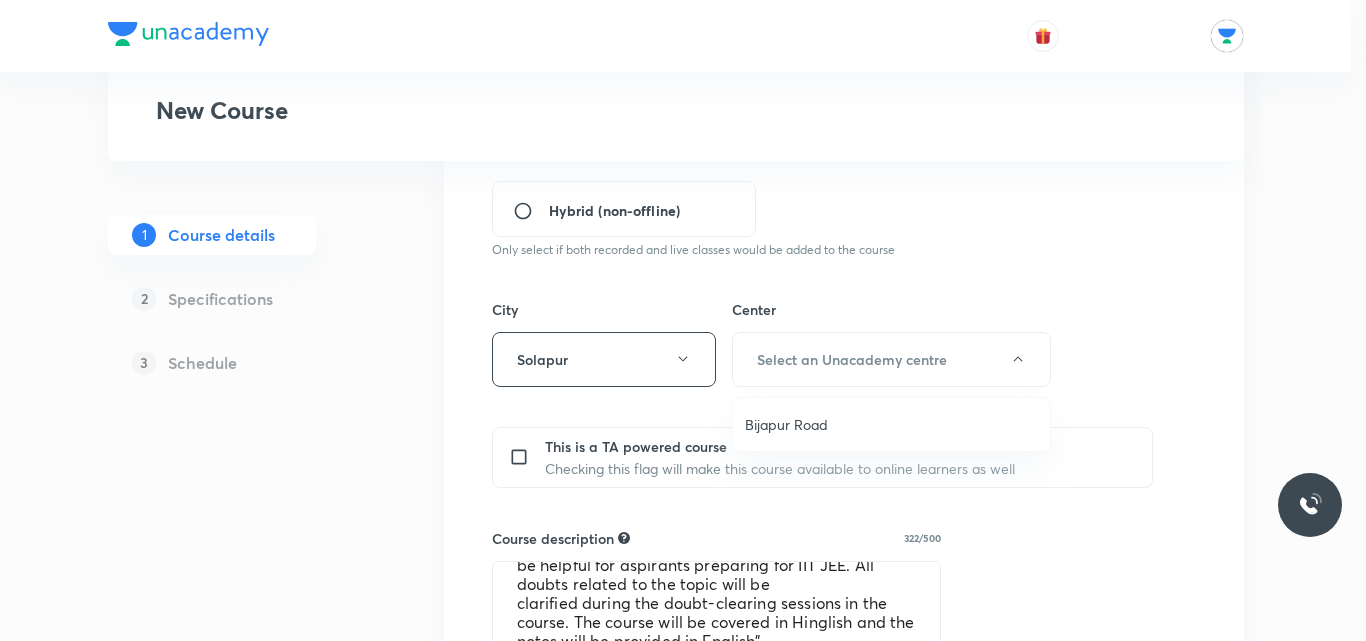 click on "[STREET]" at bounding box center (891, 424) 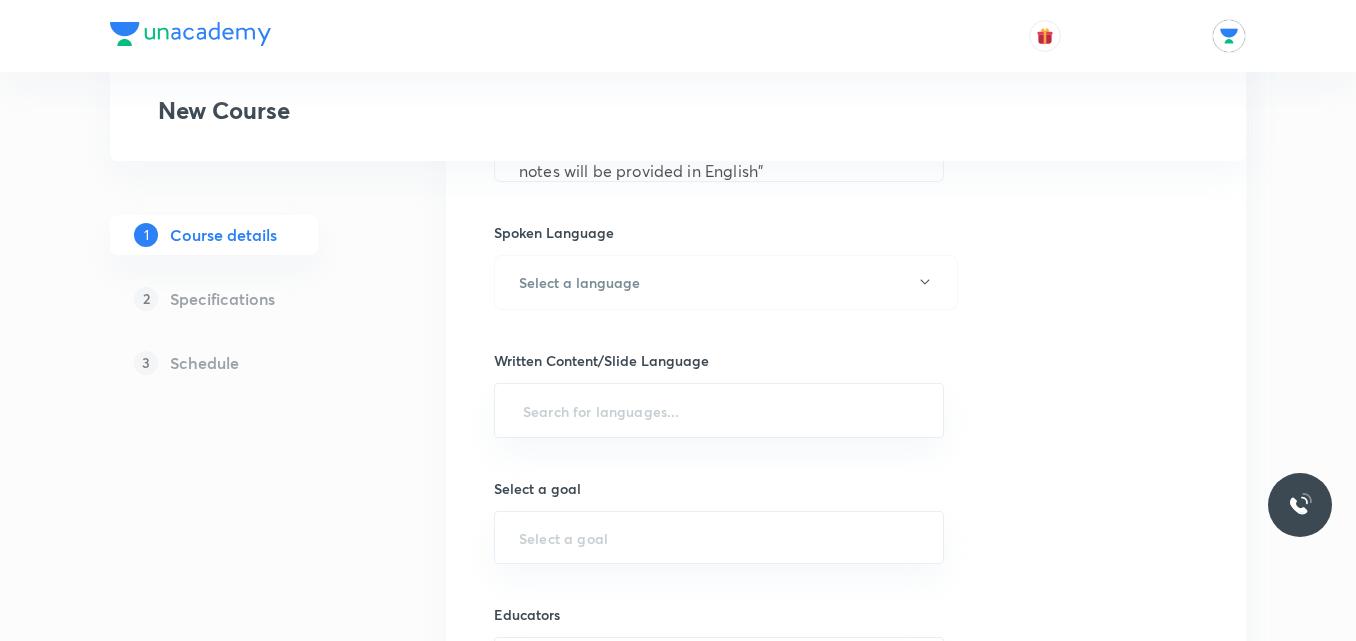 scroll, scrollTop: 1074, scrollLeft: 0, axis: vertical 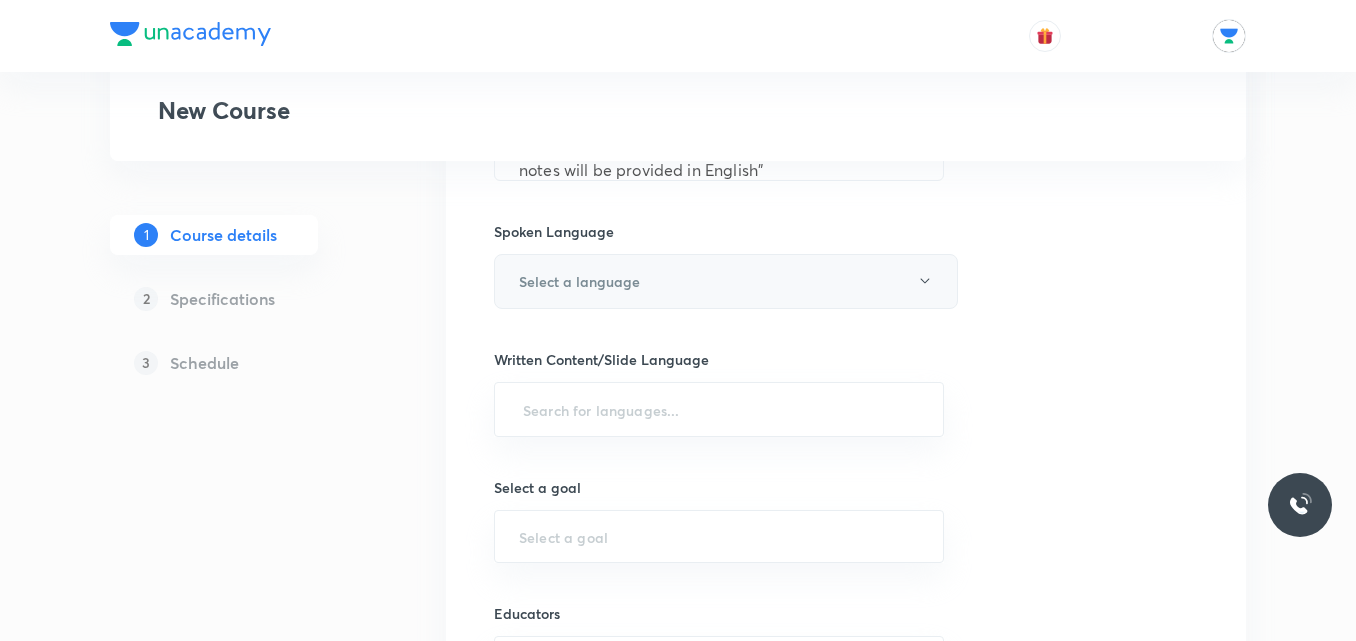 click on "Select a language" at bounding box center (726, 281) 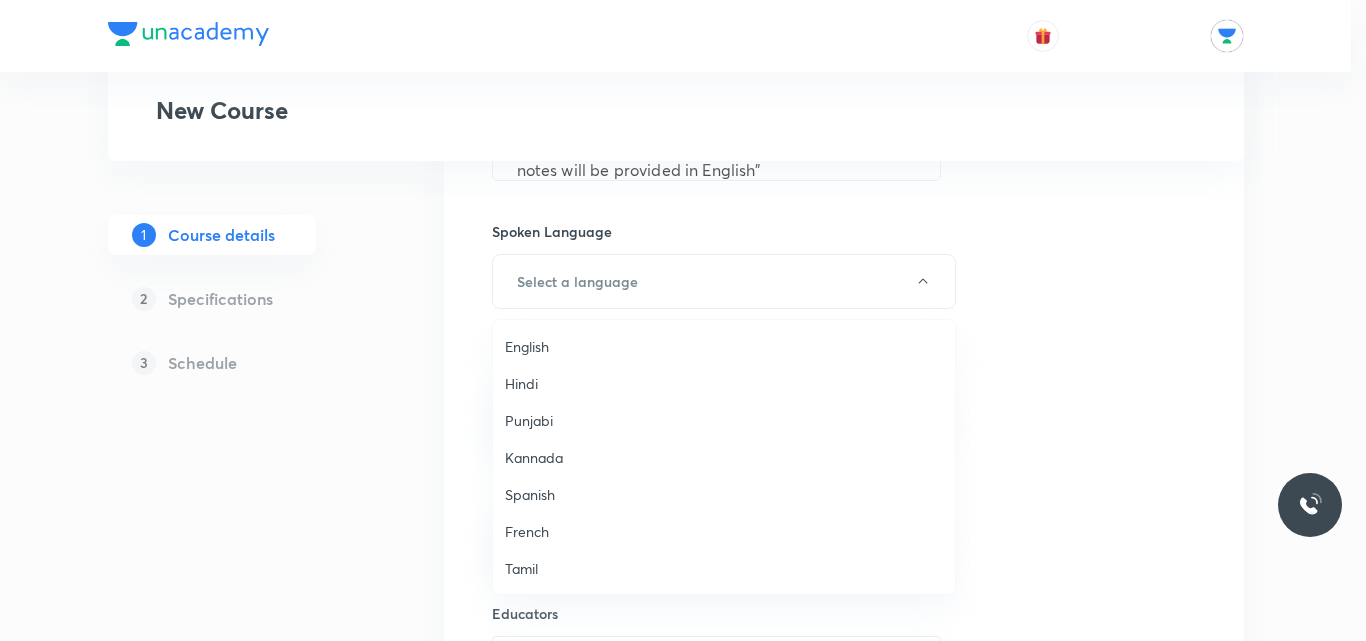 click on "English" at bounding box center [724, 346] 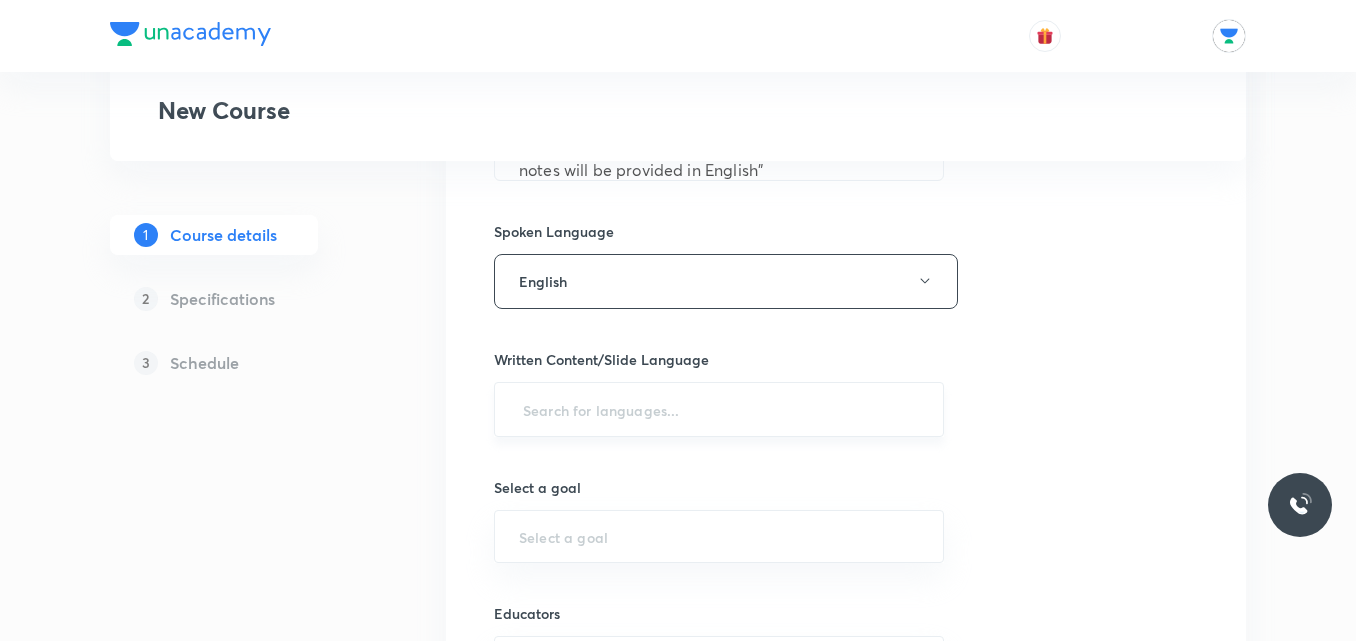 click at bounding box center [719, 409] 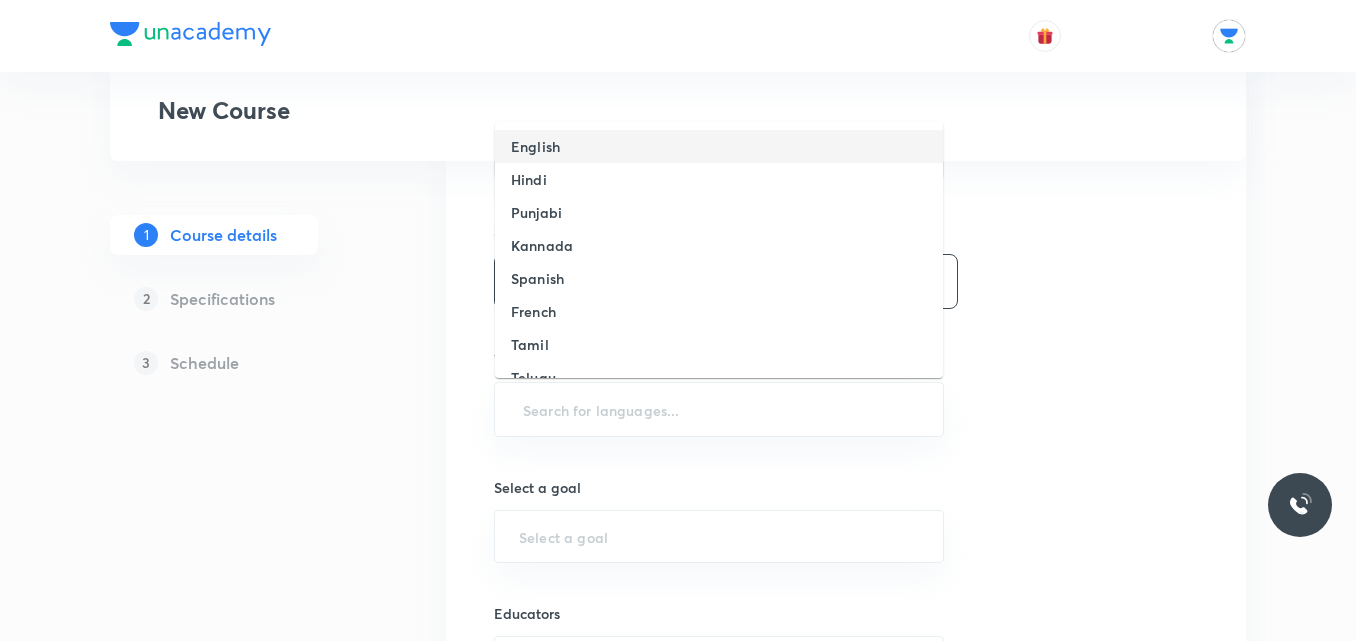 click on "English" at bounding box center [719, 146] 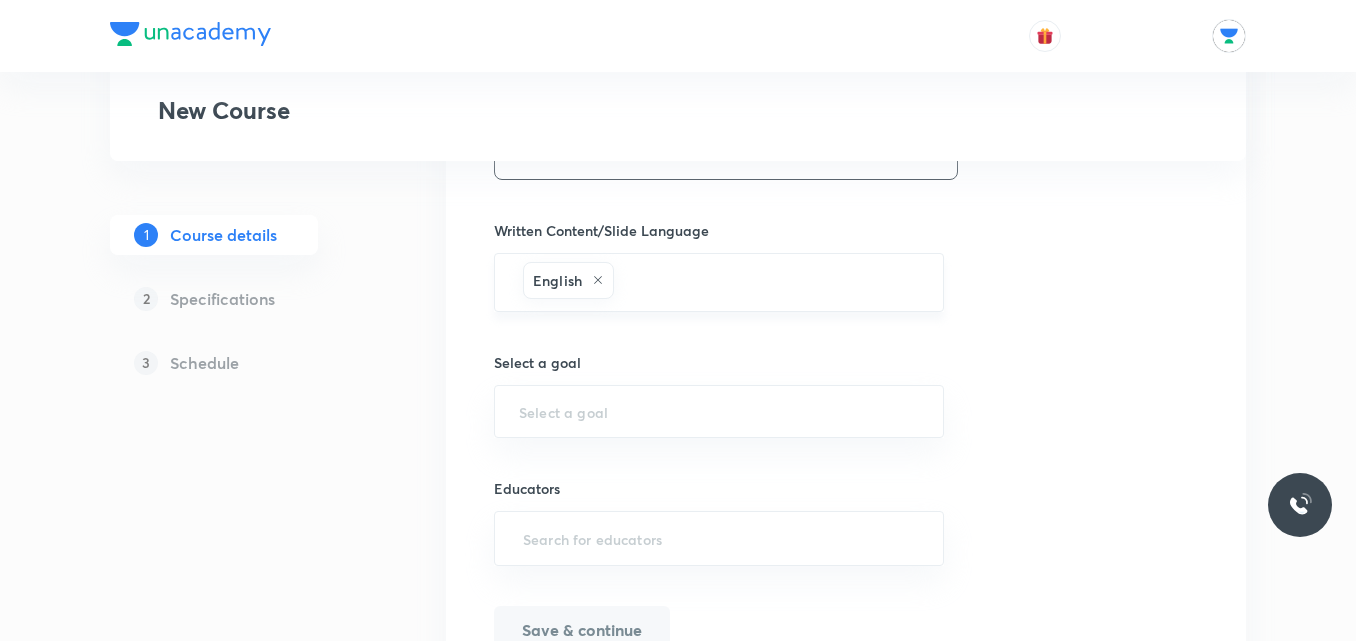 scroll, scrollTop: 1248, scrollLeft: 0, axis: vertical 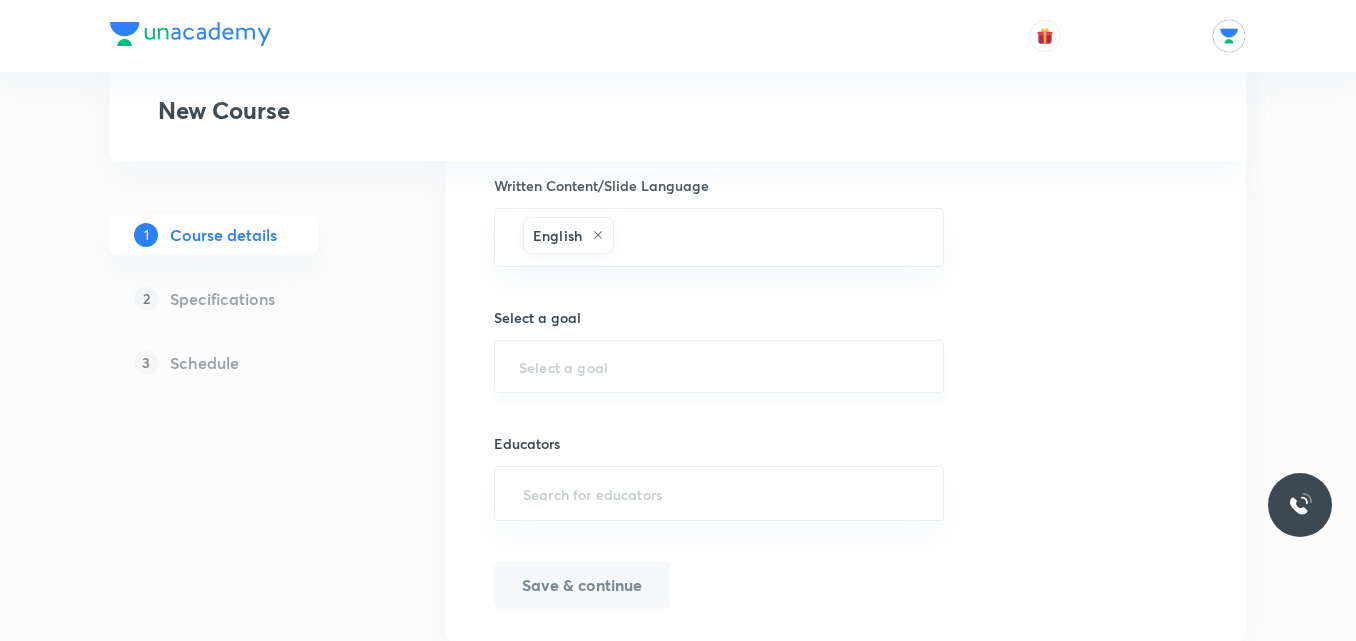 click on "​" at bounding box center (719, 366) 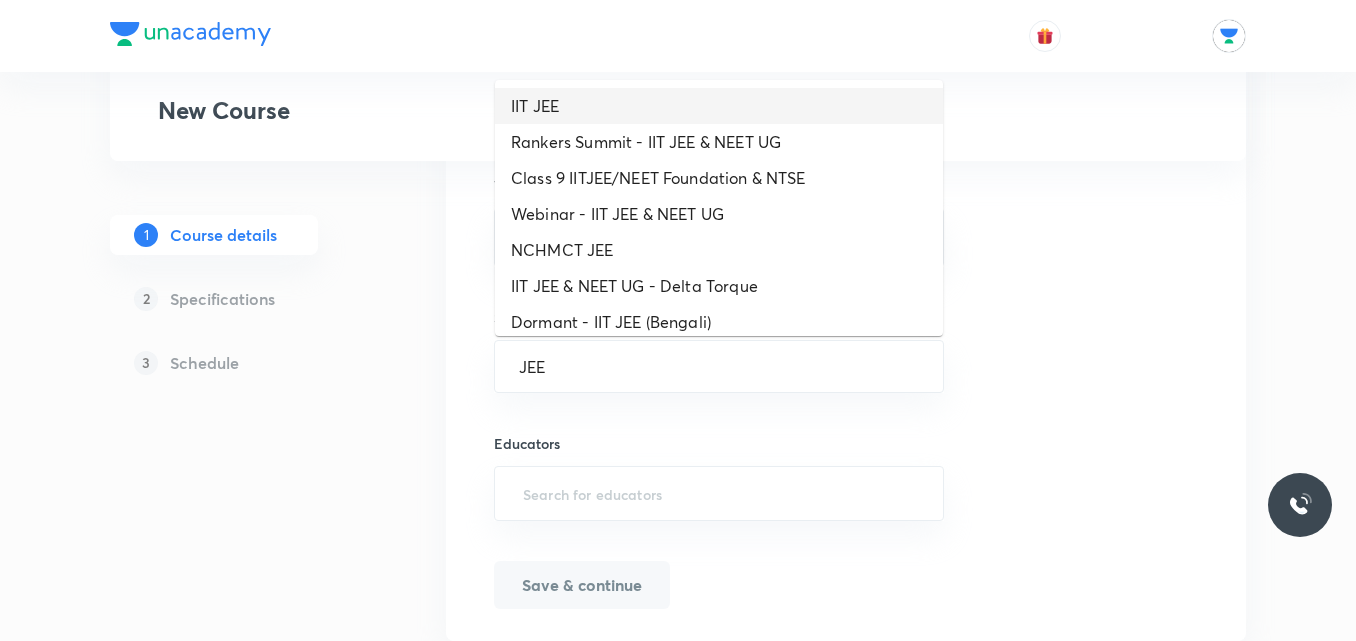 click on "IIT JEE" at bounding box center (719, 106) 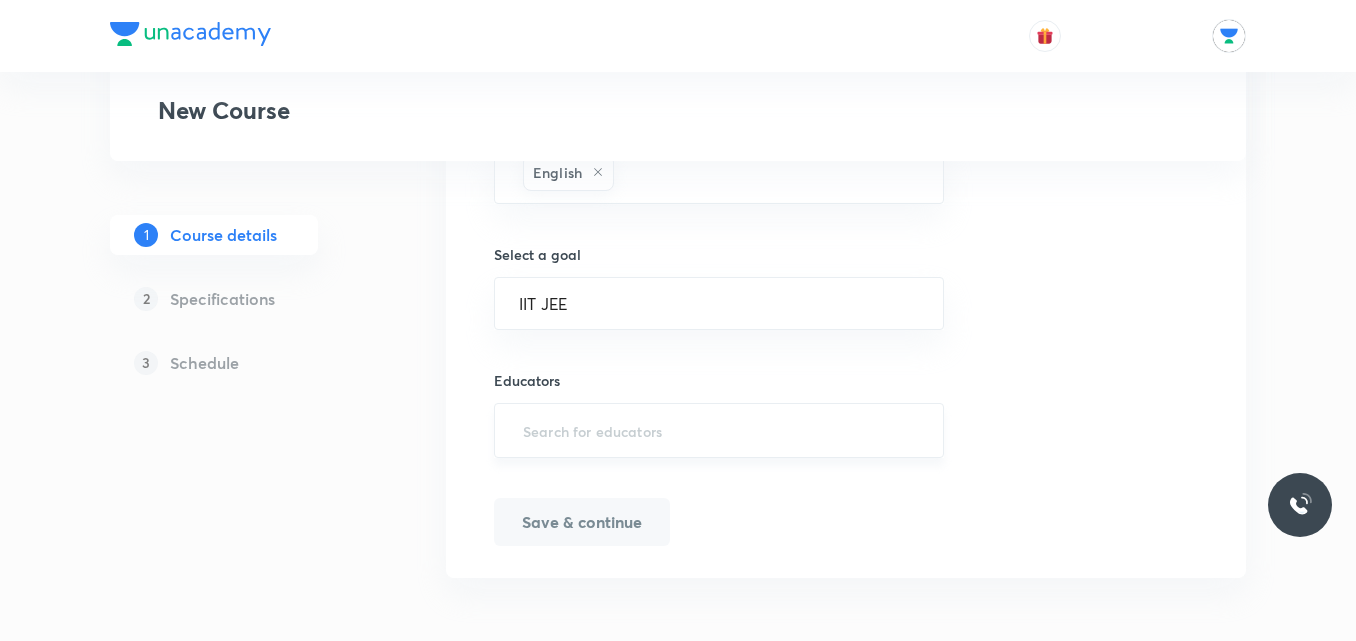 scroll, scrollTop: 1312, scrollLeft: 0, axis: vertical 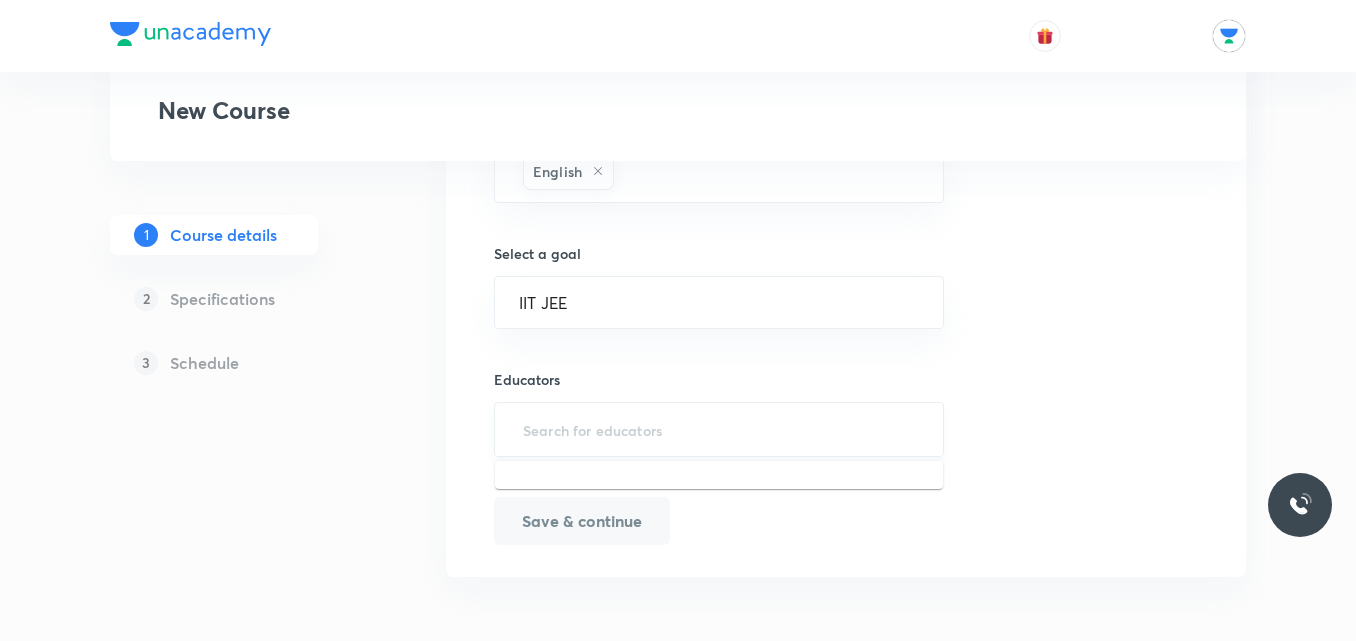 click at bounding box center [719, 429] 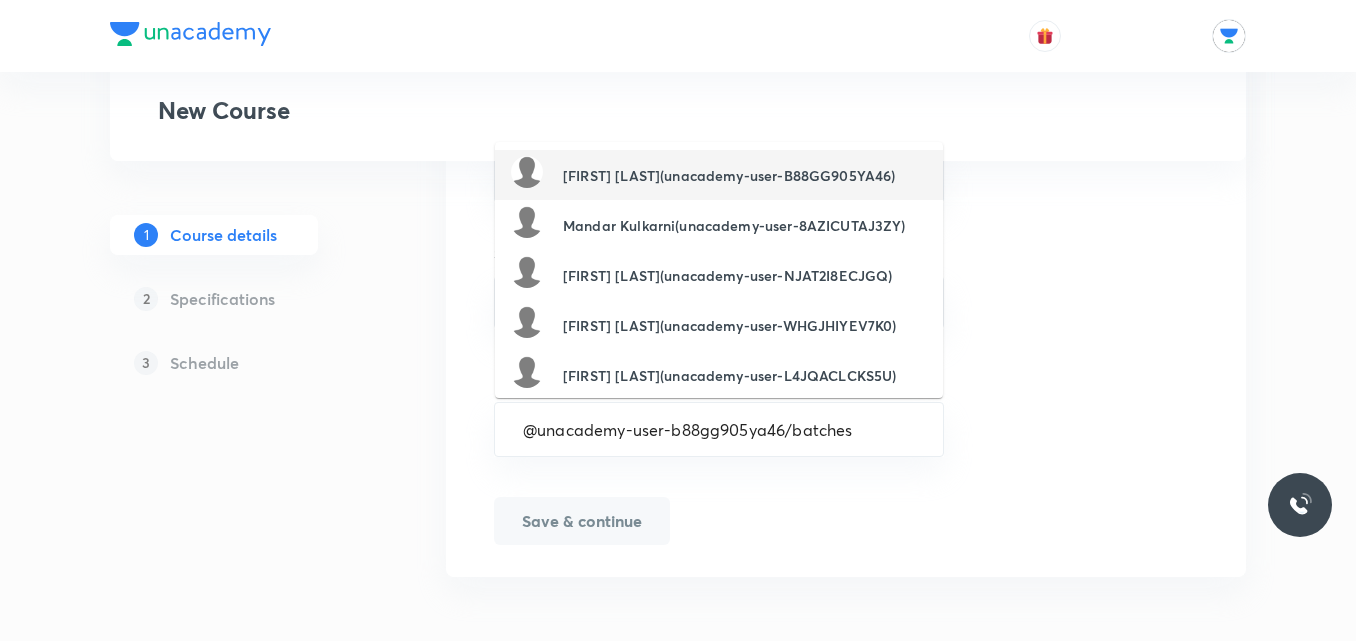 click on "[FIRST] [LAST]([USERNAME])" at bounding box center [729, 175] 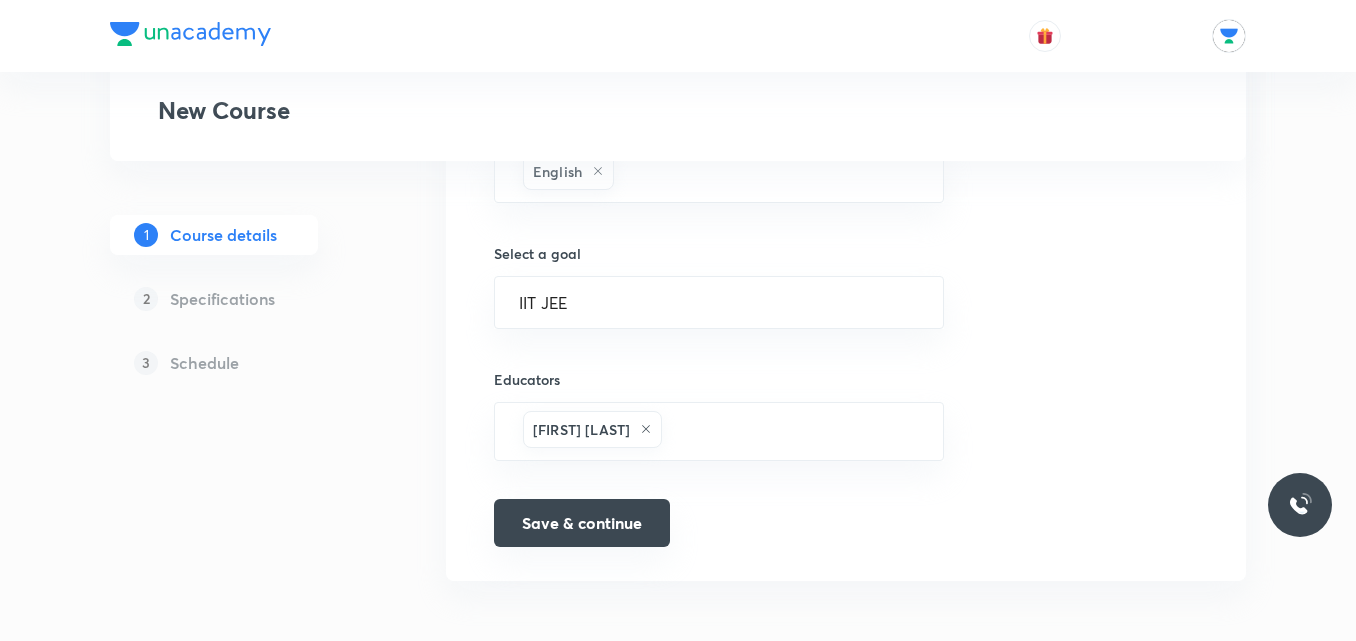 click on "Save & continue" at bounding box center [582, 523] 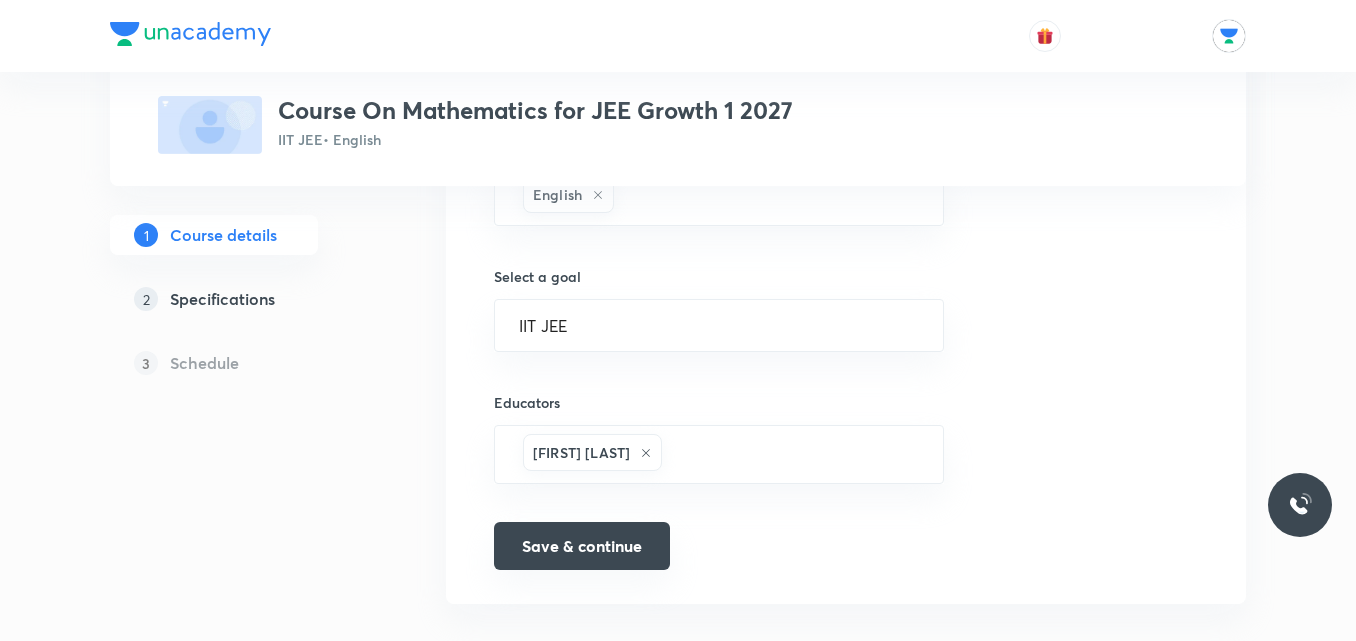 scroll, scrollTop: 1337, scrollLeft: 0, axis: vertical 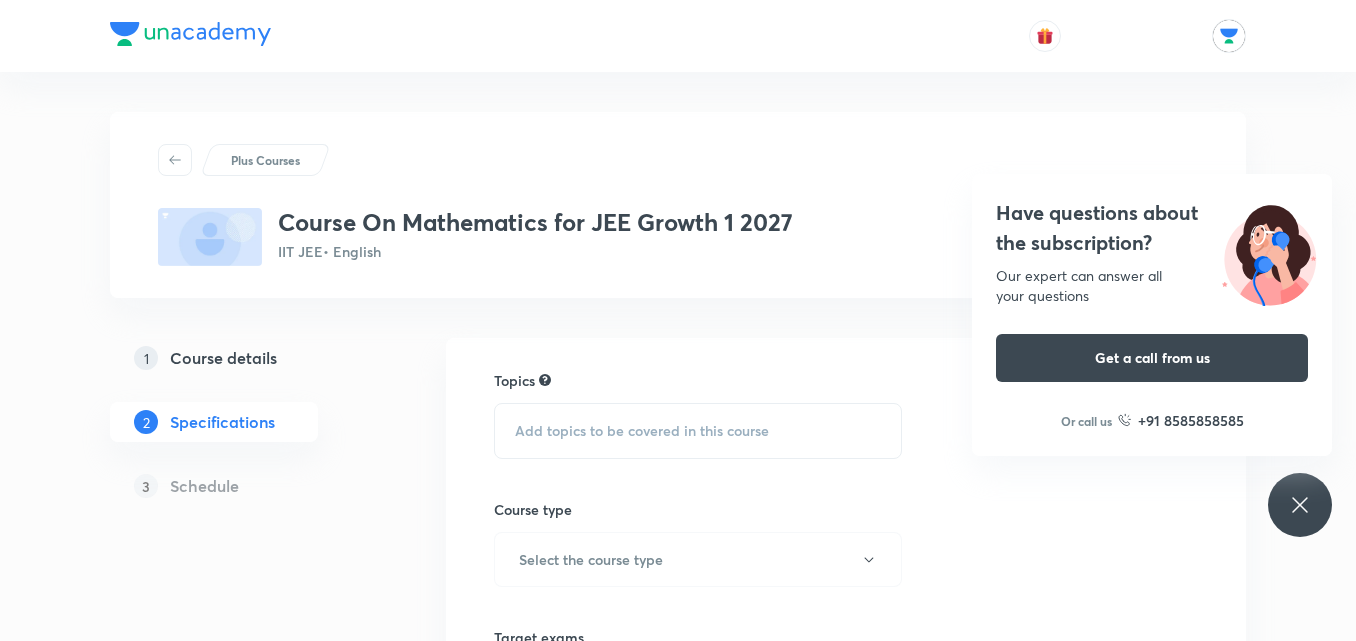 click on "Add topics to be covered in this course" at bounding box center (642, 431) 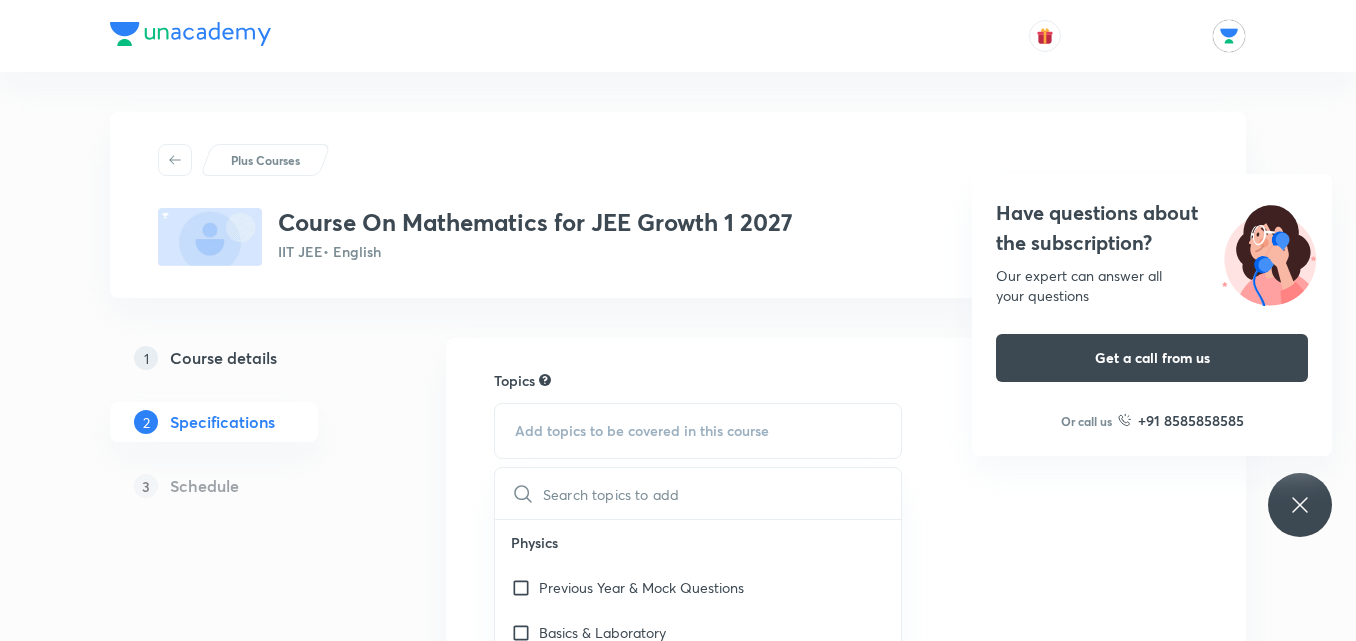 click 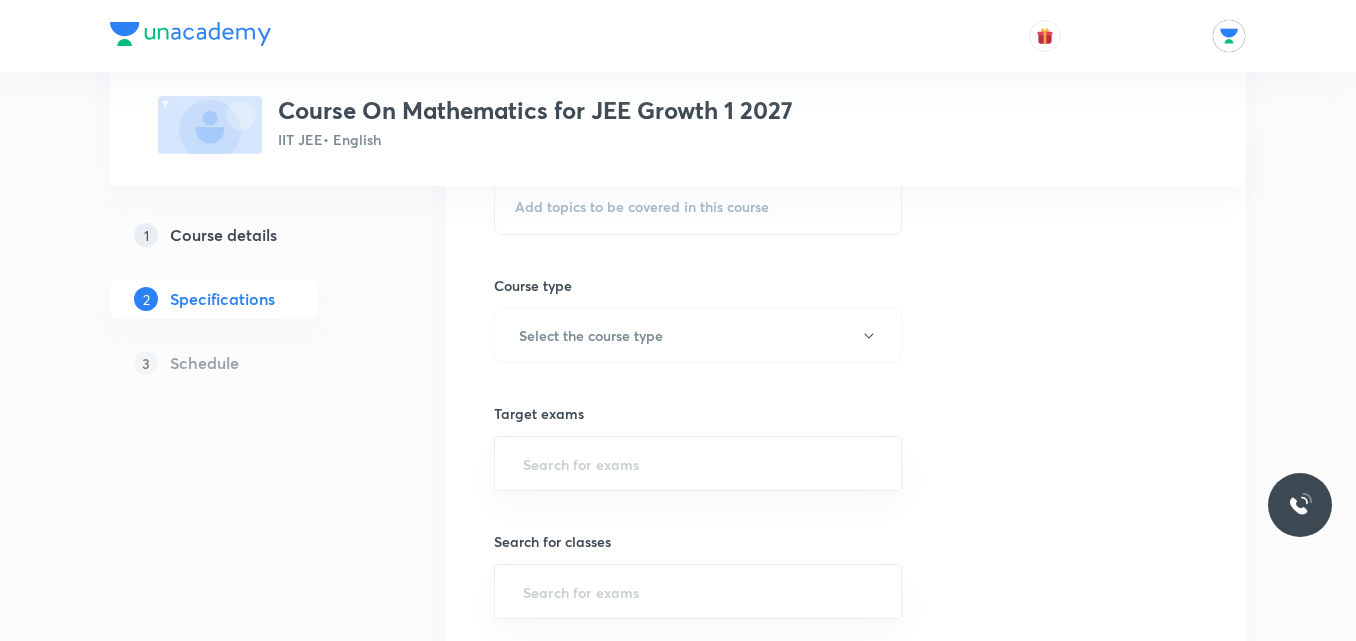 scroll, scrollTop: 226, scrollLeft: 0, axis: vertical 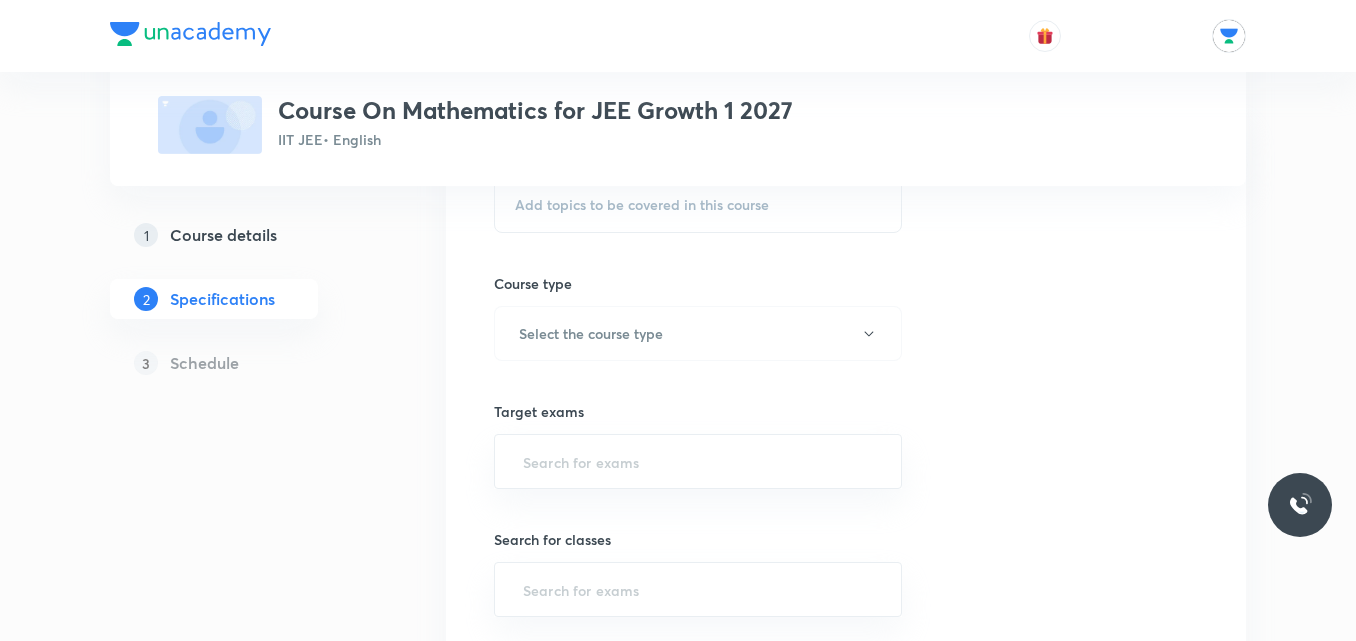 click on "Add topics to be covered in this course" at bounding box center [698, 205] 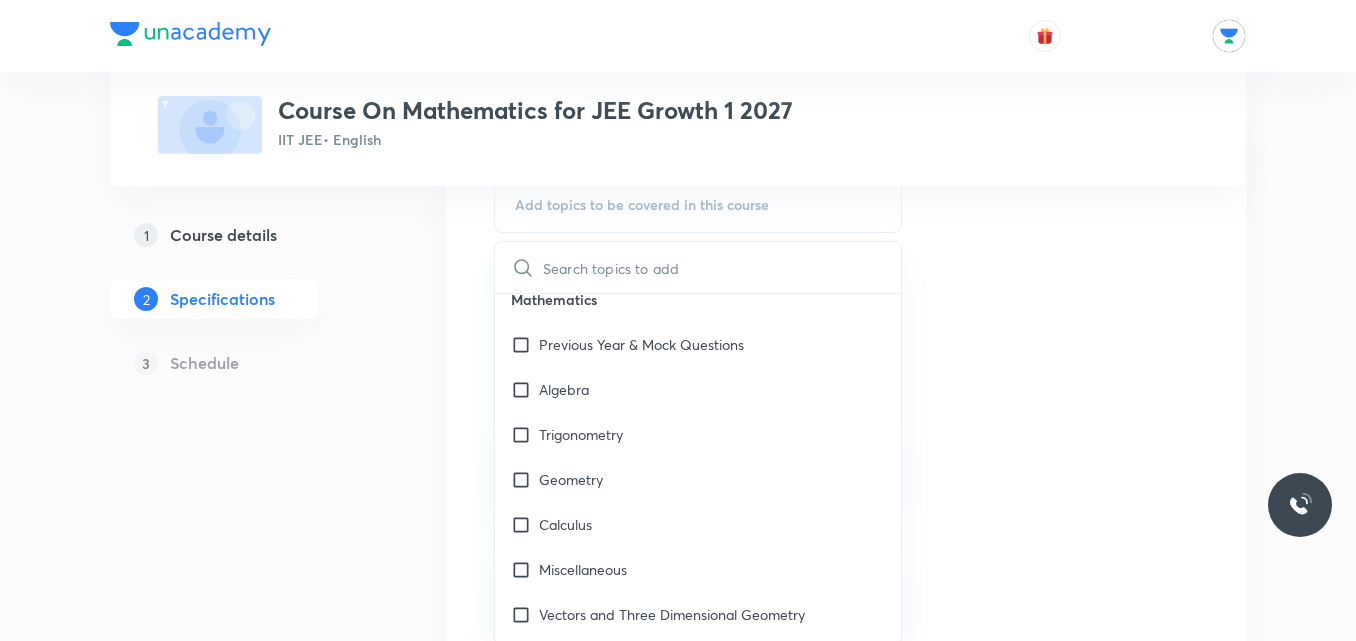 scroll, scrollTop: 2384, scrollLeft: 0, axis: vertical 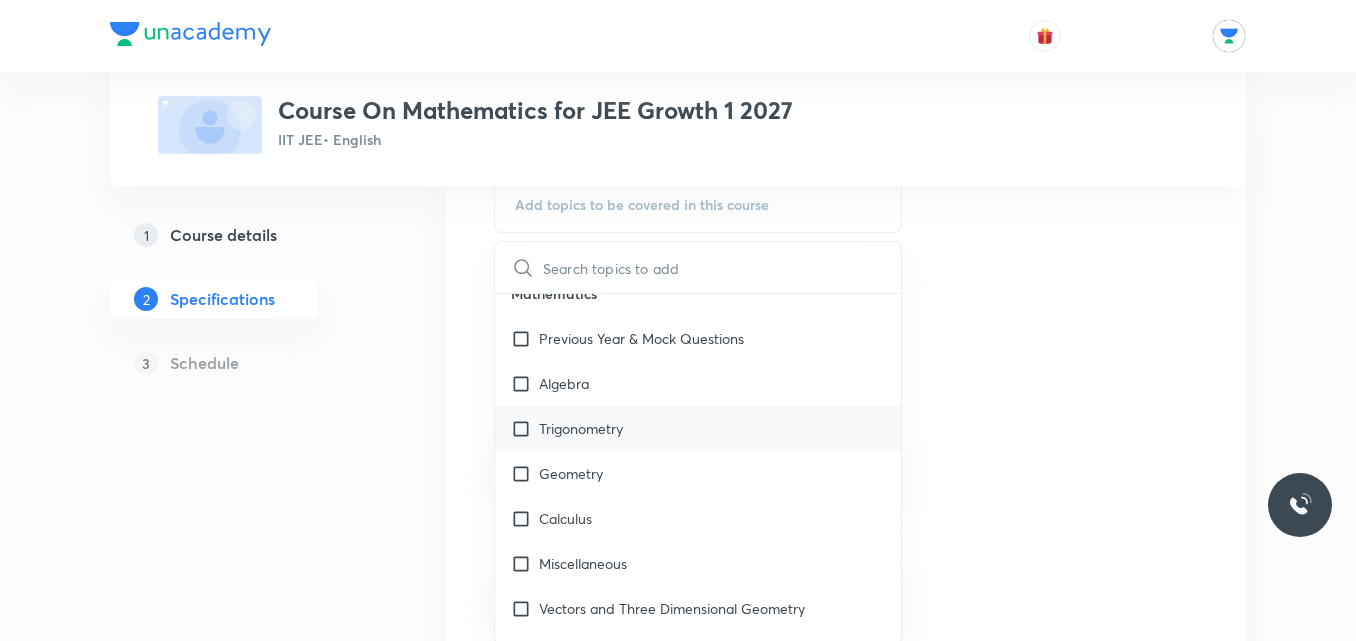 click on "Trigonometry" at bounding box center (698, 428) 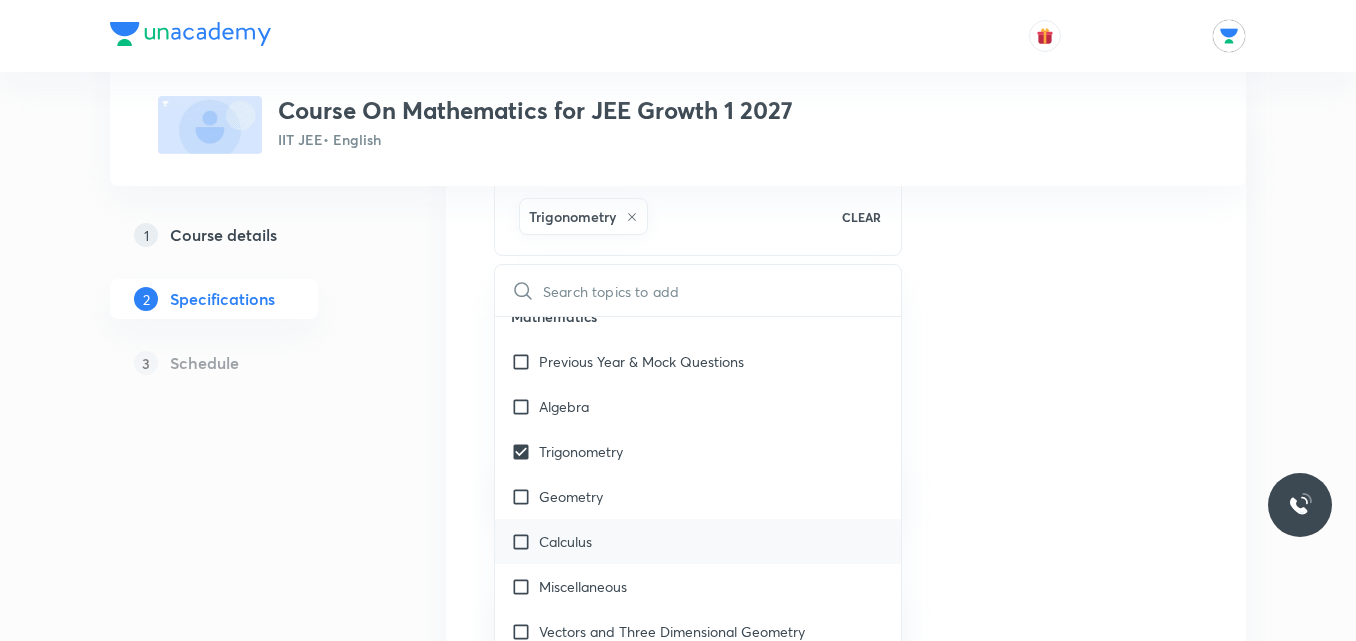 click on "Calculus" at bounding box center (698, 541) 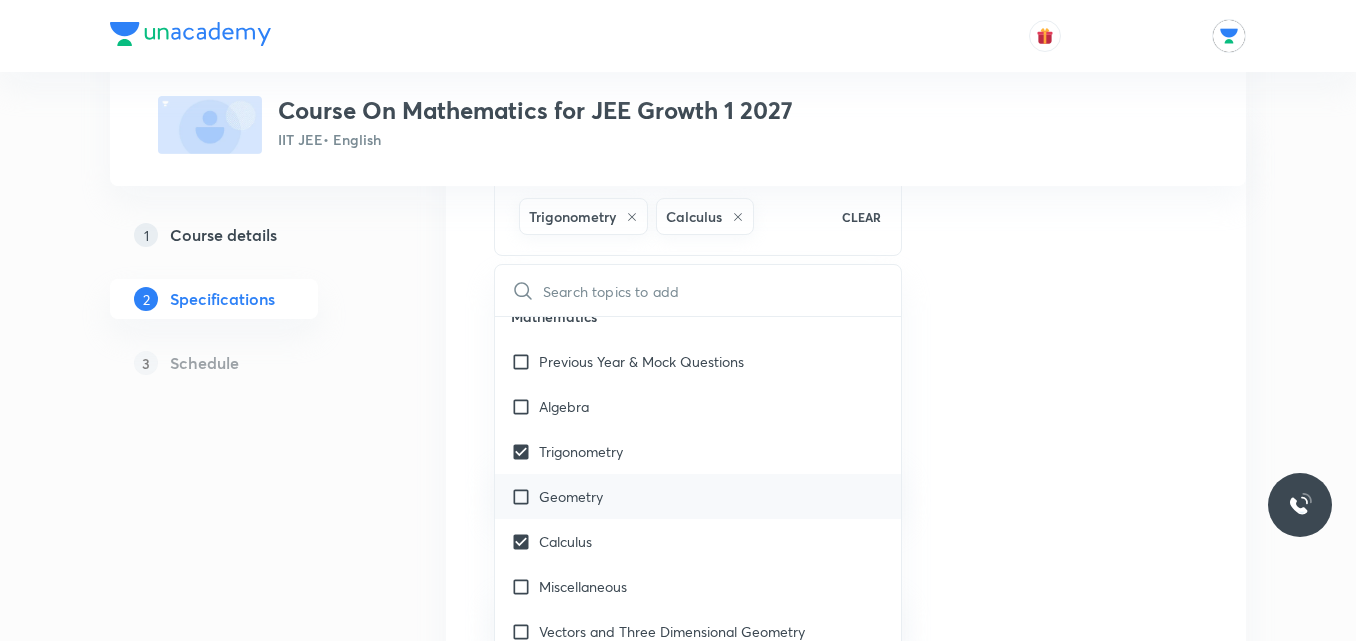 click on "Geometry" at bounding box center [698, 496] 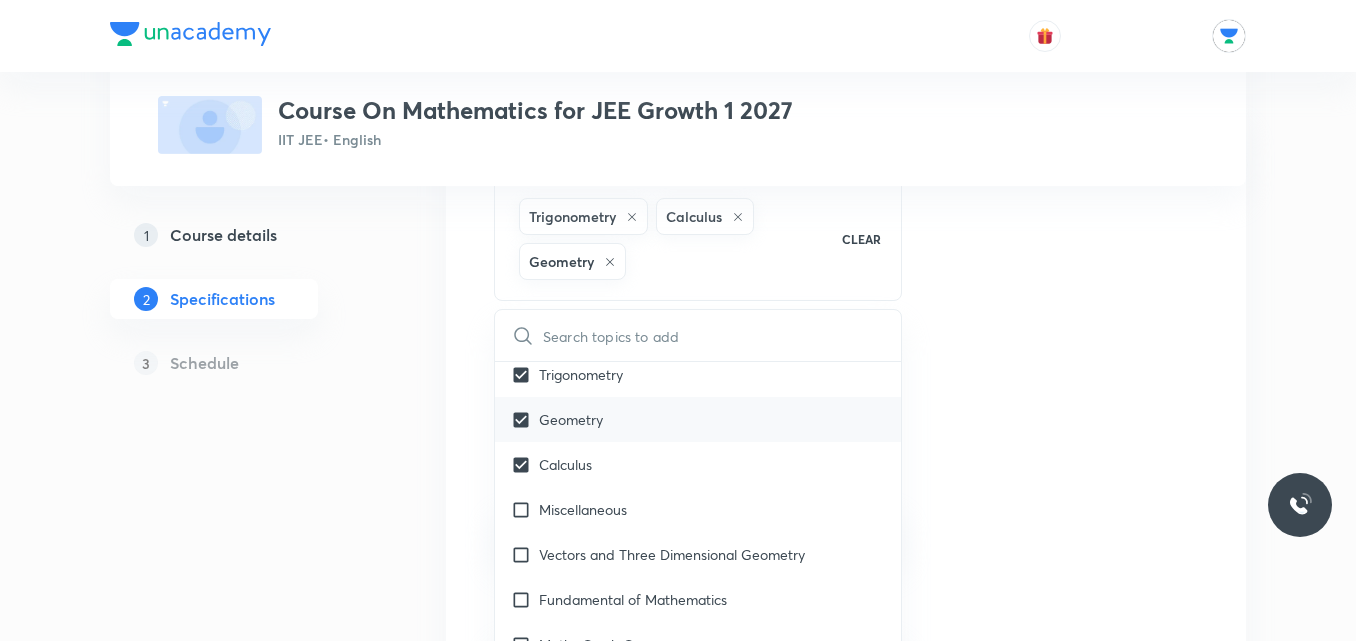 scroll, scrollTop: 2544, scrollLeft: 0, axis: vertical 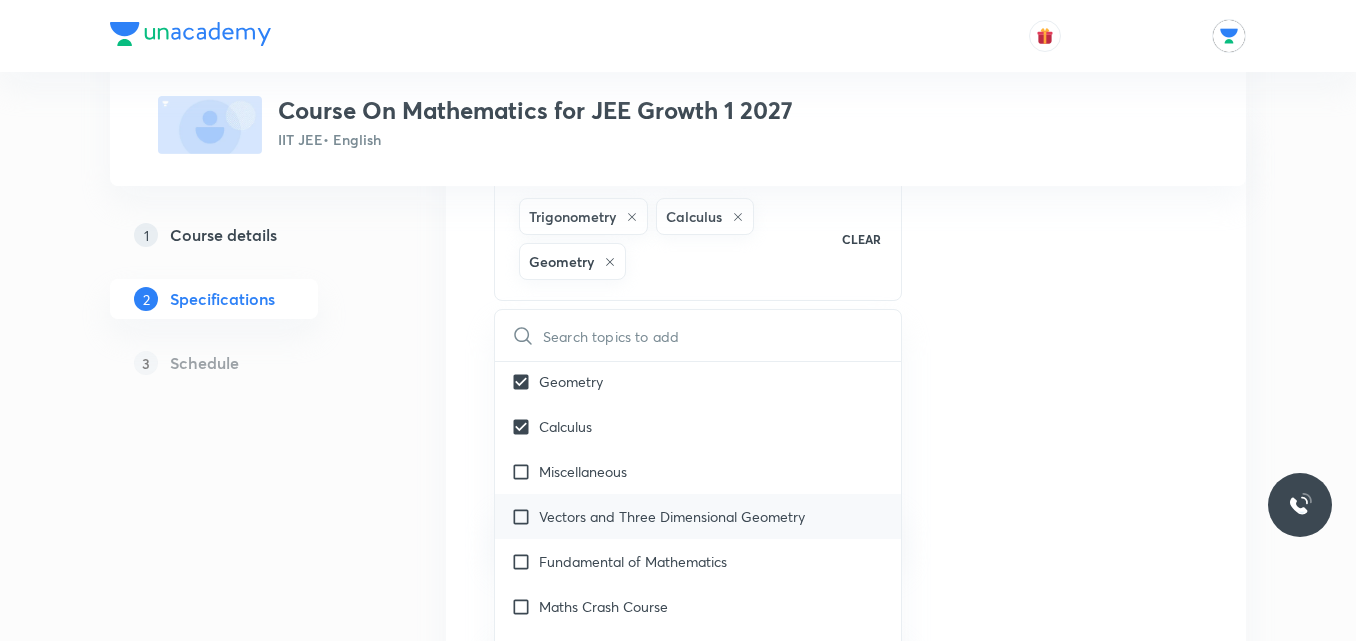 click on "Vectors and Three Dimensional Geometry" at bounding box center [672, 516] 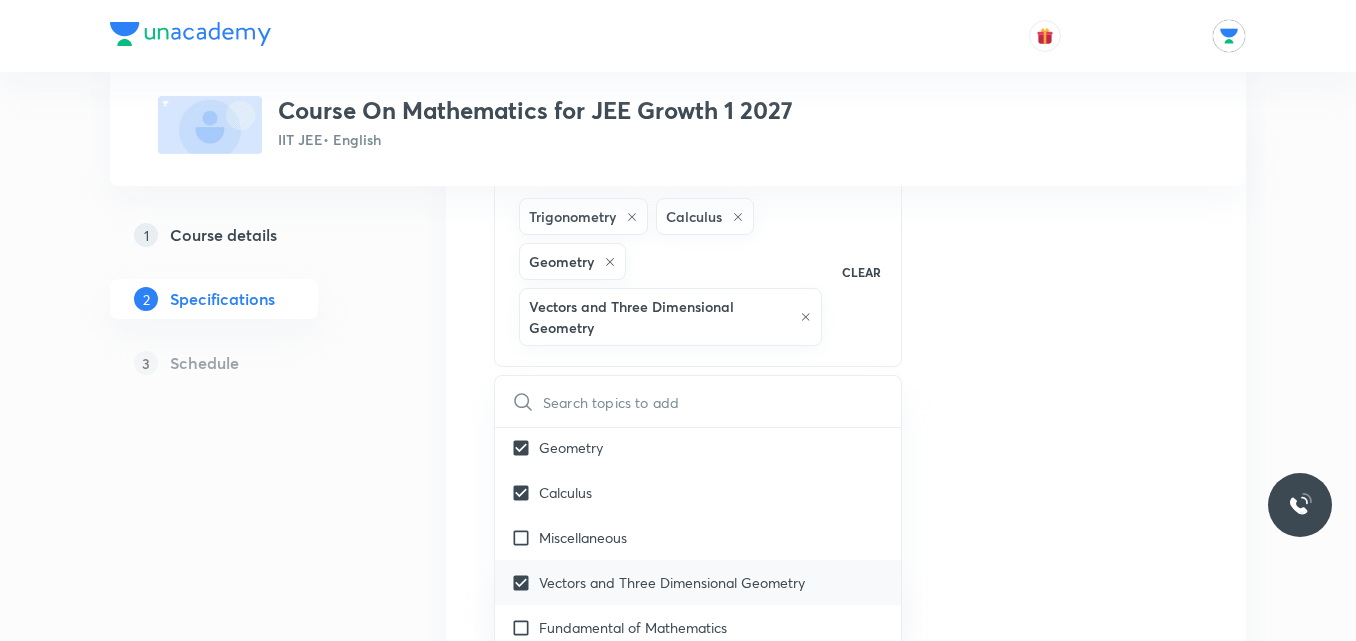 click on "Miscellaneous" at bounding box center [698, 537] 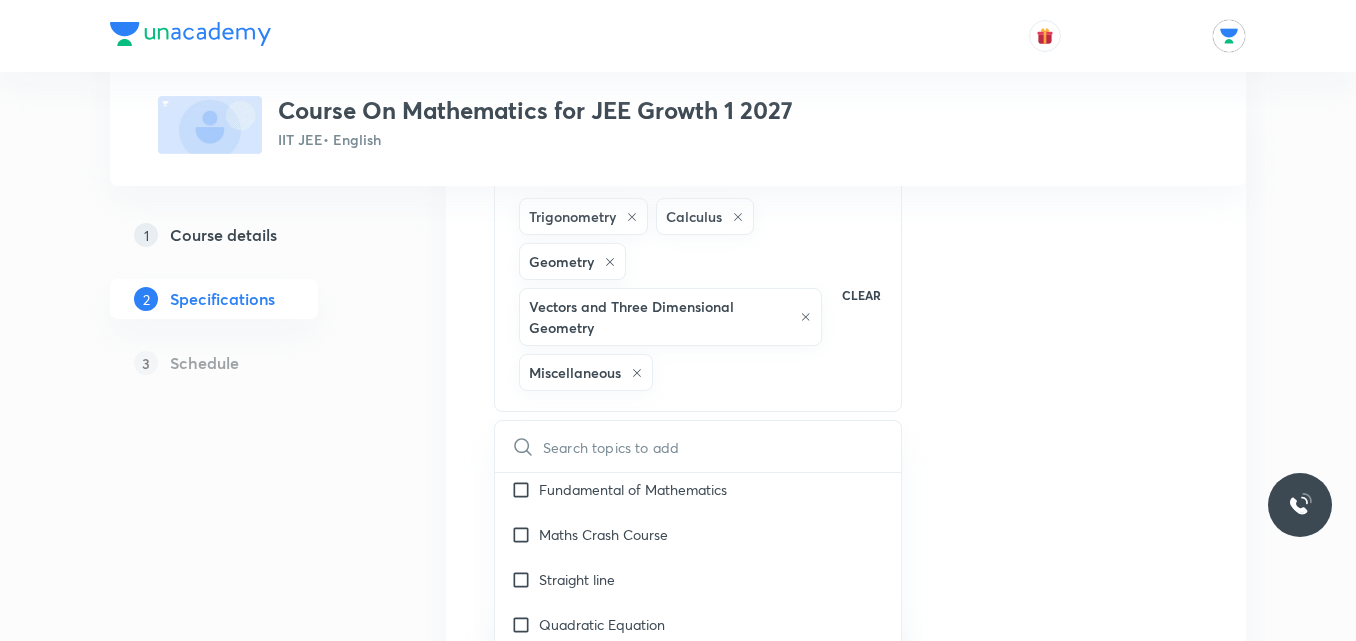 scroll, scrollTop: 2728, scrollLeft: 0, axis: vertical 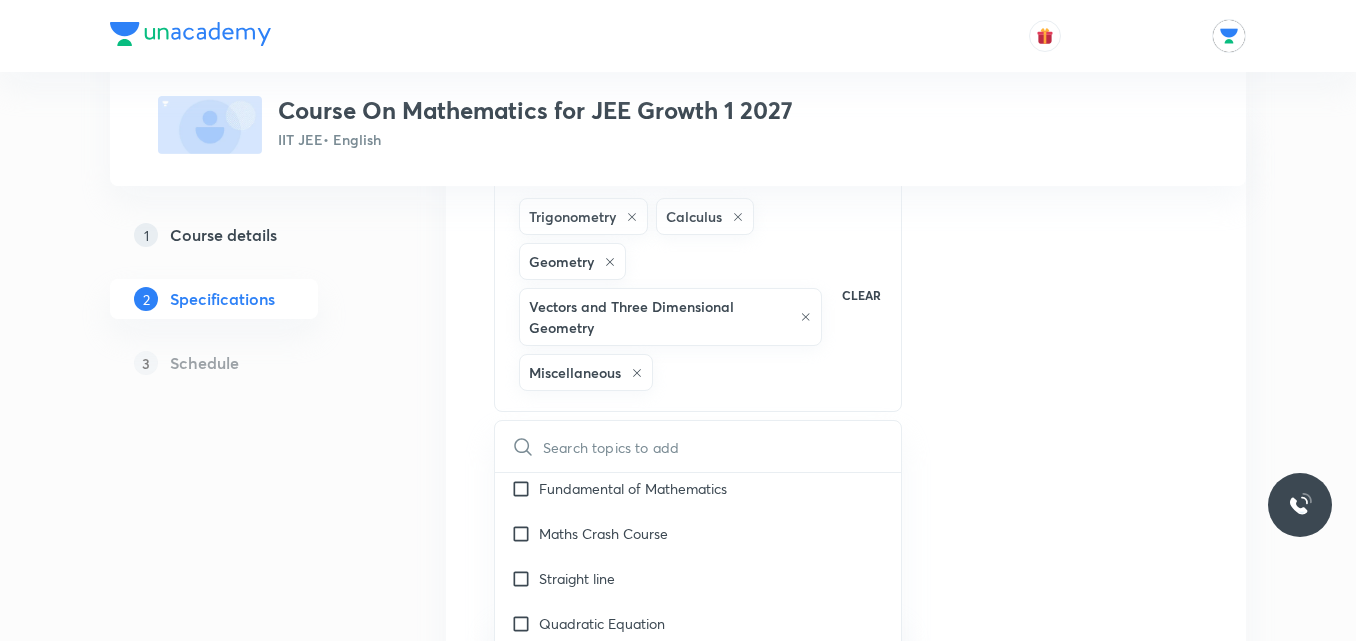 click on "Maths Crash Course" at bounding box center (698, 533) 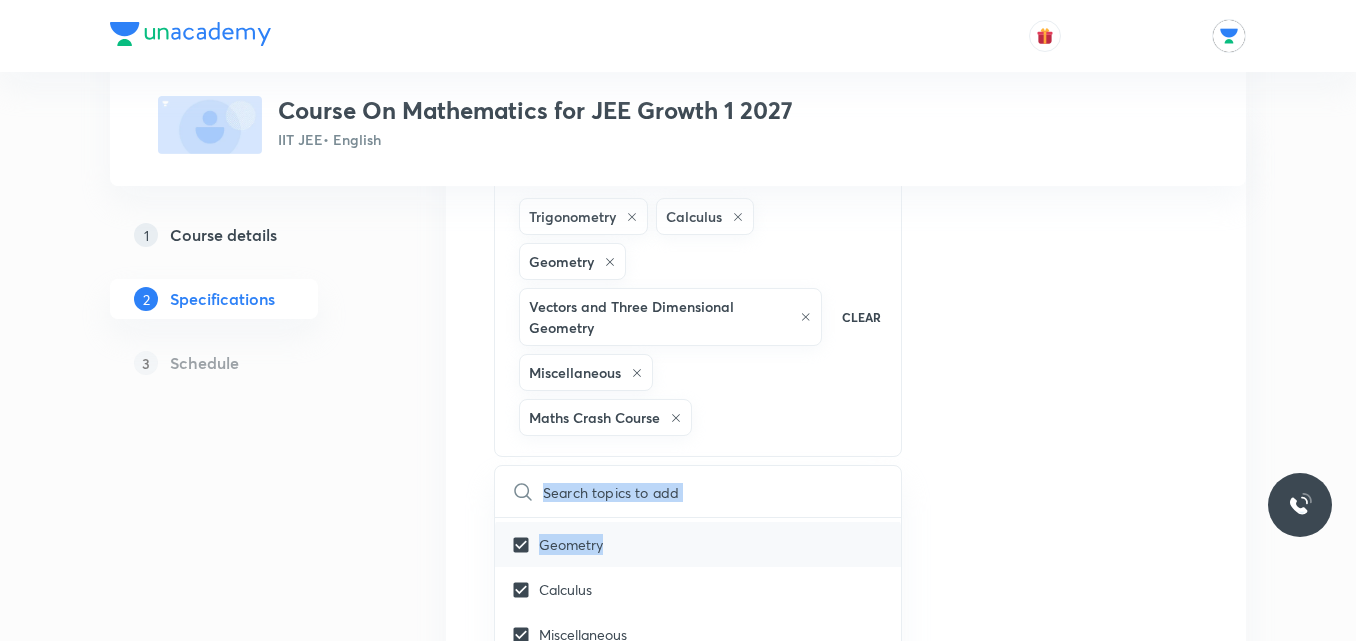 scroll, scrollTop: 2516, scrollLeft: 0, axis: vertical 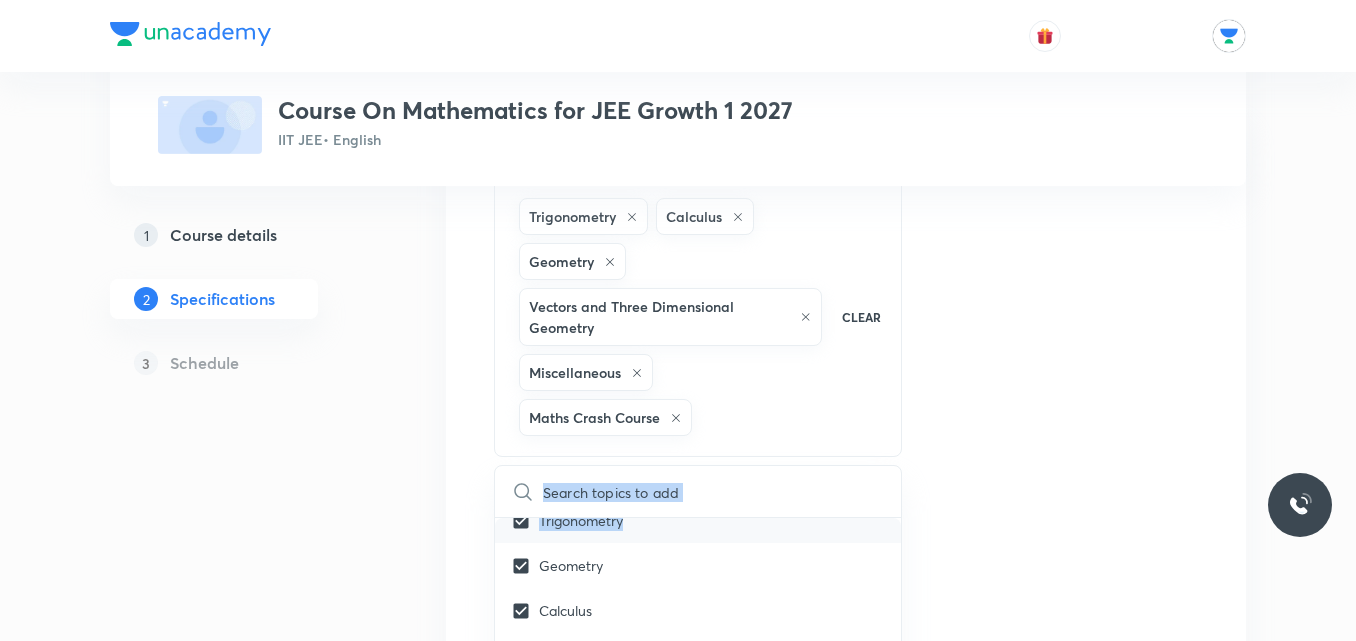 drag, startPoint x: 685, startPoint y: 517, endPoint x: 689, endPoint y: 530, distance: 13.601471 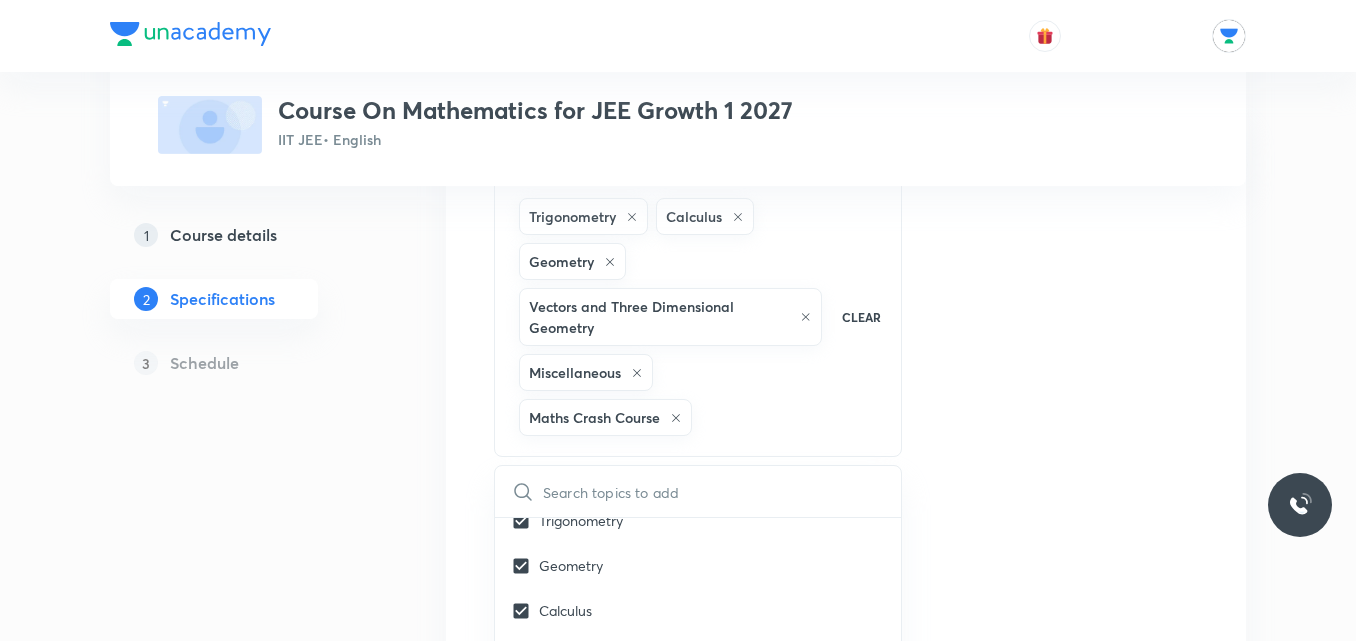 click on "Topics Trigonometry Calculus Geometry Vectors and Three Dimensional Geometry Miscellaneous Maths Crash Course CLEAR ​ Physics Previous Year & Mock Questions Basics & Laboratory Mechanics Solid & Fluid Mechanics Waves Geometrical & Wave Optics Electricity & Magnetism Thermal Physics Modern Physics Physics Crash Course Basic Mathematics and Vector Newton's Law of Motion and Friction Kinematics-2D Kinematics-1D and Calculus Current Electricity Capacitance Electrostatics Magnetic Effect of Current and Magnetism Center of Mass and Collision Error Rotational Motion Circular Motion Work, Power & Energy Wave Optics and Electromagnetic Waves Electromagnetic Induction and Alternating Current Unit and Dimension Principle of Communication Newton's Law of Motion 1D Motion Modern Physics - 1 Modern Physics - 2 Geometrical Optics Basic Math Elasticity, Thermal Expansion, Calorimetry and Heat Transfer KTG and Thermodynamics Fluid Mechanics Wave on String Sound Wave Simple Harmonic Motion Gravitation Motion in Straightline" at bounding box center [846, 651] 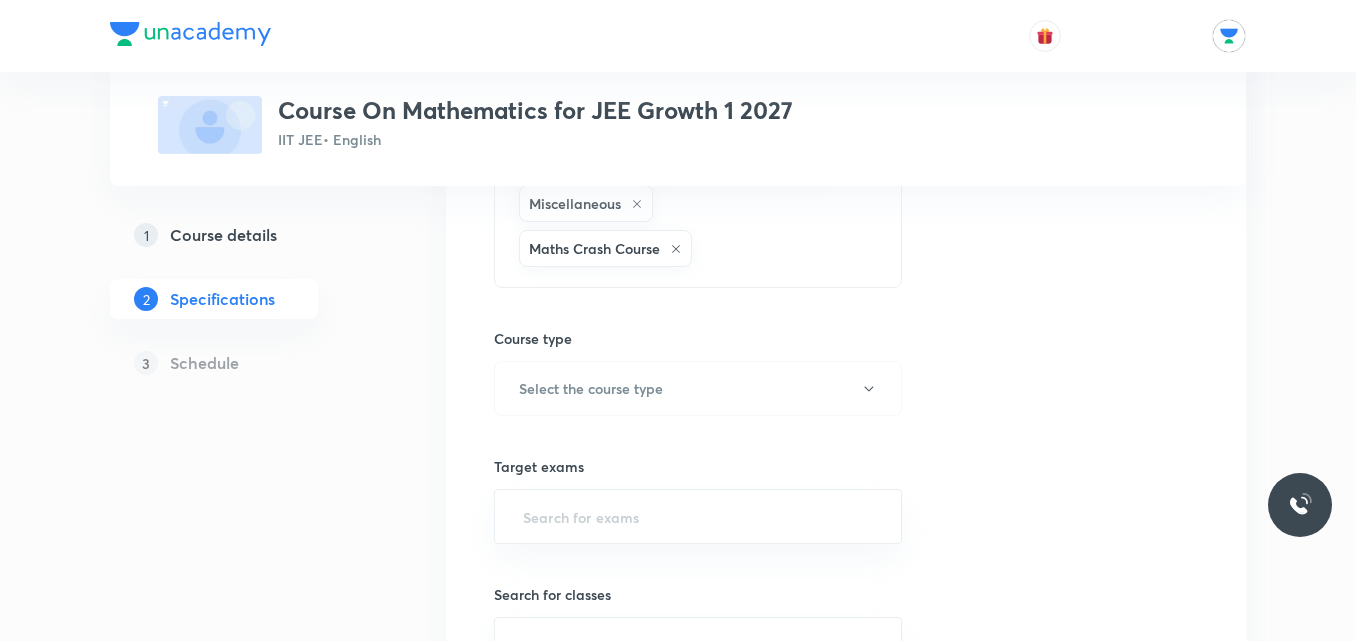 scroll, scrollTop: 462, scrollLeft: 0, axis: vertical 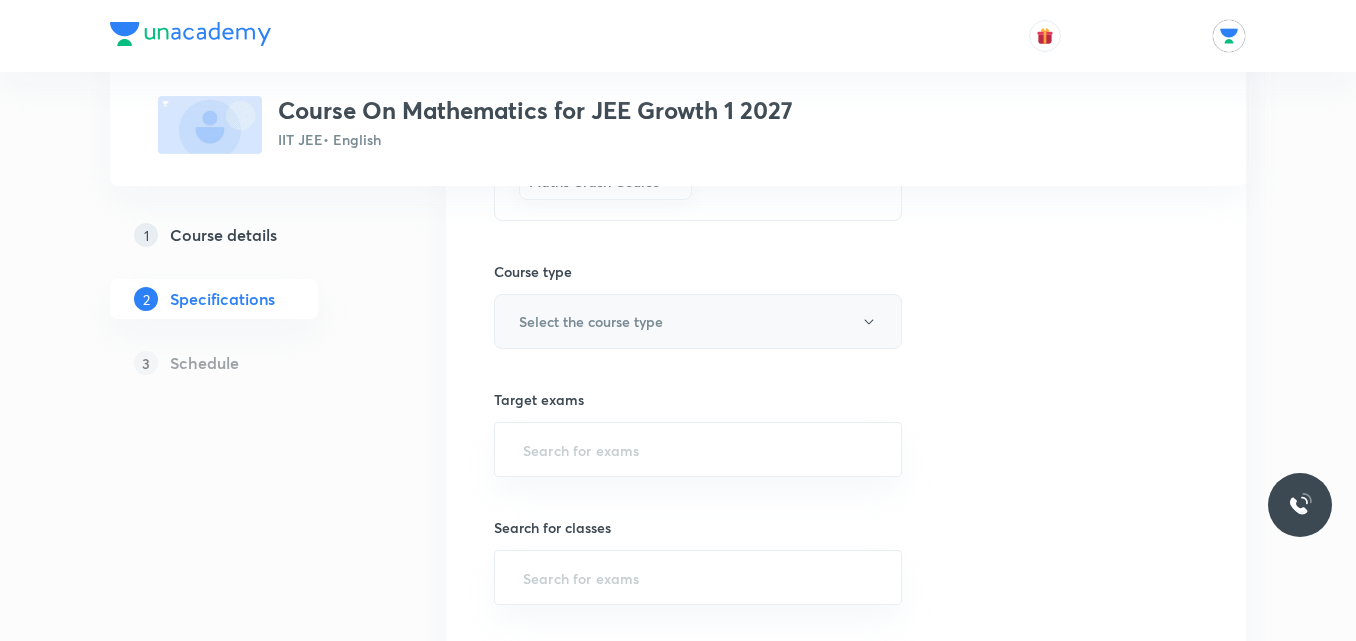 click on "Select the course type" at bounding box center [698, 321] 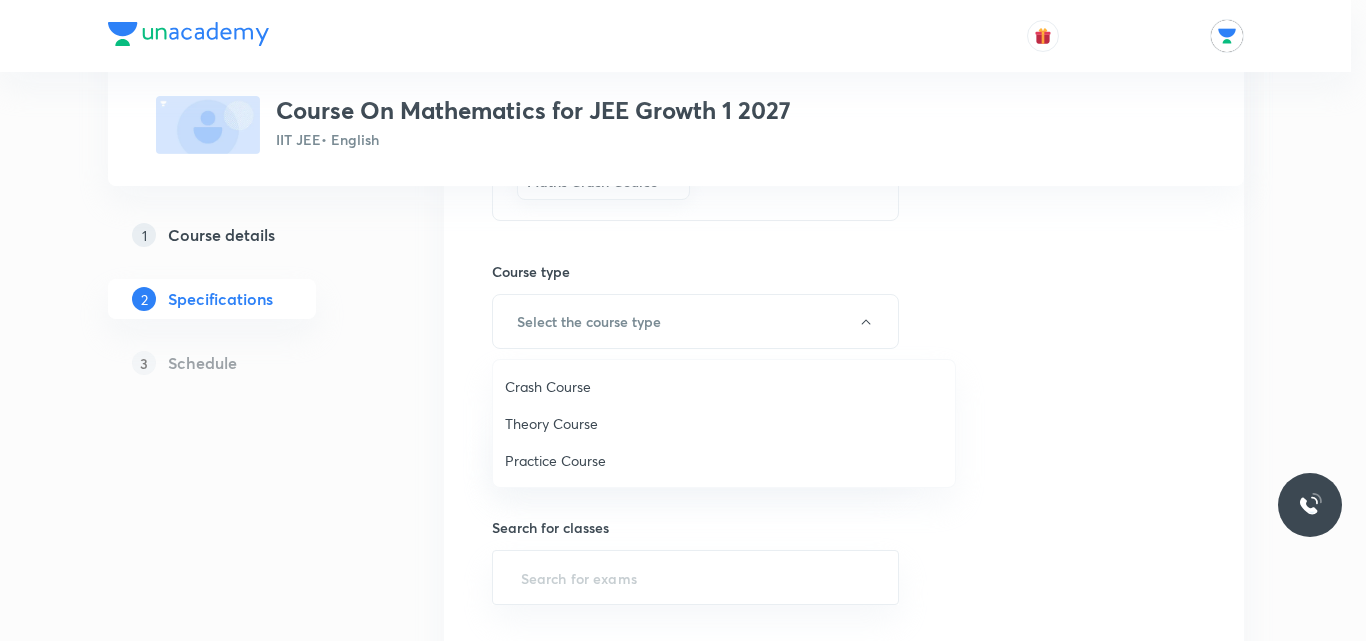 click on "Theory Course" at bounding box center [724, 423] 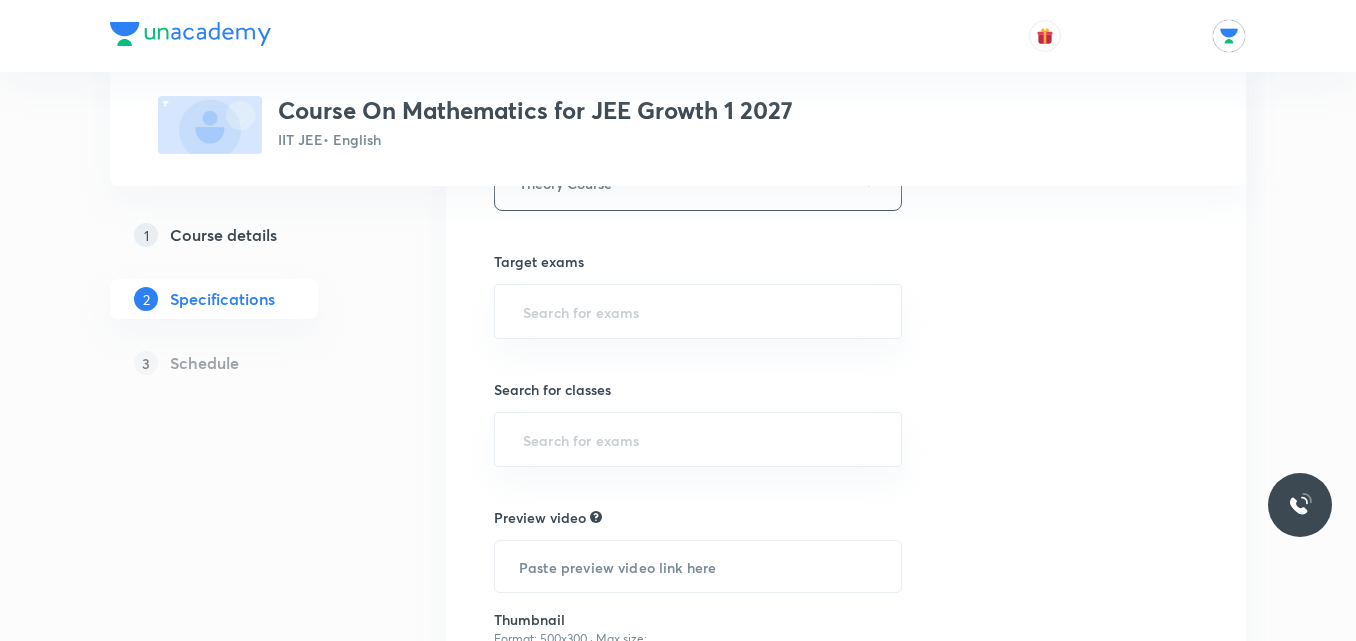scroll, scrollTop: 618, scrollLeft: 0, axis: vertical 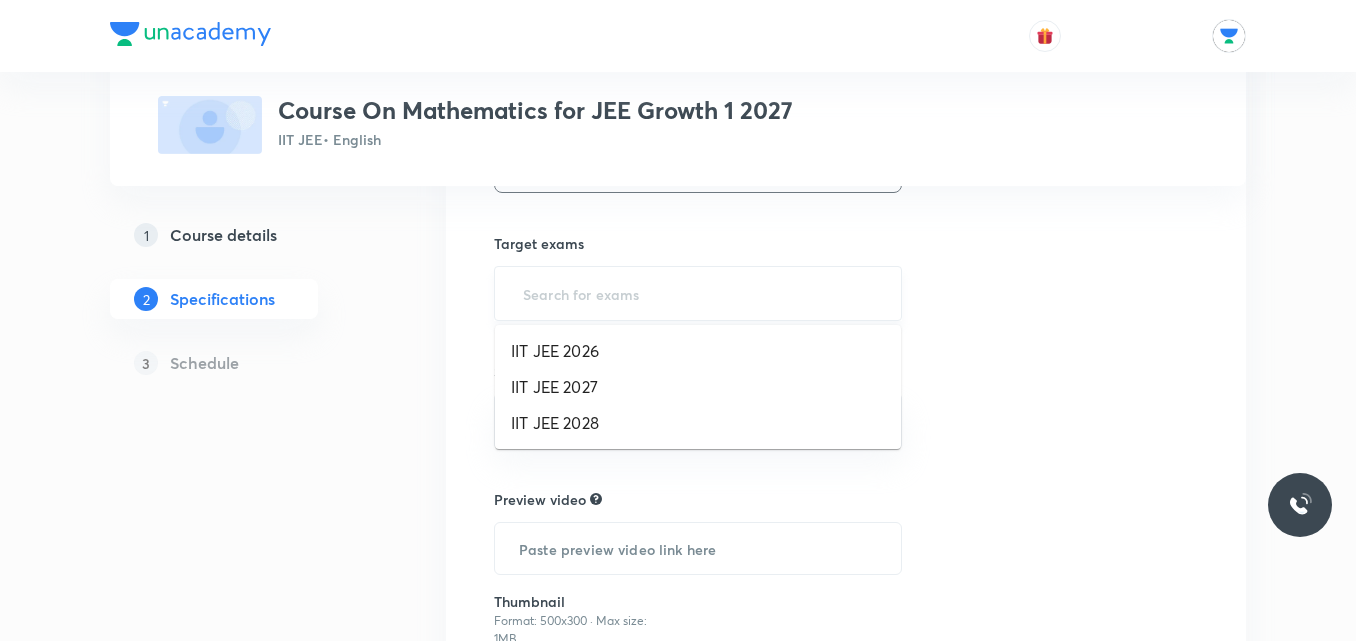 click at bounding box center (698, 293) 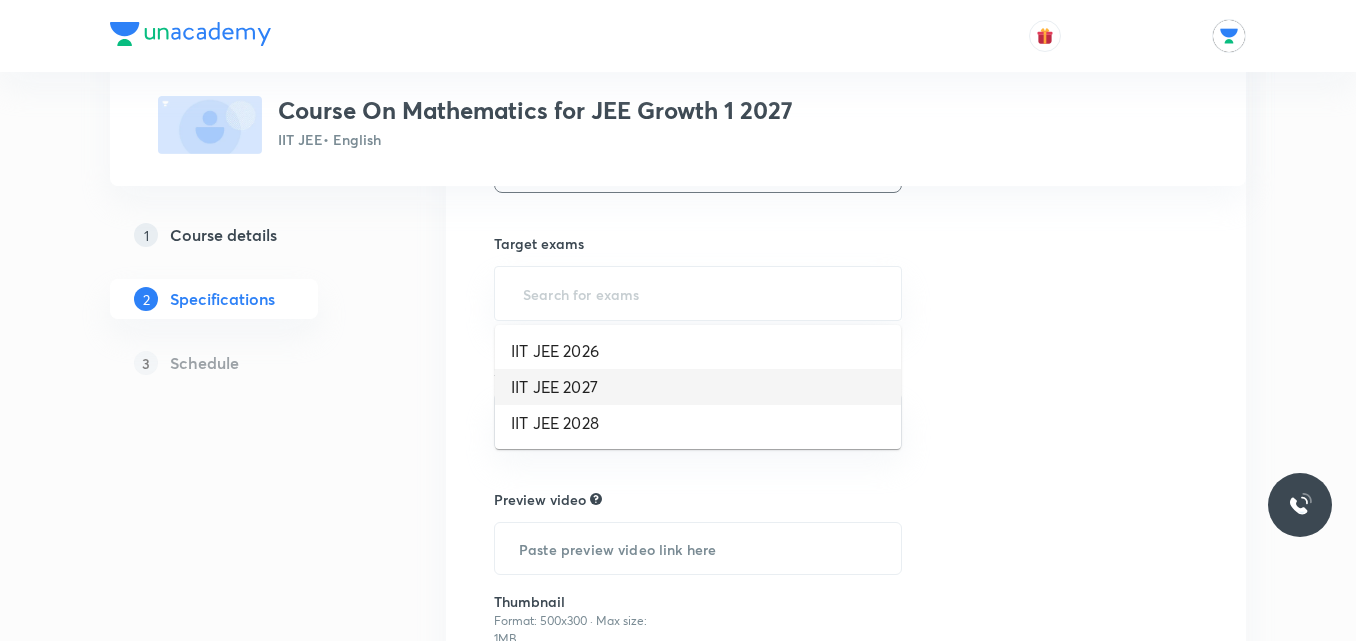 click on "IIT JEE 2027" at bounding box center (698, 387) 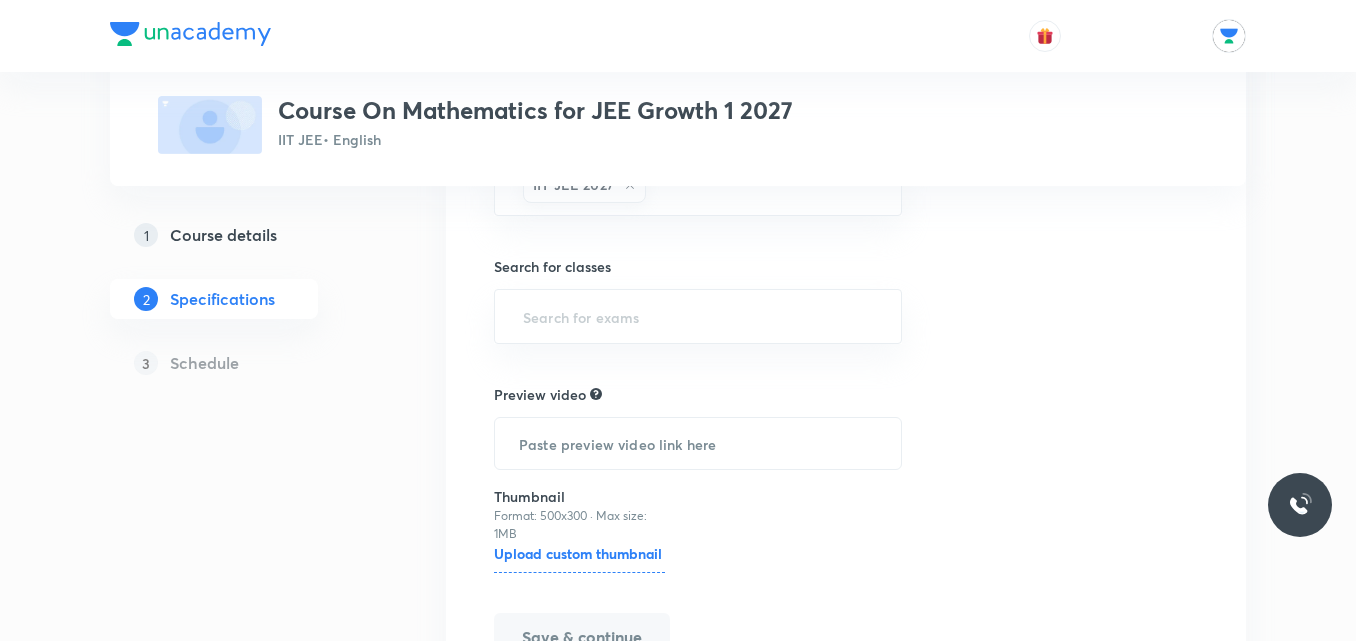 scroll, scrollTop: 754, scrollLeft: 0, axis: vertical 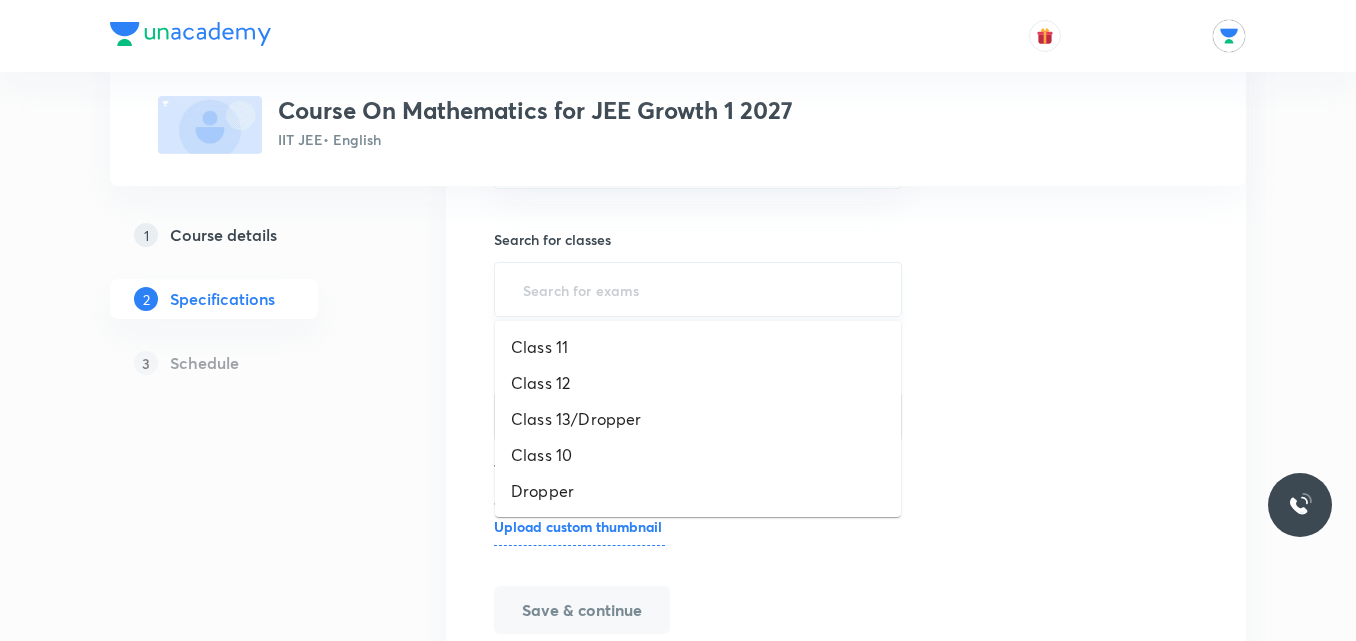 click at bounding box center (698, 289) 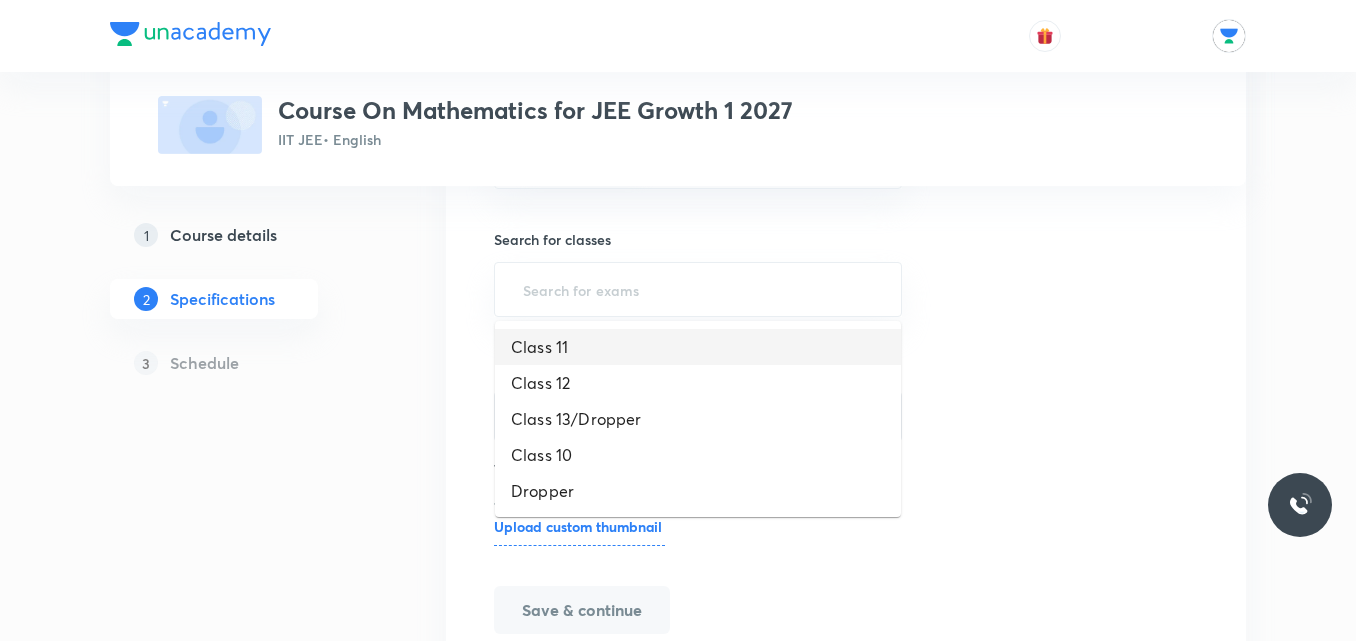 click on "Class 11" at bounding box center [698, 347] 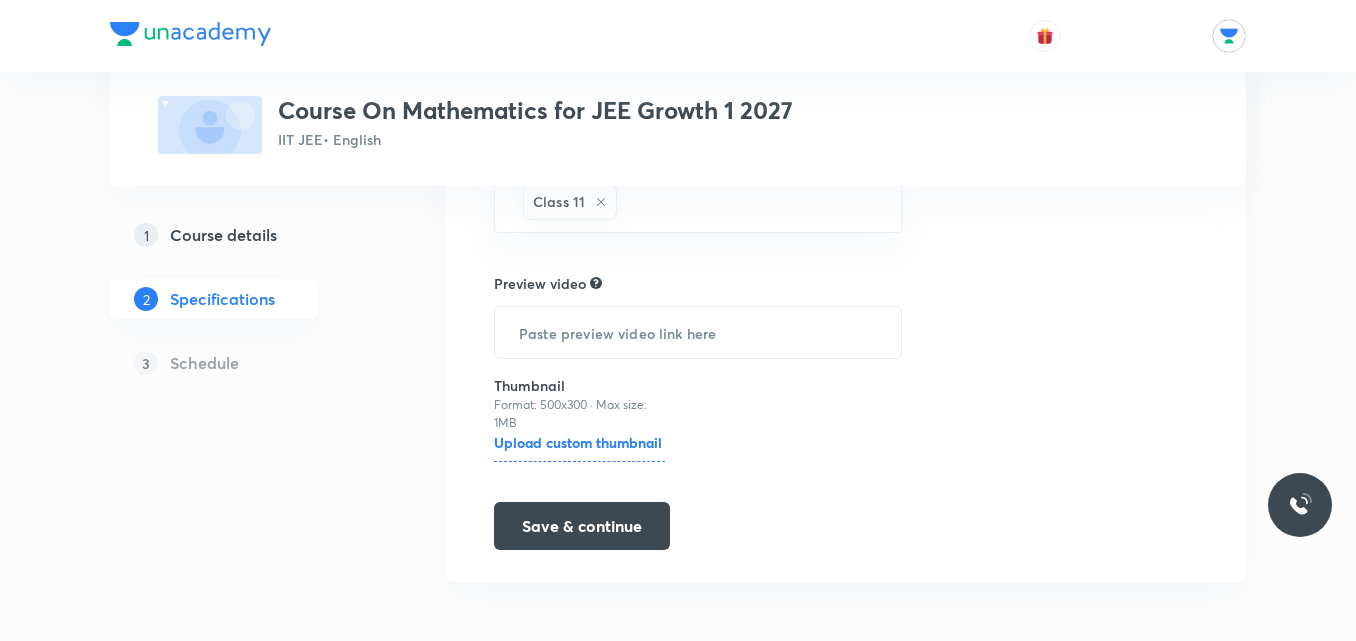 scroll, scrollTop: 847, scrollLeft: 0, axis: vertical 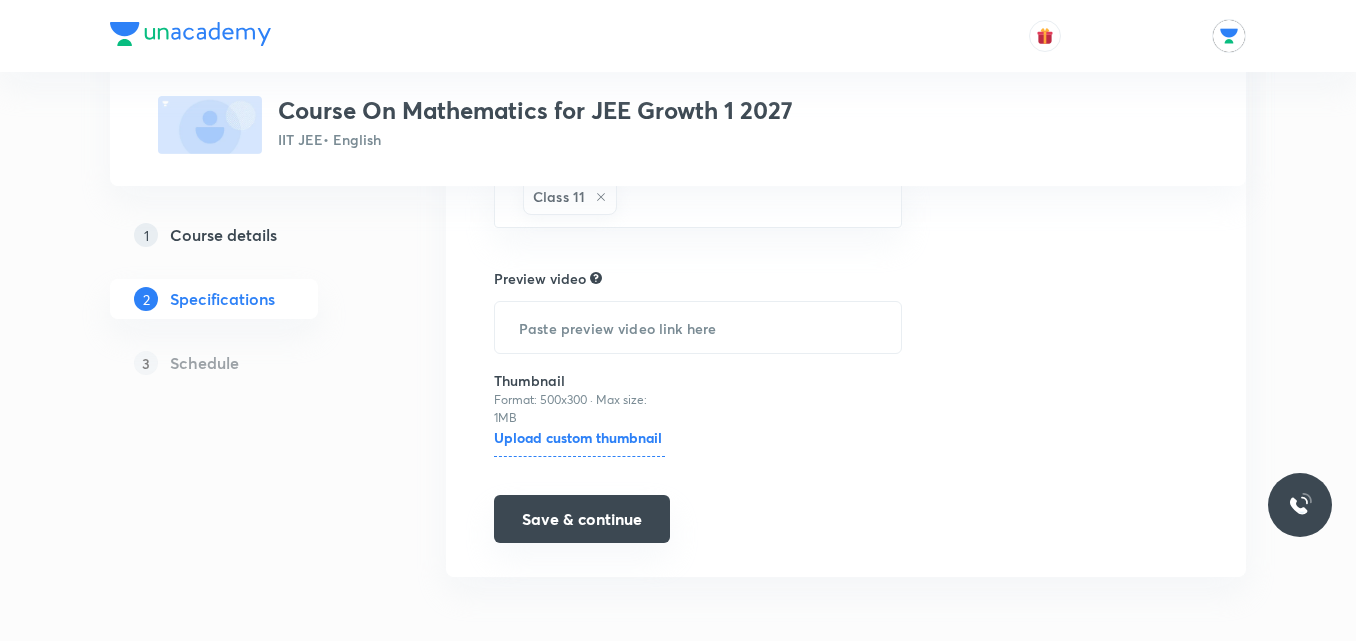 click on "Save & continue" at bounding box center (582, 519) 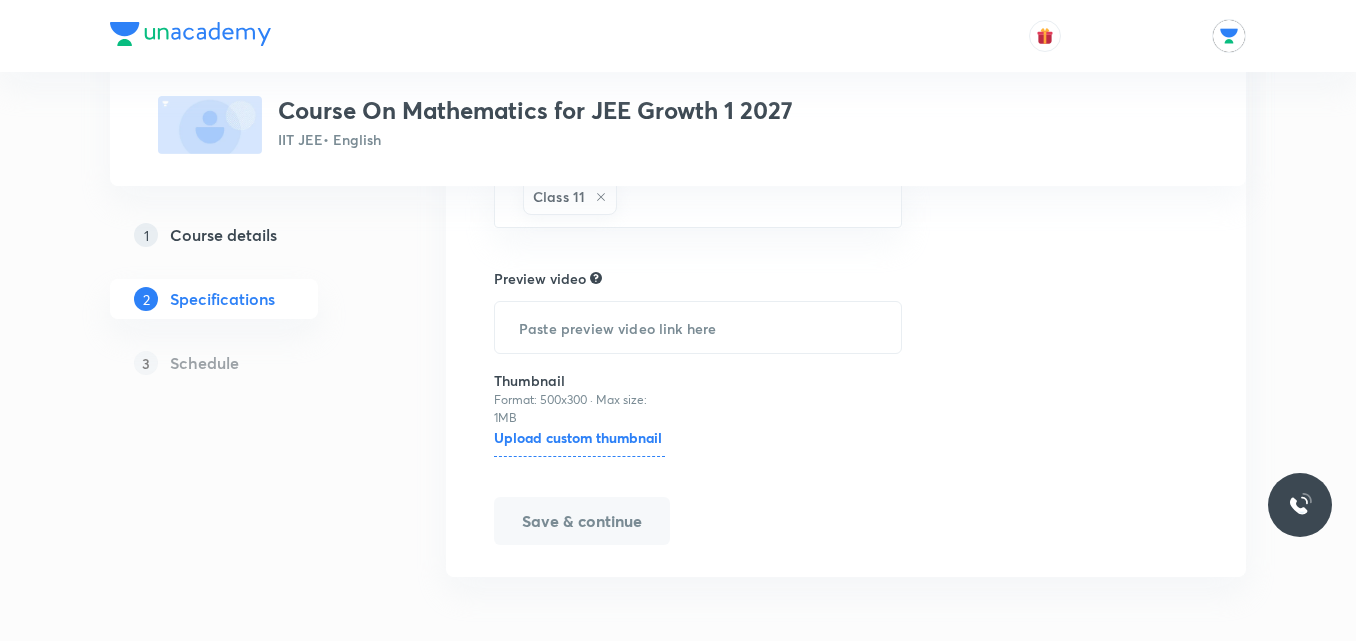 scroll, scrollTop: 802, scrollLeft: 0, axis: vertical 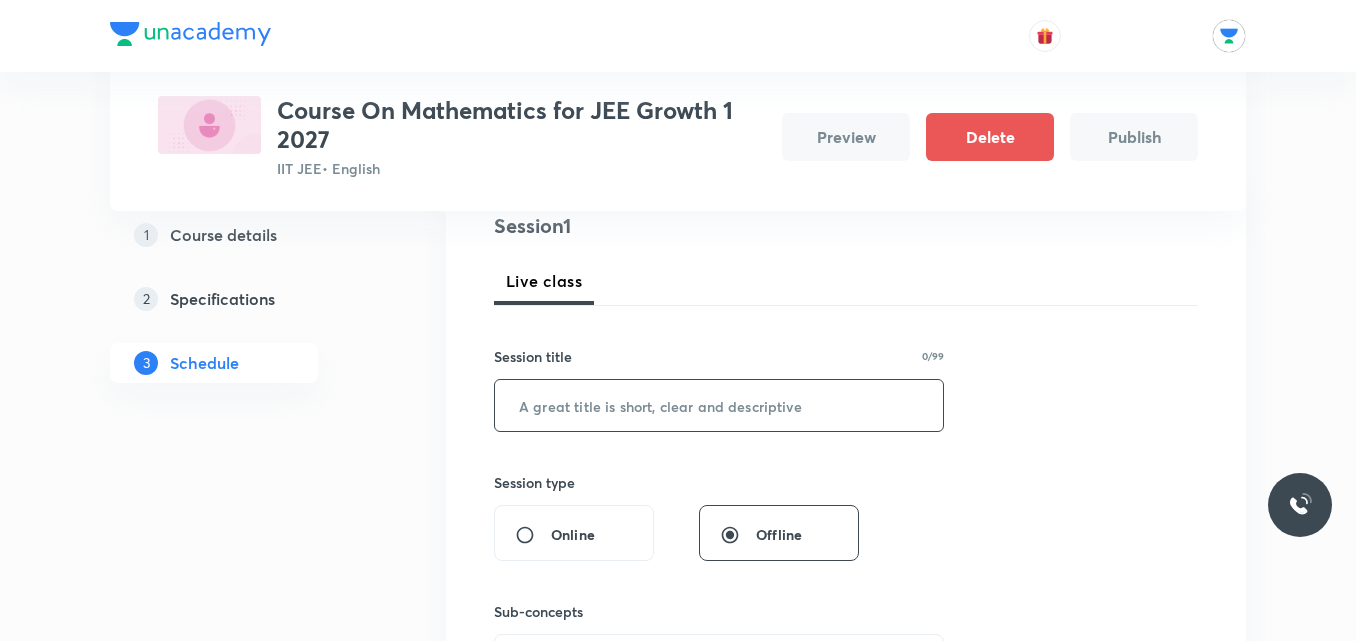 click at bounding box center [719, 405] 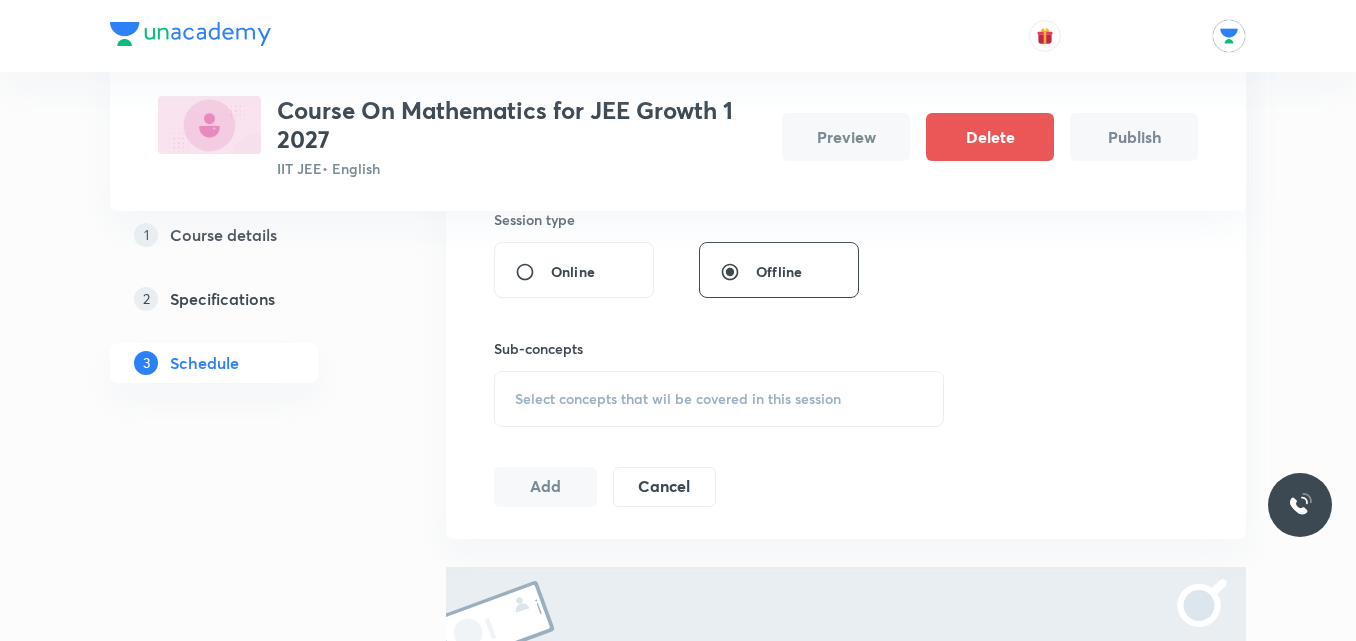 scroll, scrollTop: 513, scrollLeft: 0, axis: vertical 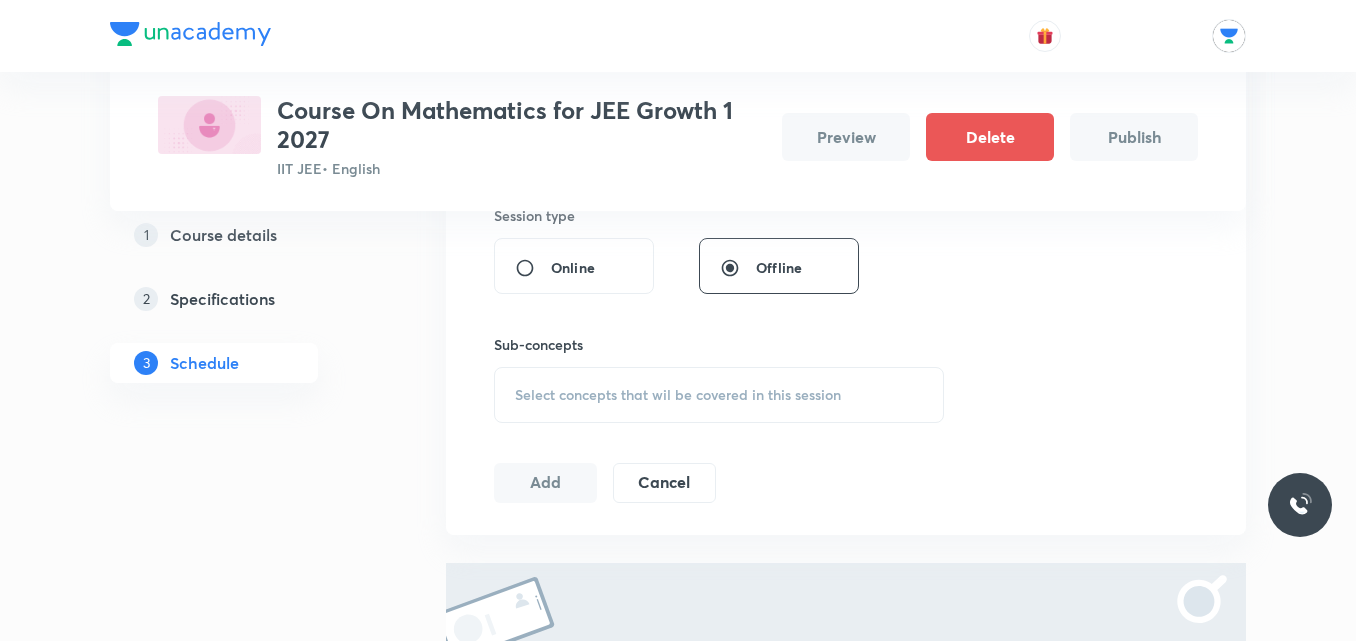 type on "LOGARITHMIC" 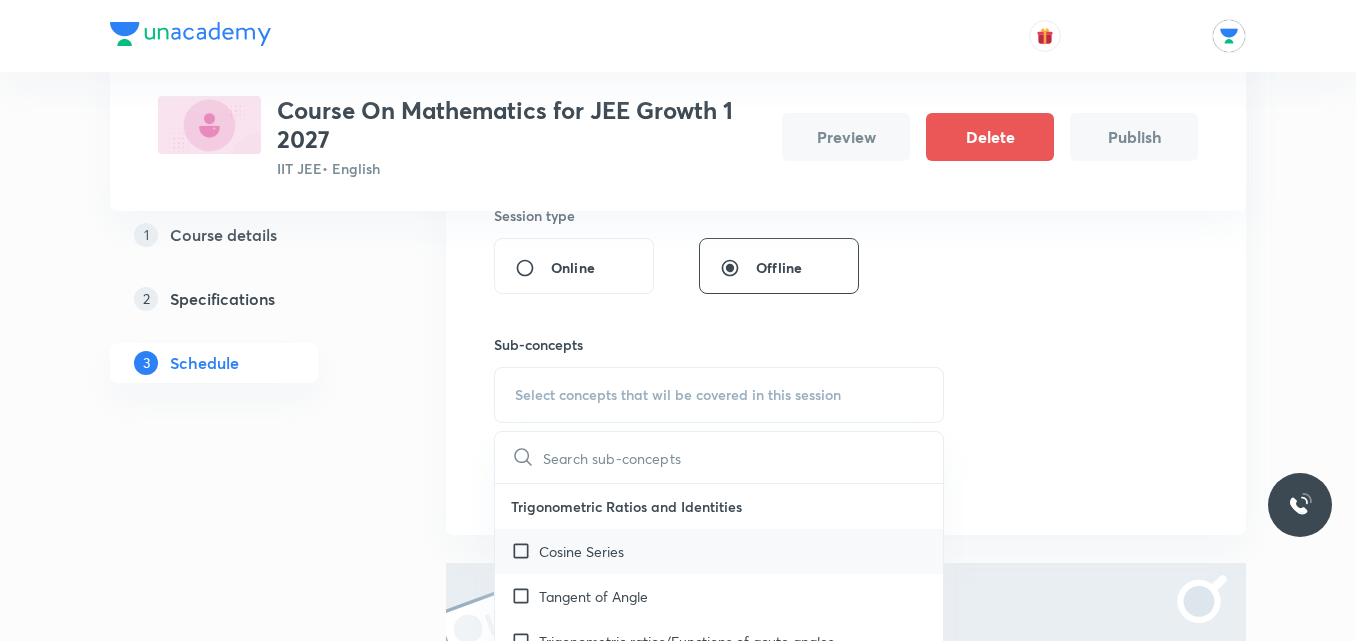 click on "Cosine Series" at bounding box center [719, 551] 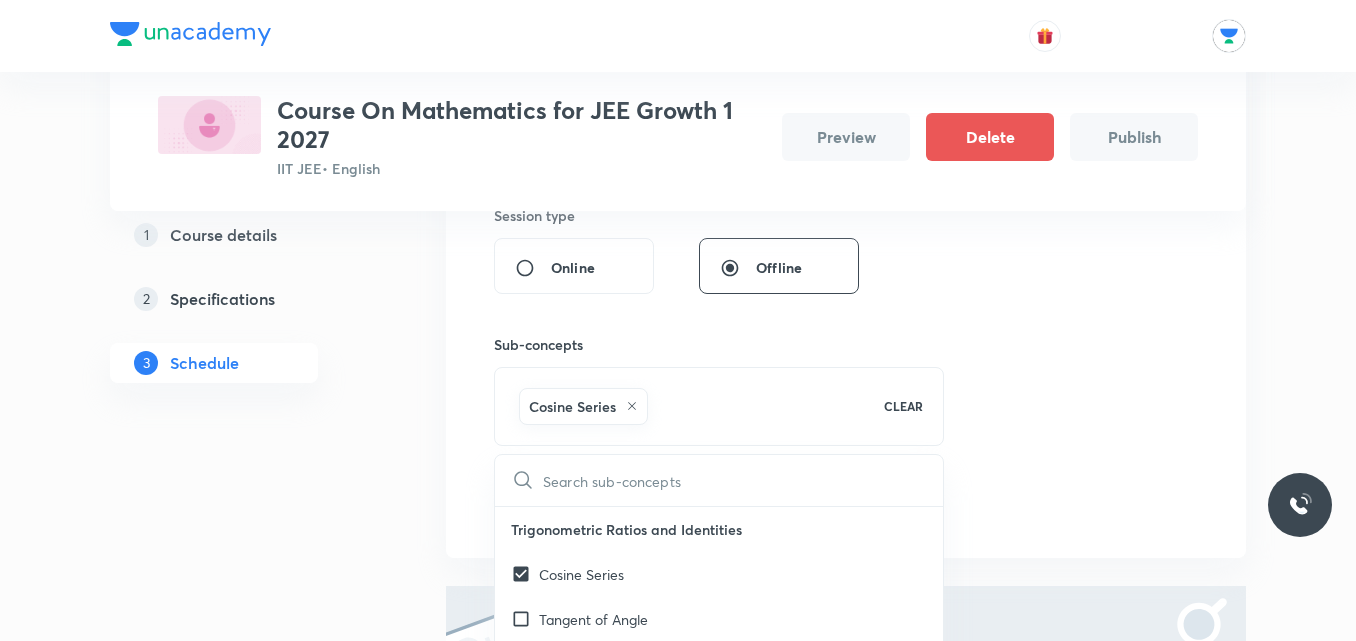 click on "Session  1 Live class Session title 11/99 LOGARITHMIC ​   Session type Online Offline Sub-concepts Cosine Series CLEAR ​ Trigonometric Ratios and Identities Cosine Series Tangent of Angle Trigonometric ratios/Functions of acute angles Measurement of an Angle Angles of trigonometry Trigonometric functions of any angle Trigonometric functions defined as circular function Graphs and other useful data of trigonometric functions Trigonometric ratios of allied angles Trigonometric ratios for compound angles Transformation formula Trigonomertic ratios of multiple and sub-multiple angles Values of trigonometric ratios of typical angles Continued Product of Cosine/Sine Series Sum of Trigonometric Series Optimization of Equation Heights and Distances Conditional identities Heights and Distances Application of Trigonometry in Maximizing and Minimizing Properties of Triangle Standard symbols Sine rule Cosine rule Projection formula Half angle formulas Area of triangle Inscribed circles of a triangle and their radii" at bounding box center [846, 235] 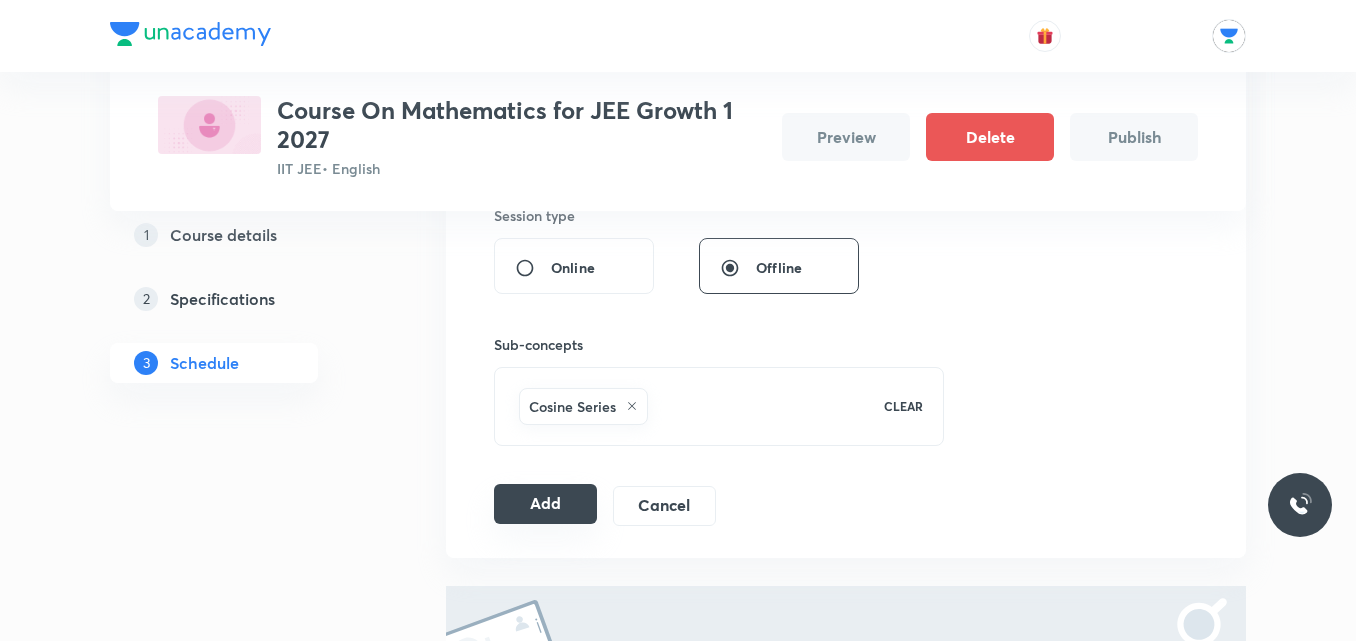 click on "Add" at bounding box center (545, 504) 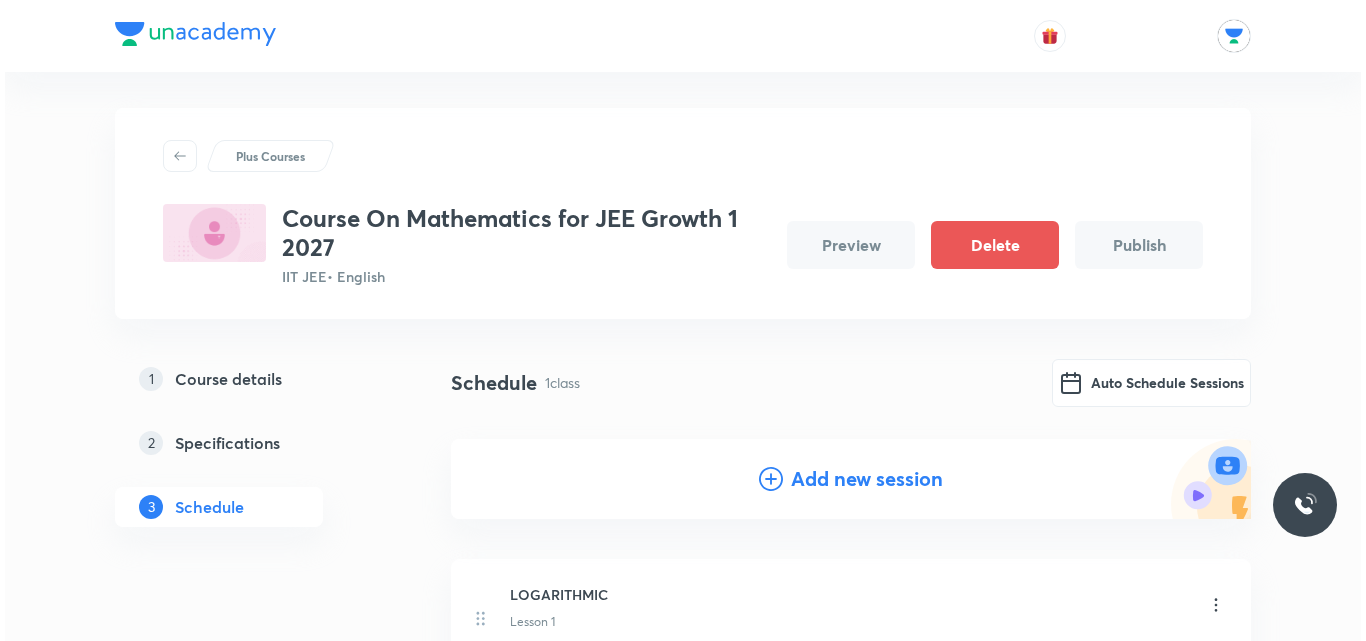 scroll, scrollTop: 3, scrollLeft: 0, axis: vertical 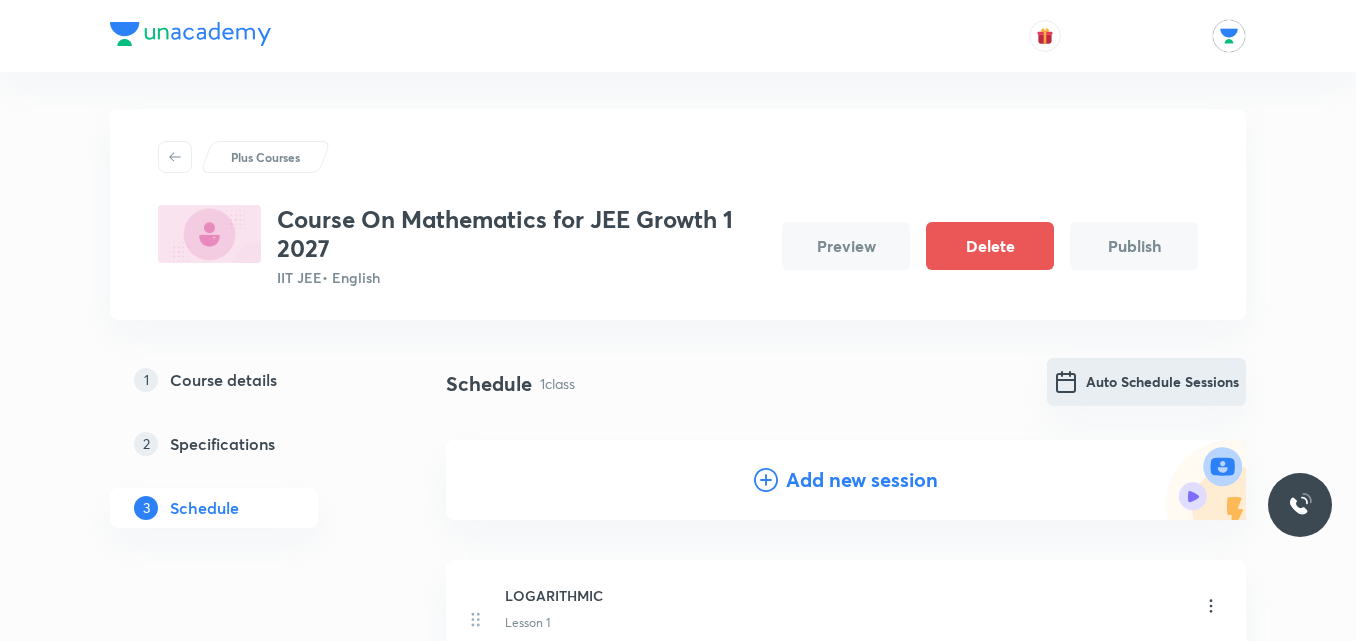 click on "Auto Schedule Sessions" at bounding box center (1146, 382) 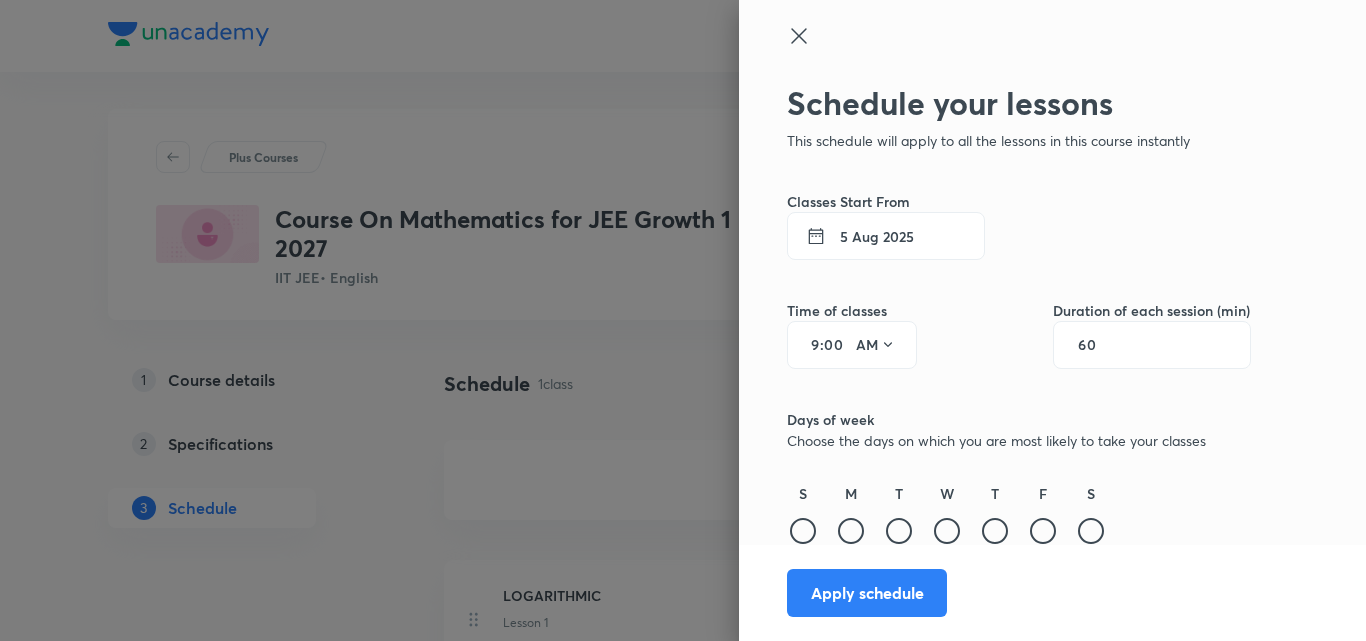 click on "9" at bounding box center (808, 345) 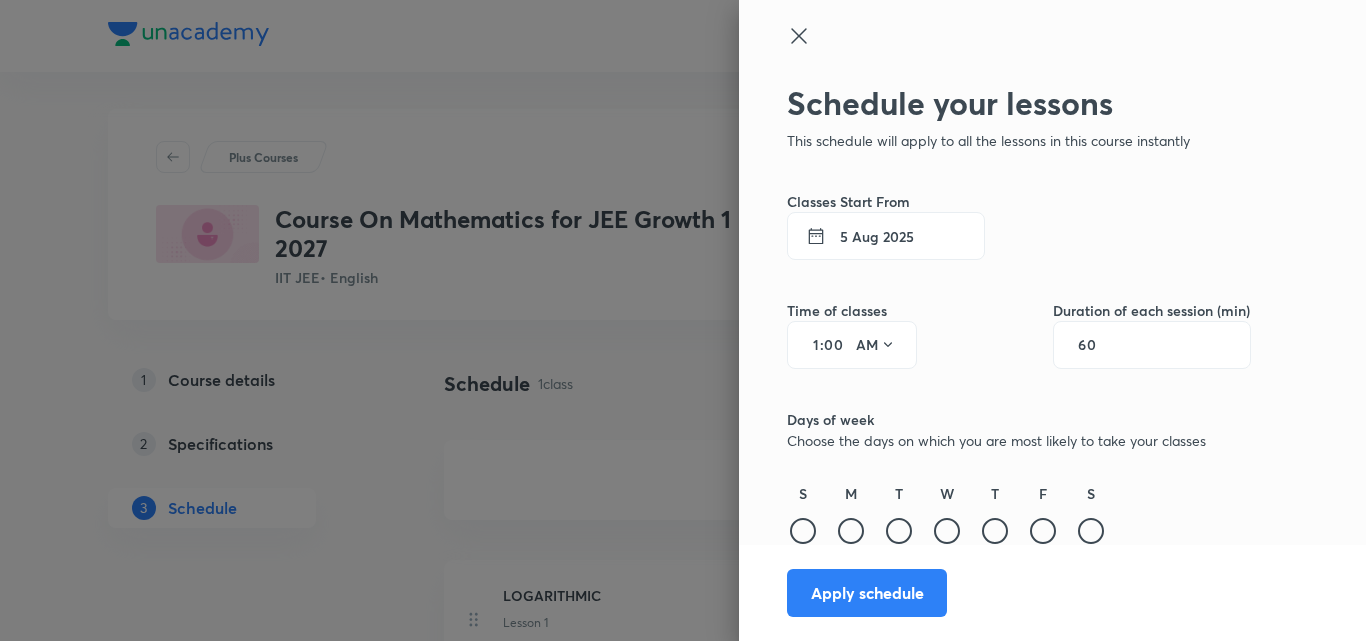 type on "11" 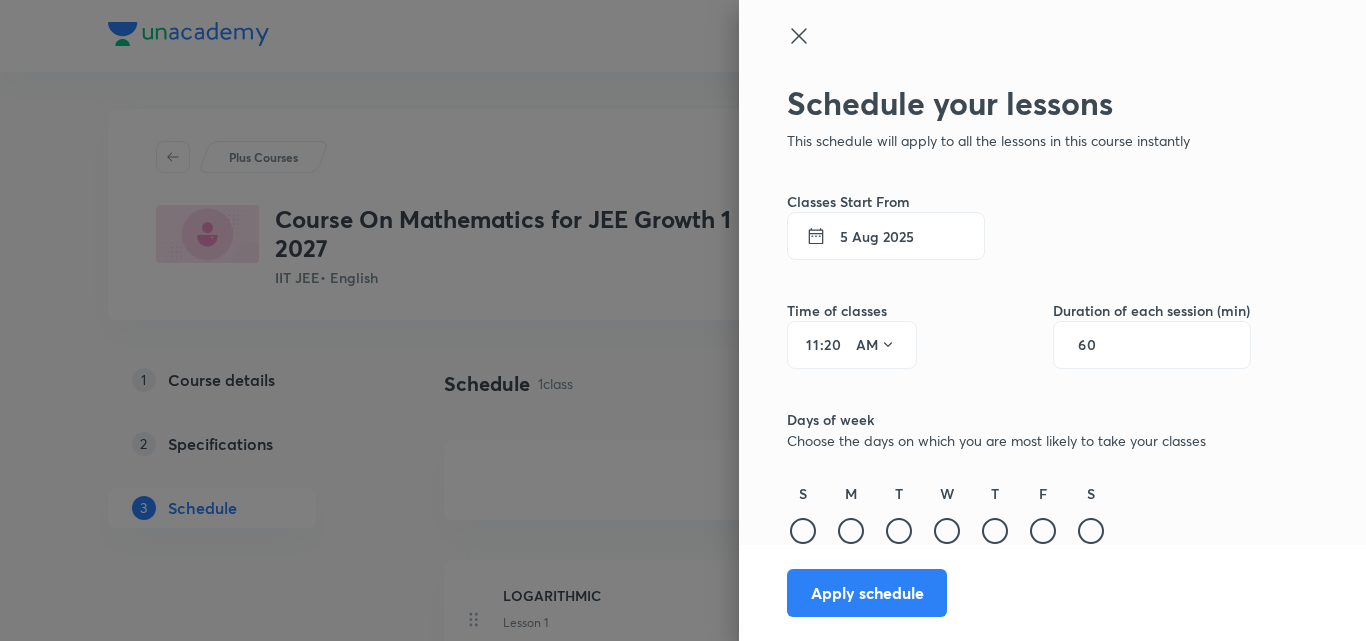 type on "20" 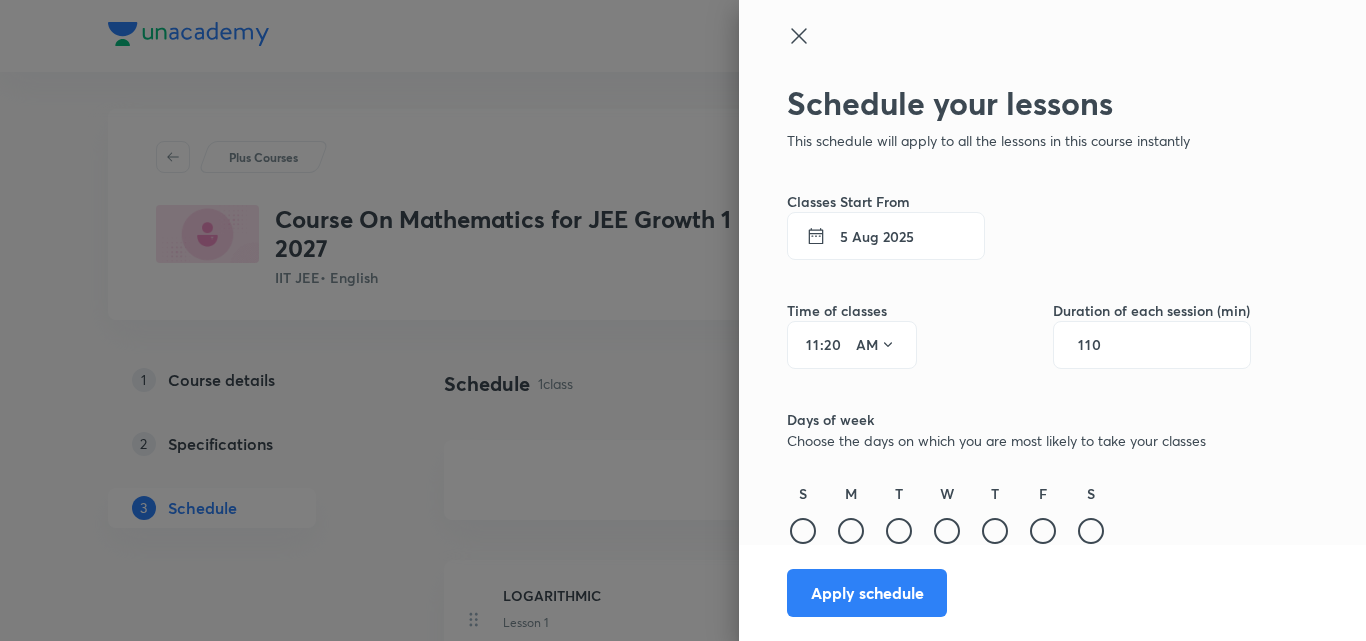 scroll, scrollTop: 1, scrollLeft: 0, axis: vertical 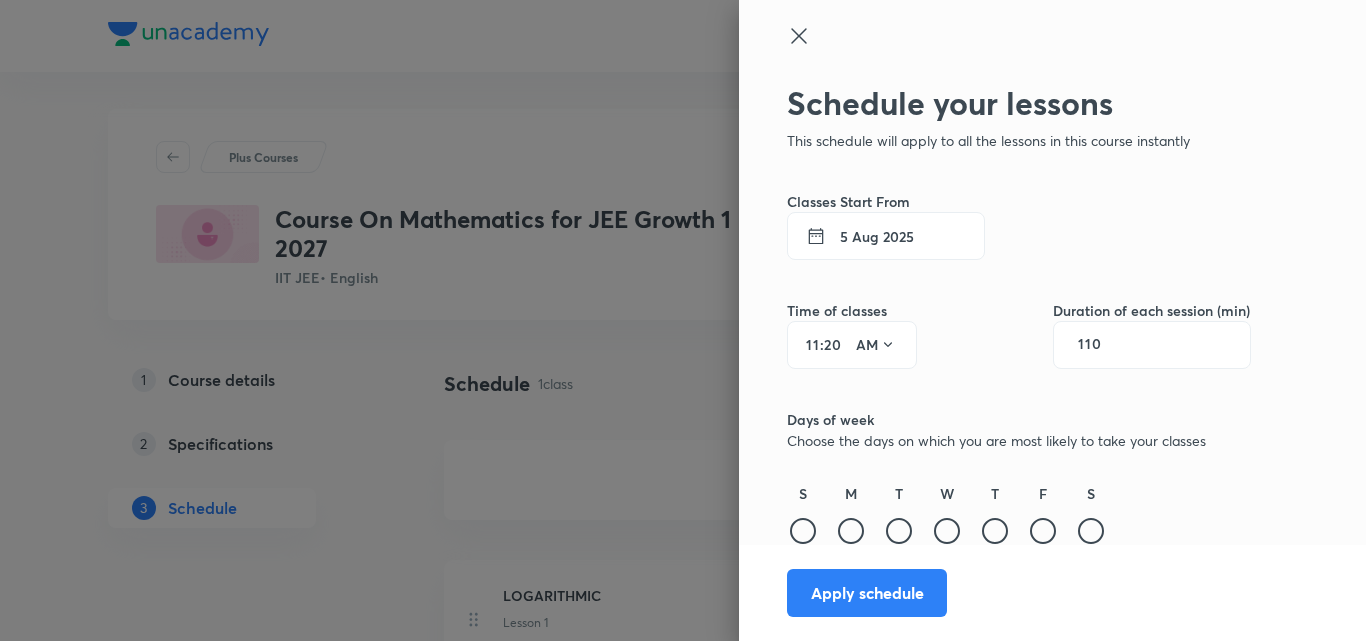 type on "110" 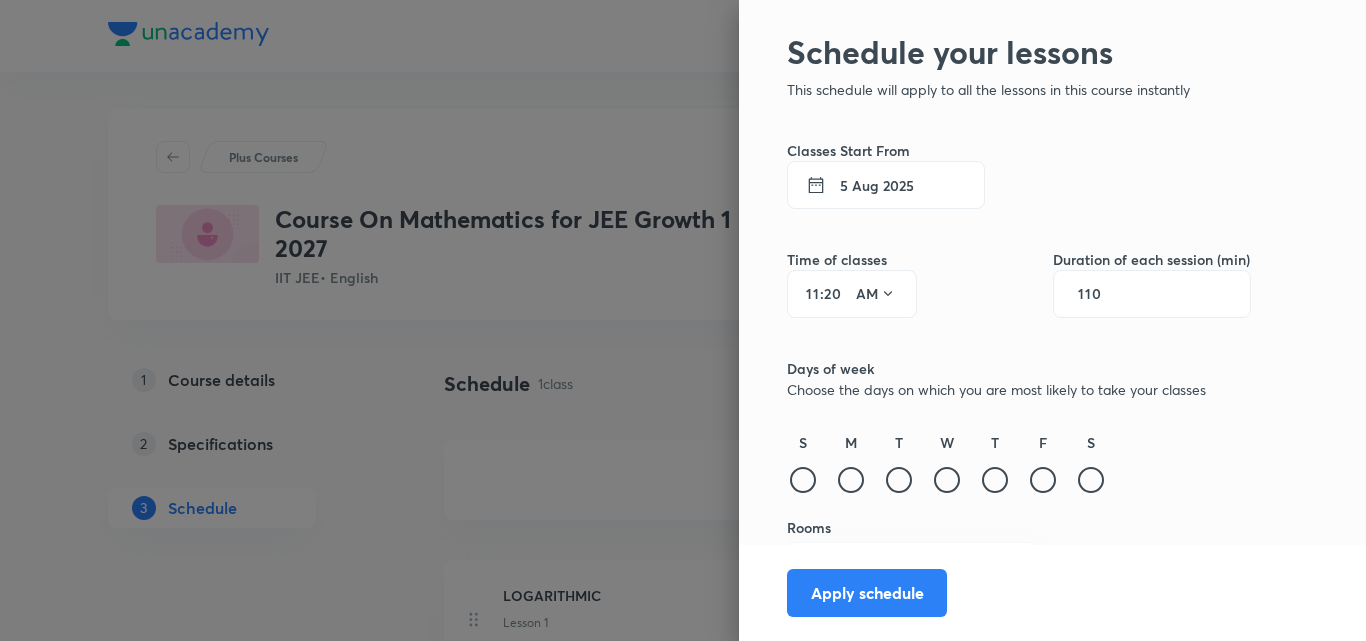 scroll, scrollTop: 99, scrollLeft: 0, axis: vertical 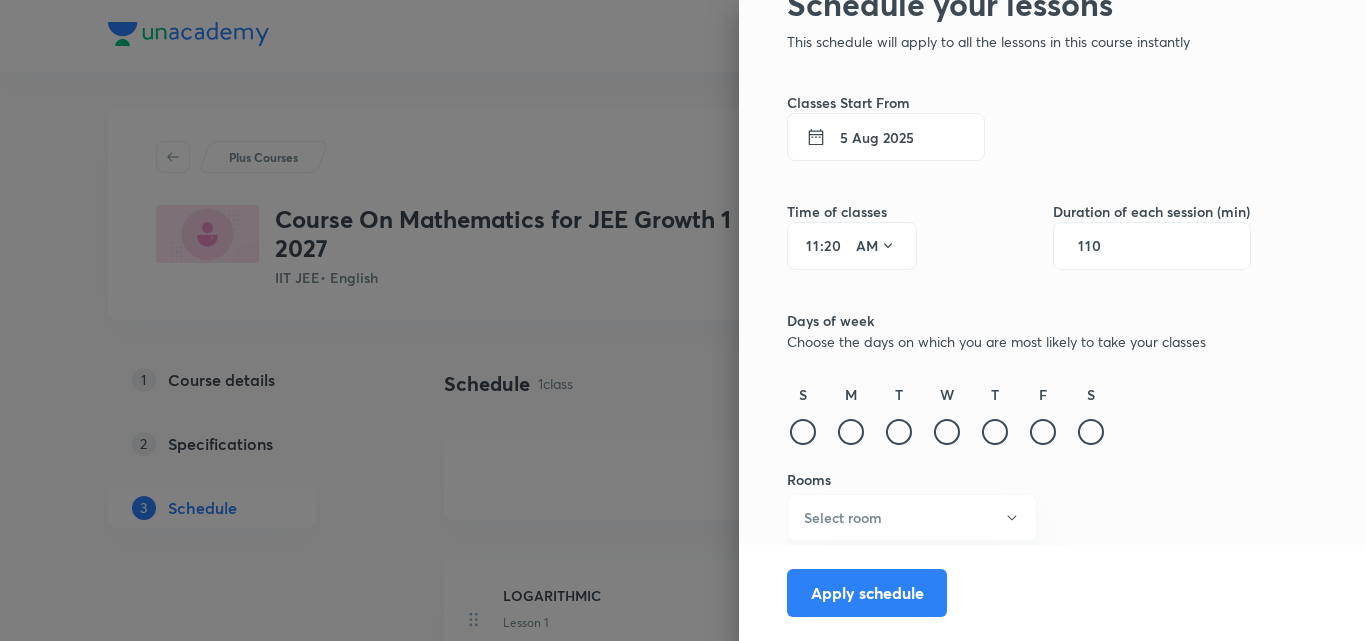 click on "5 Aug 2025" at bounding box center (886, 137) 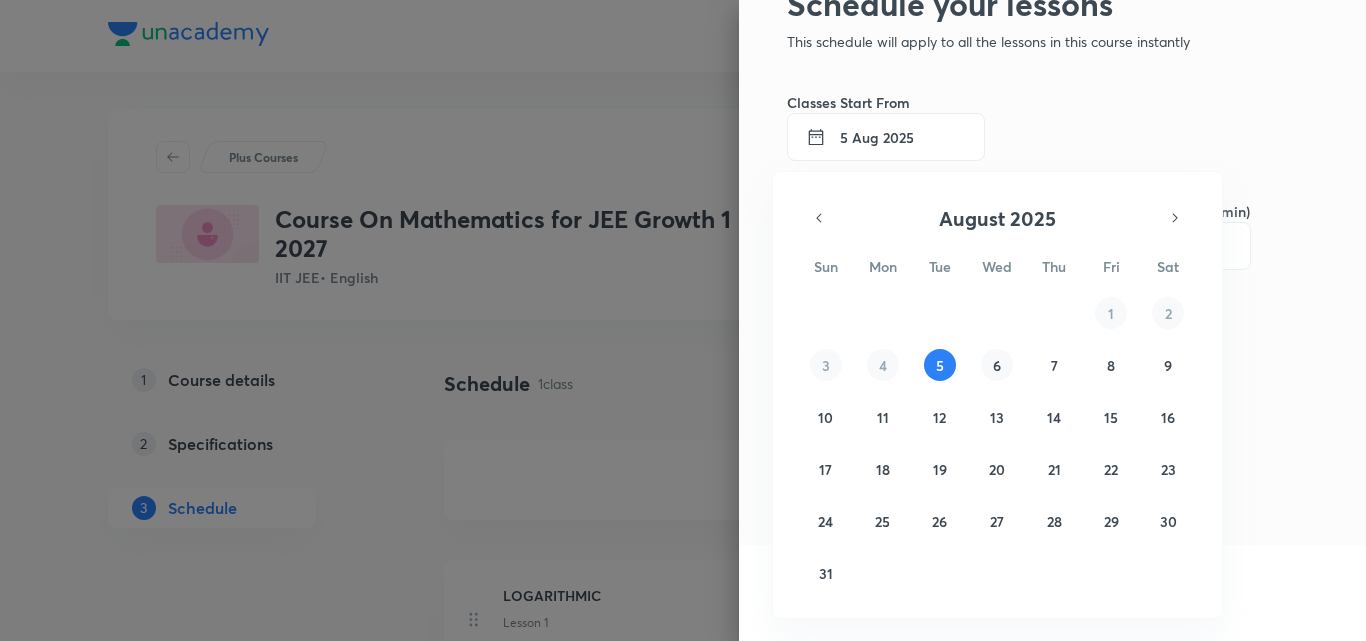click on "6" at bounding box center [997, 365] 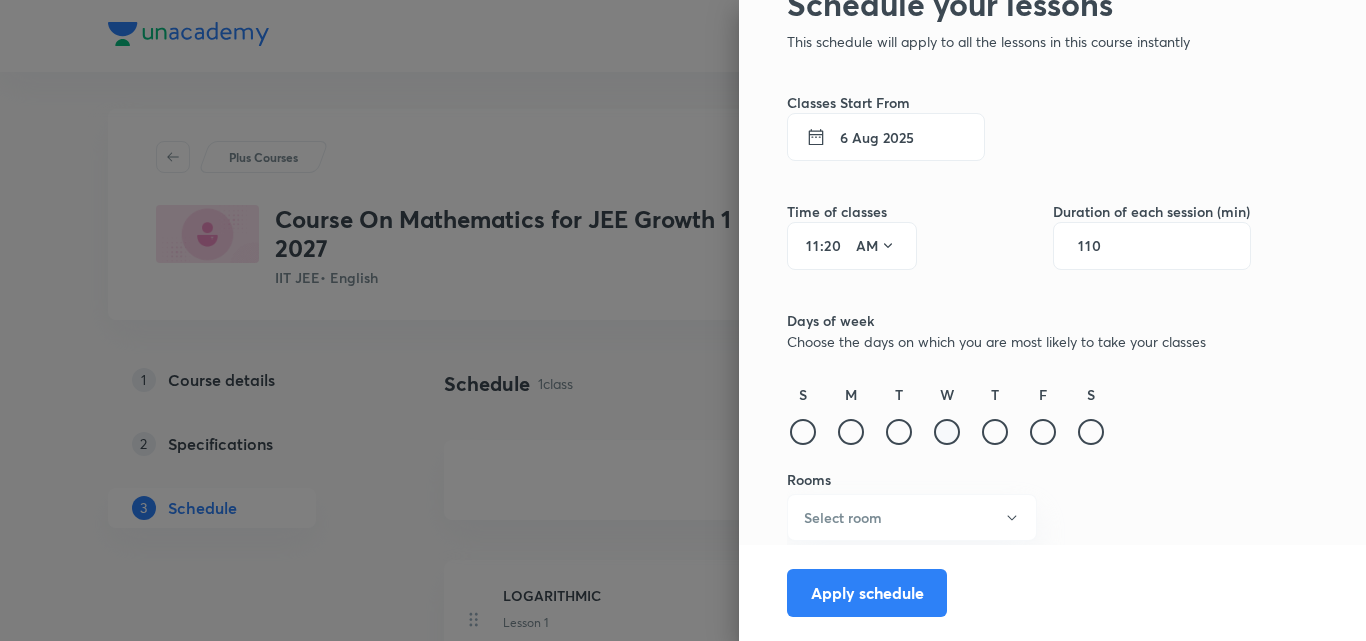 click at bounding box center [947, 432] 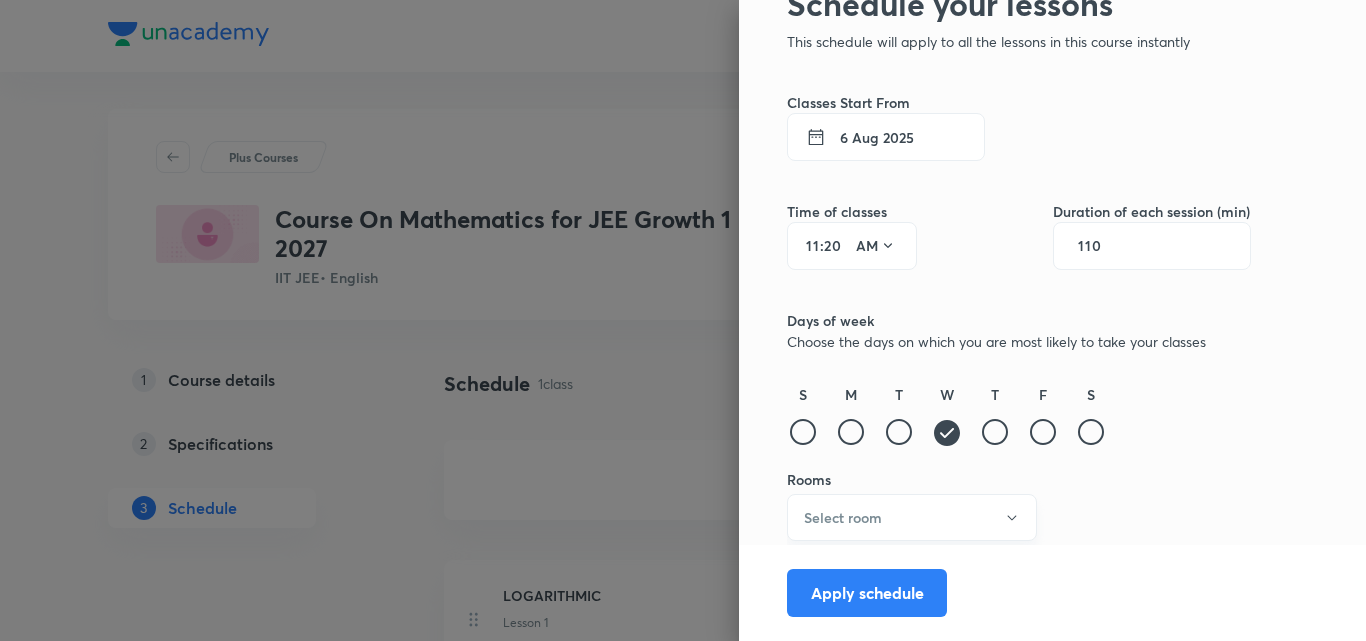 click on "Select room" at bounding box center [912, 517] 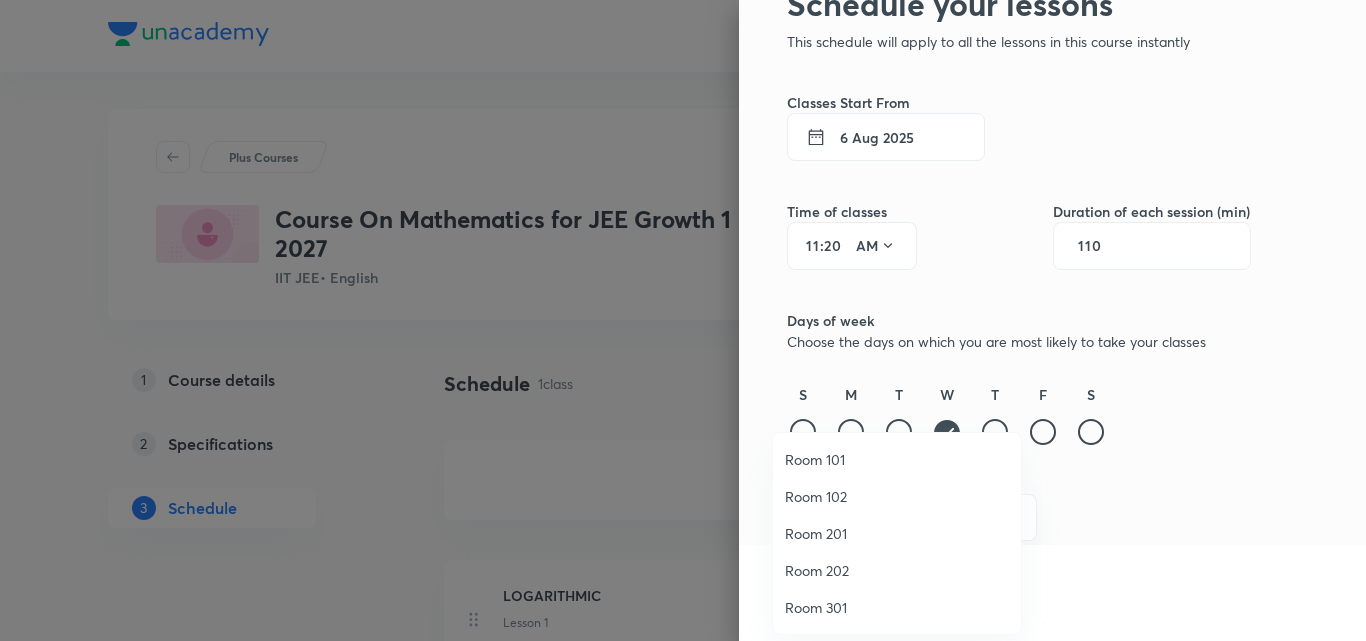 click on "Room 201" at bounding box center (897, 533) 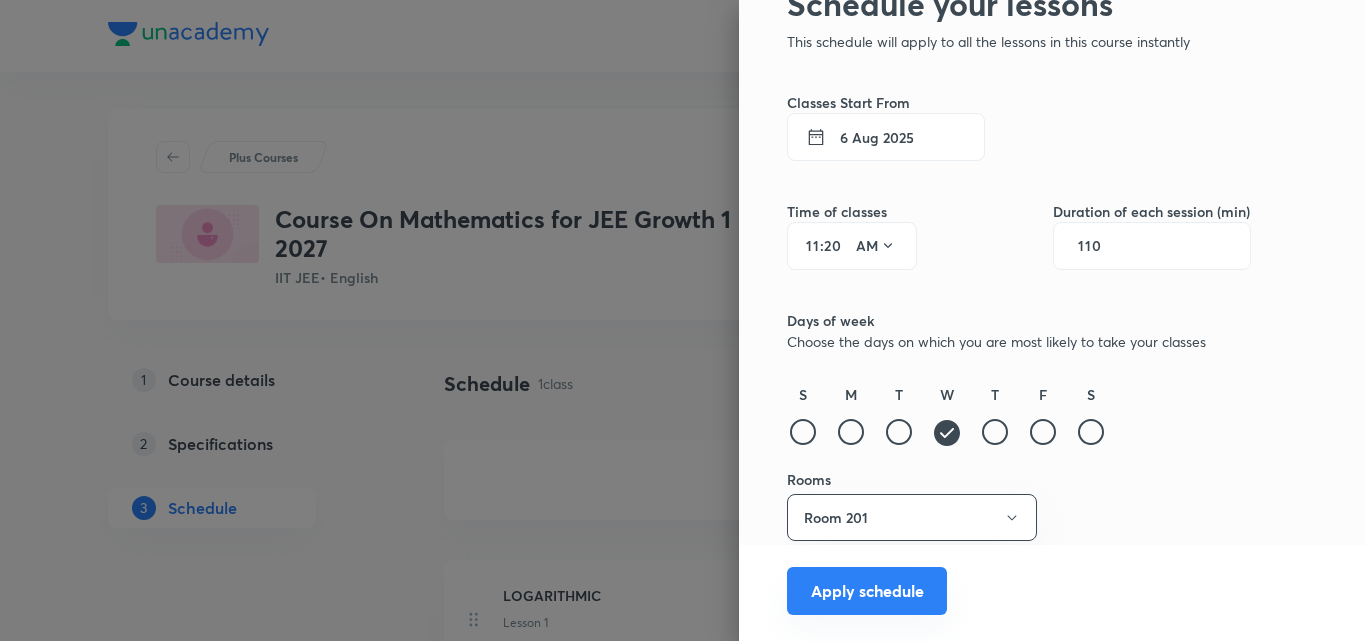 click on "Apply schedule" at bounding box center [867, 591] 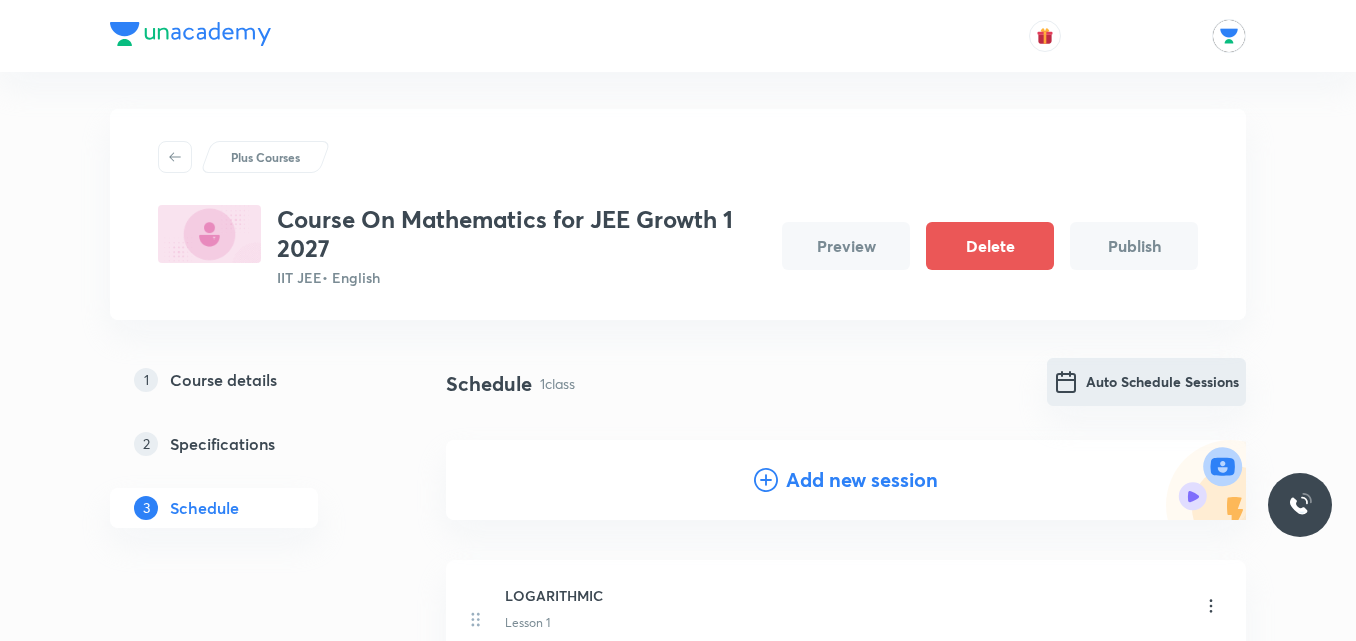 click on "Auto Schedule Sessions" at bounding box center [1146, 382] 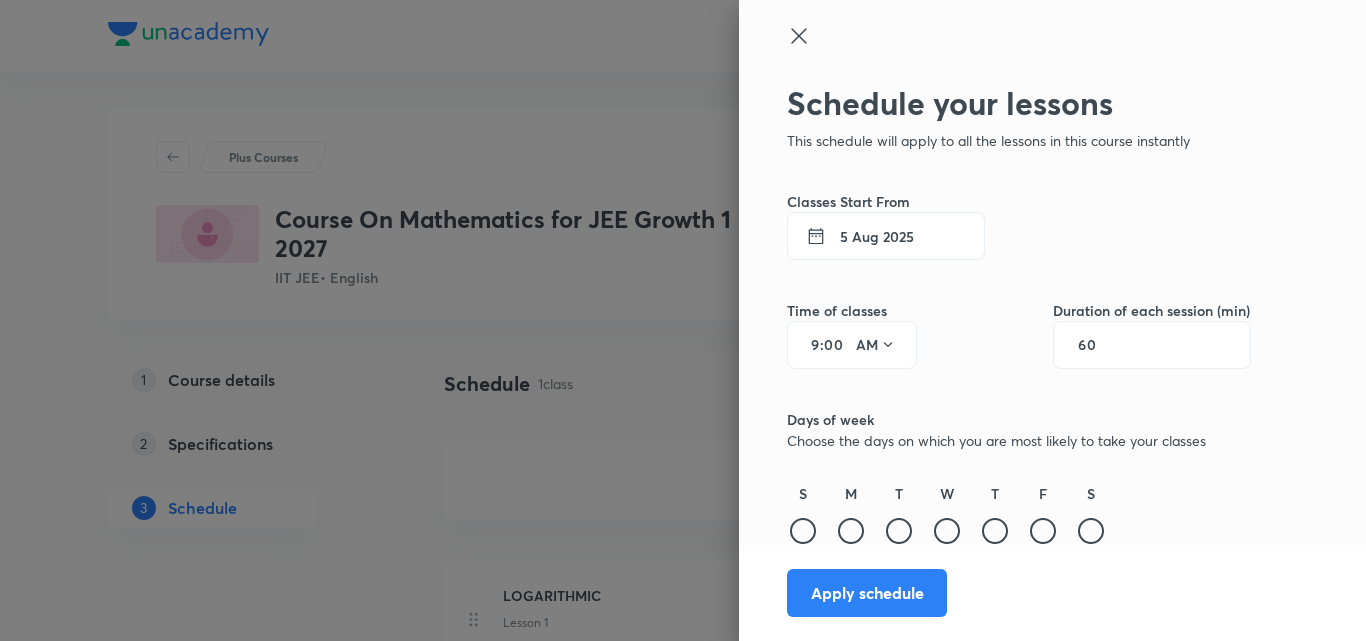 click on "5 Aug 2025" at bounding box center [886, 236] 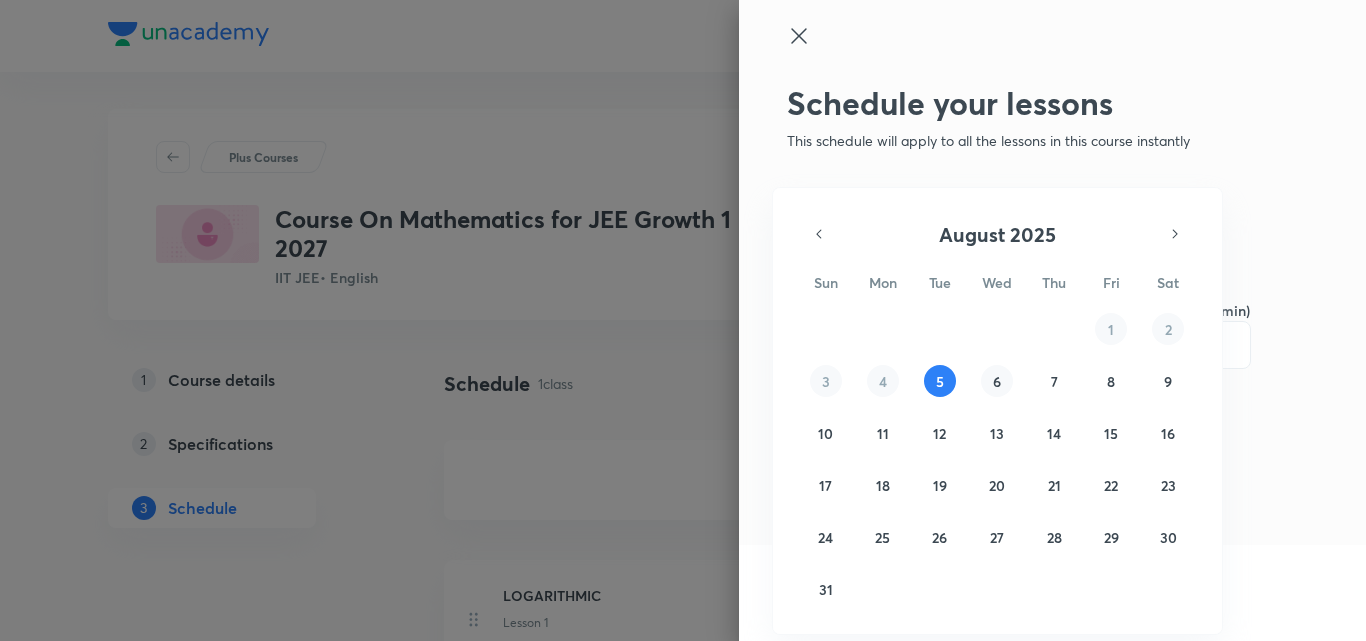 click on "6" at bounding box center [997, 381] 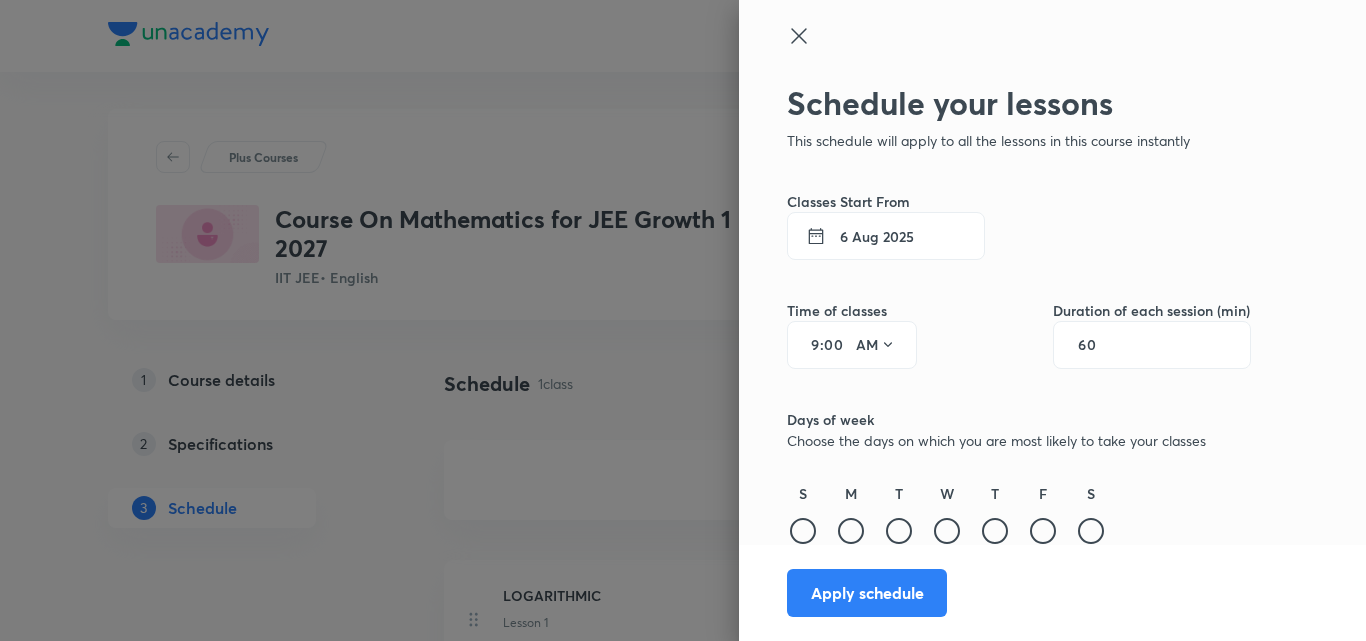 click on "9" at bounding box center [808, 345] 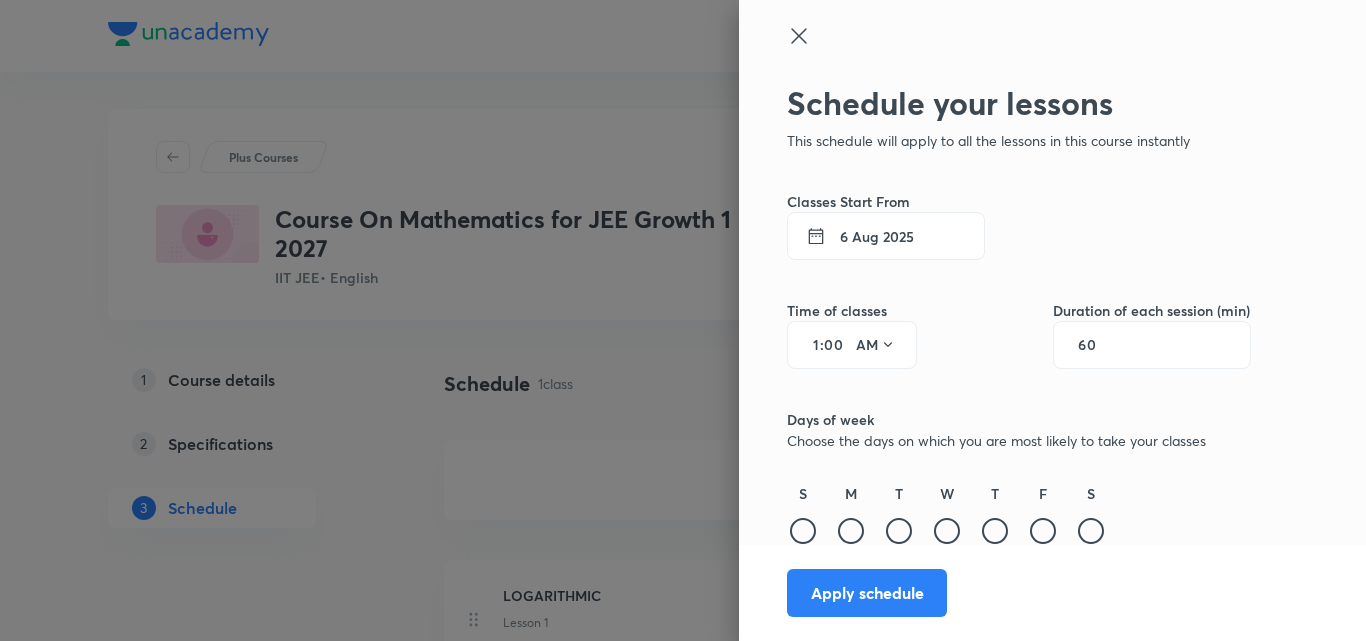 type on "11" 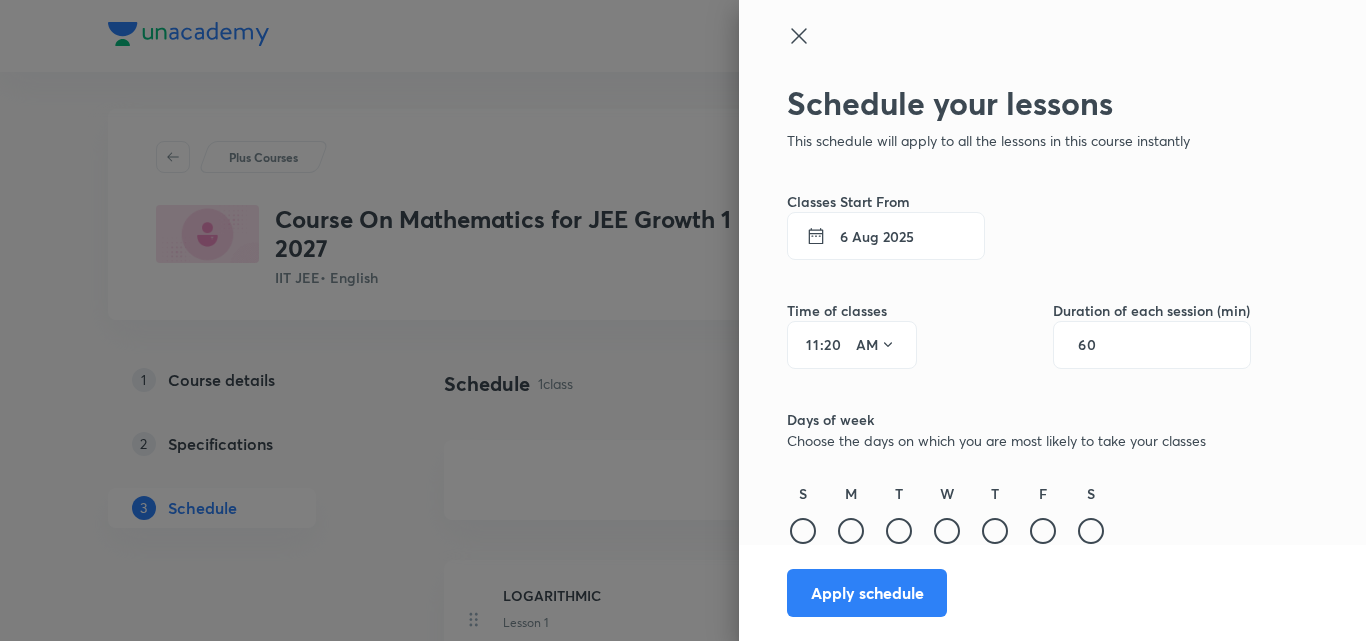 type on "20" 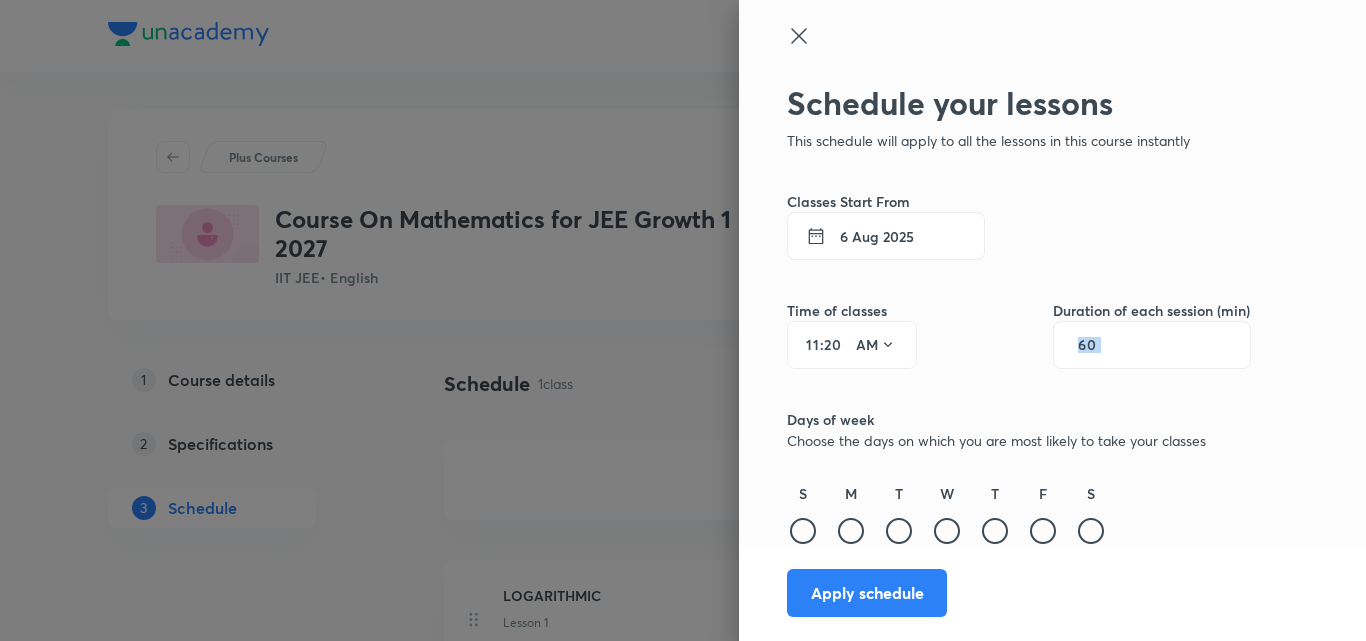 click on "60" at bounding box center [1152, 345] 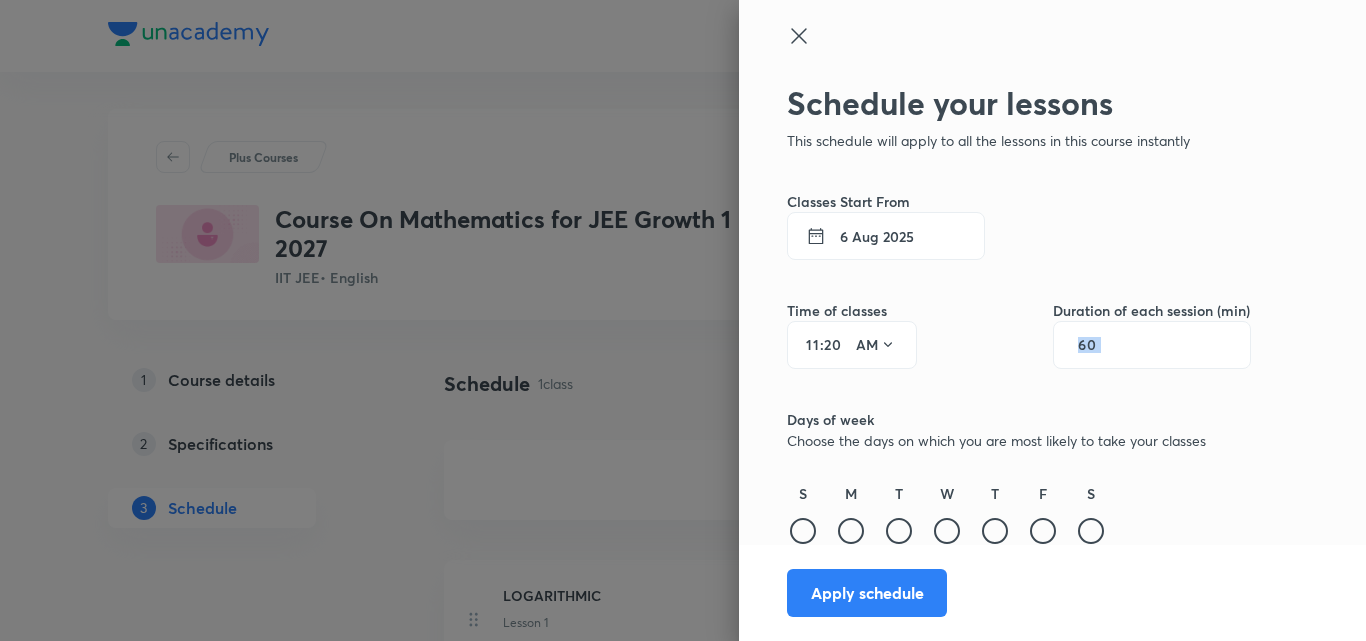 click on "60" at bounding box center [1152, 345] 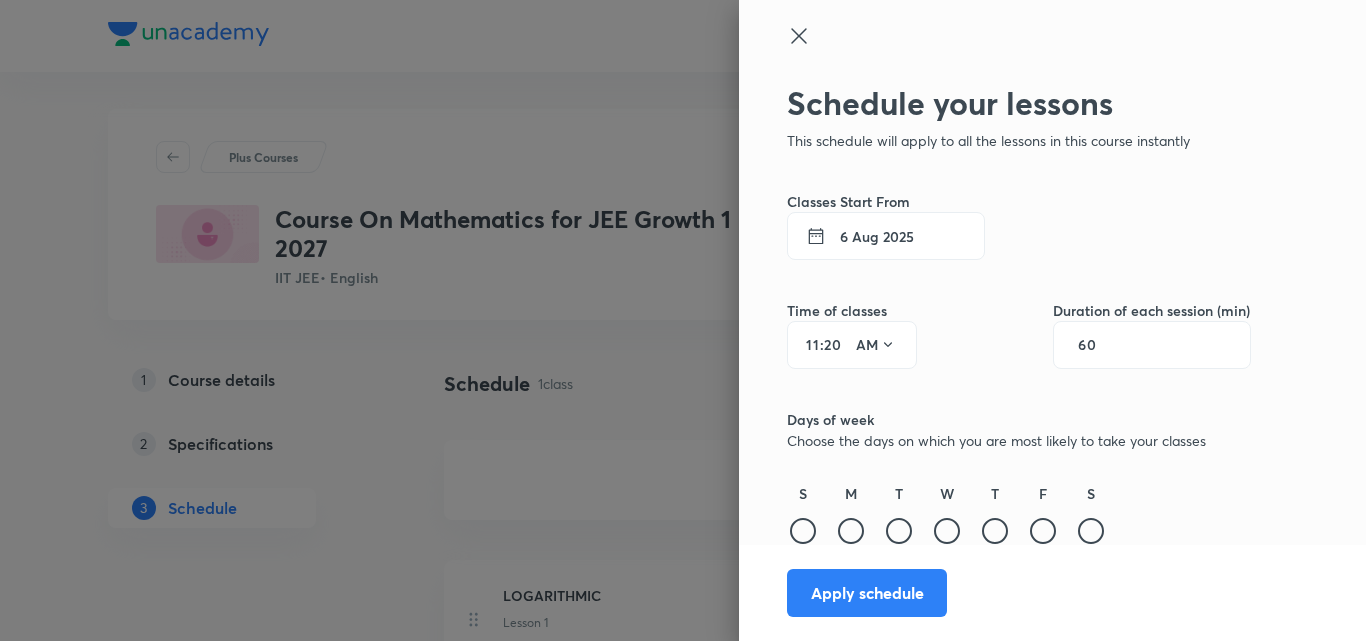 click on "60" at bounding box center (1097, 345) 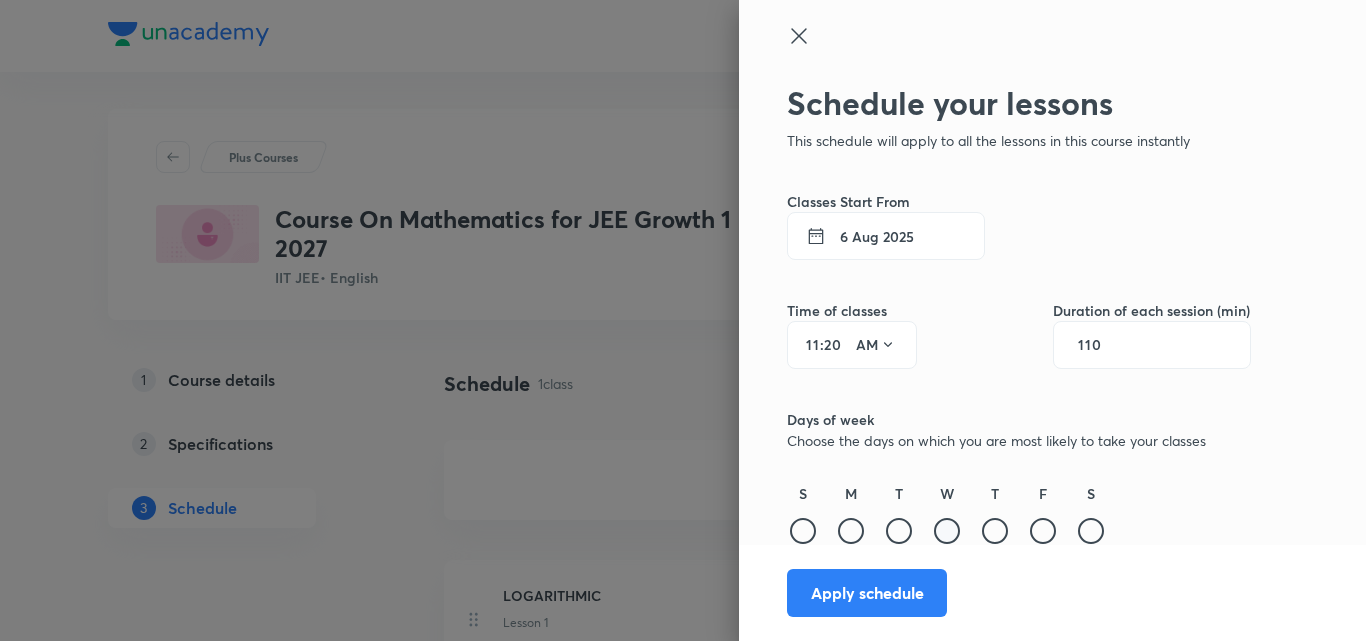 type on "110" 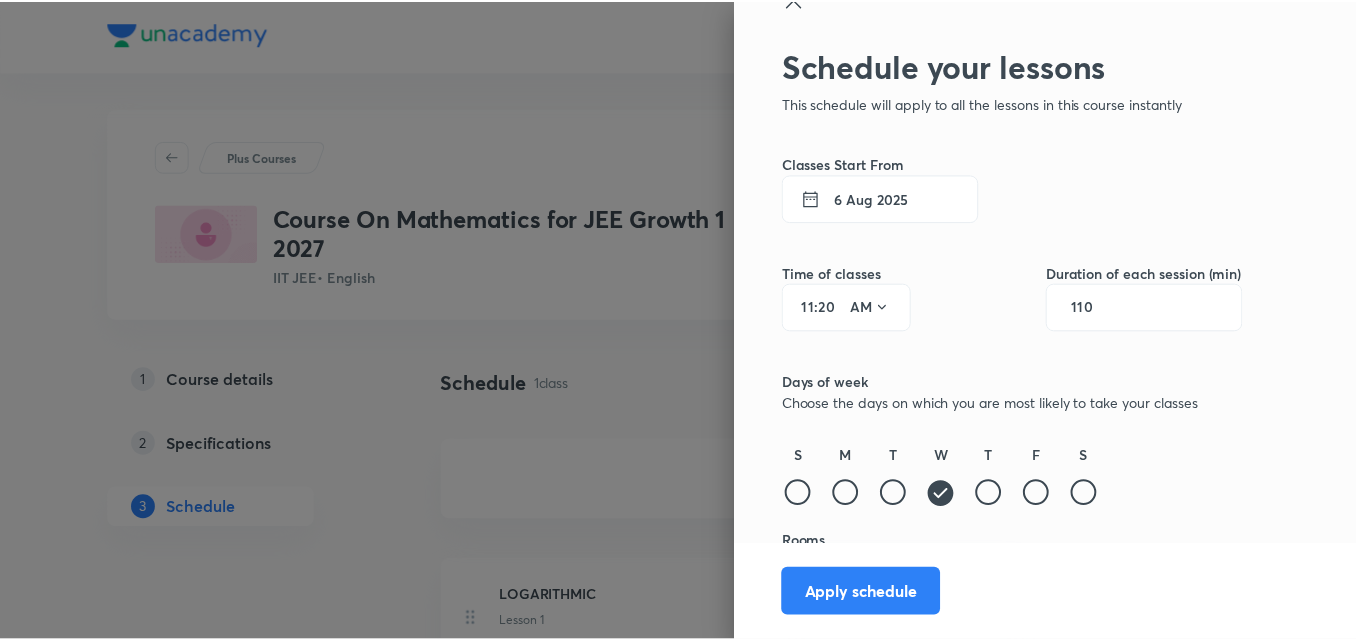 scroll, scrollTop: 99, scrollLeft: 0, axis: vertical 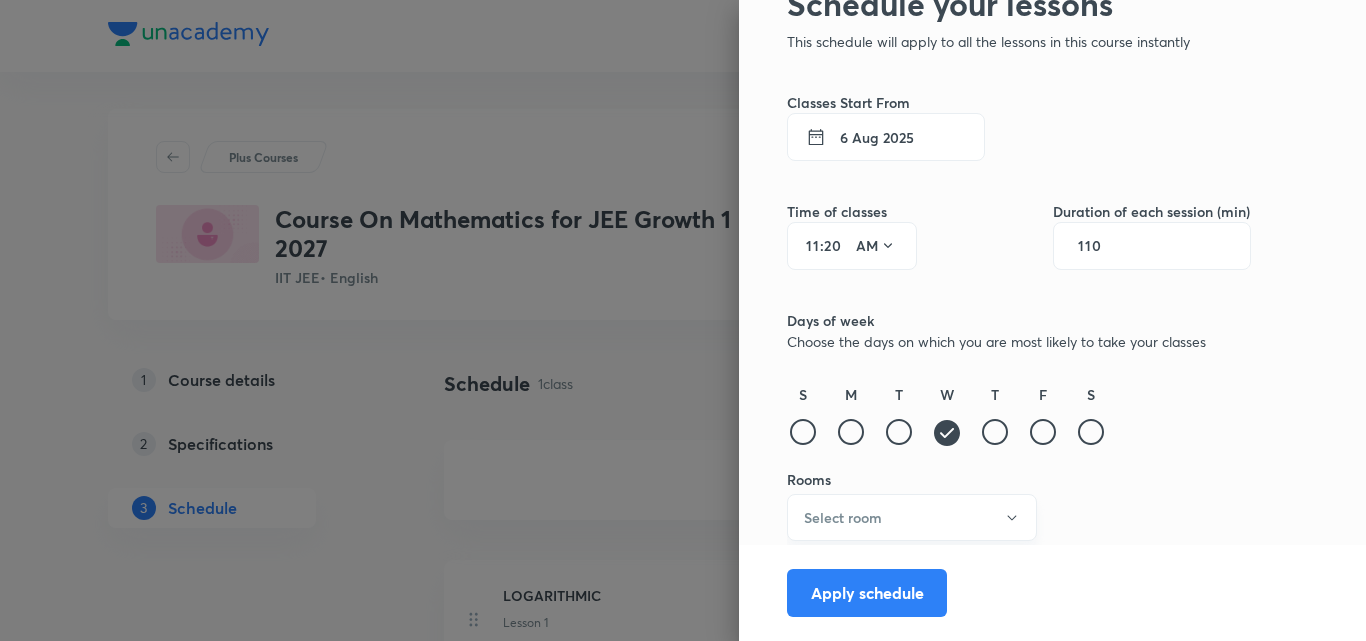 click on "Select room" at bounding box center [912, 517] 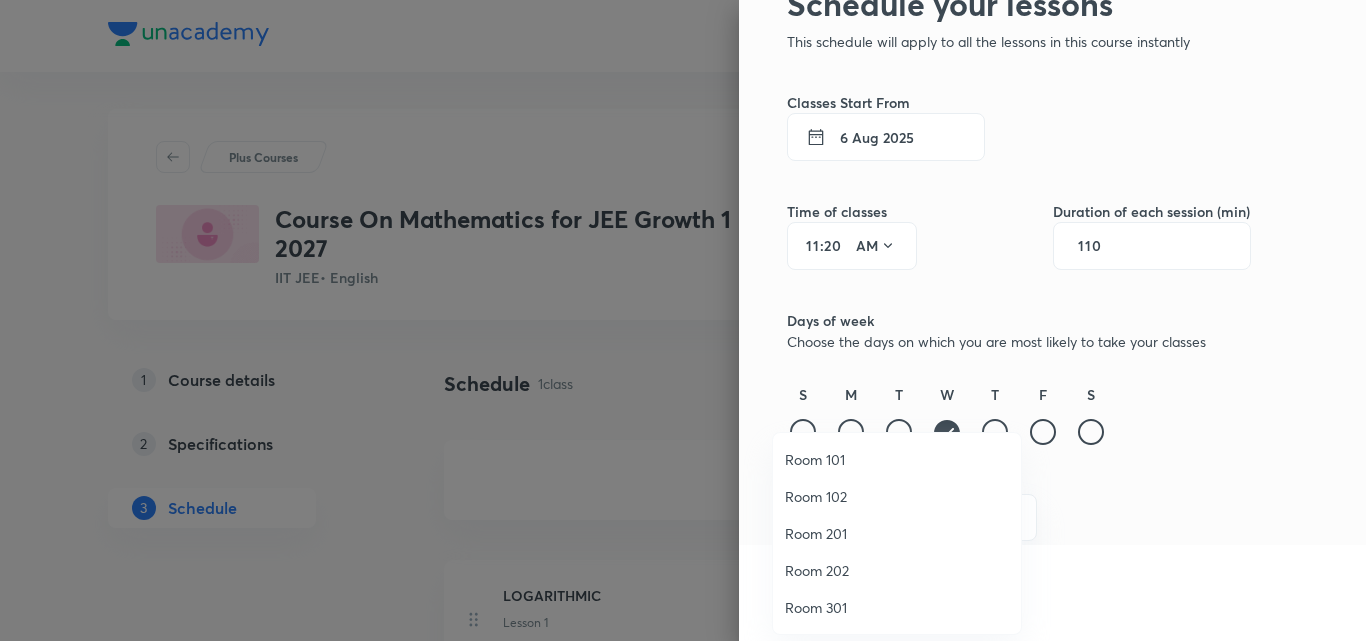 click on "Room 202" at bounding box center (897, 570) 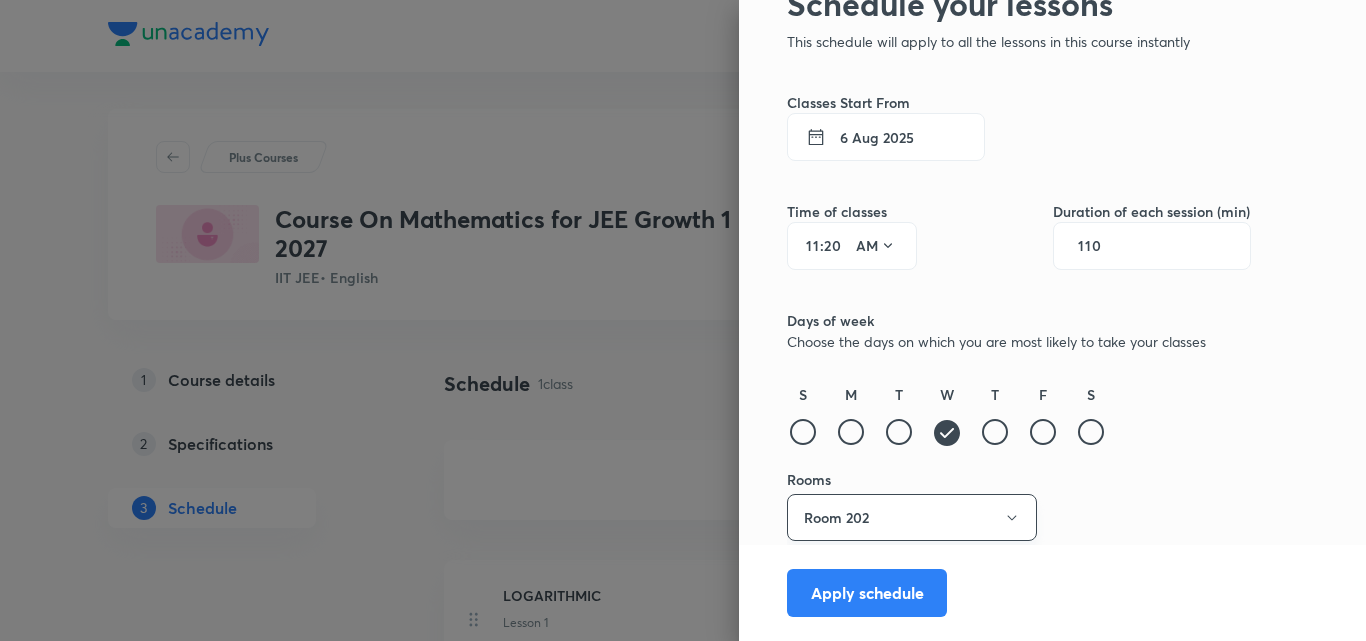 click on "Room 202" at bounding box center (912, 517) 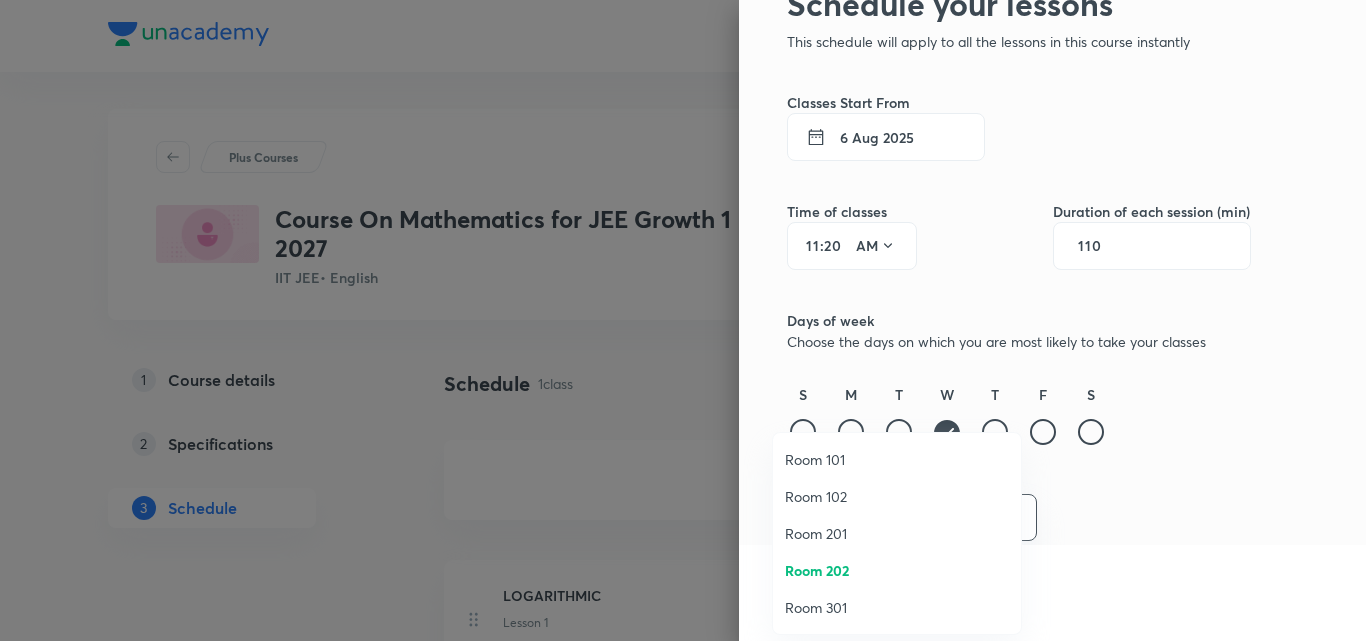 click on "Room 201" at bounding box center [897, 533] 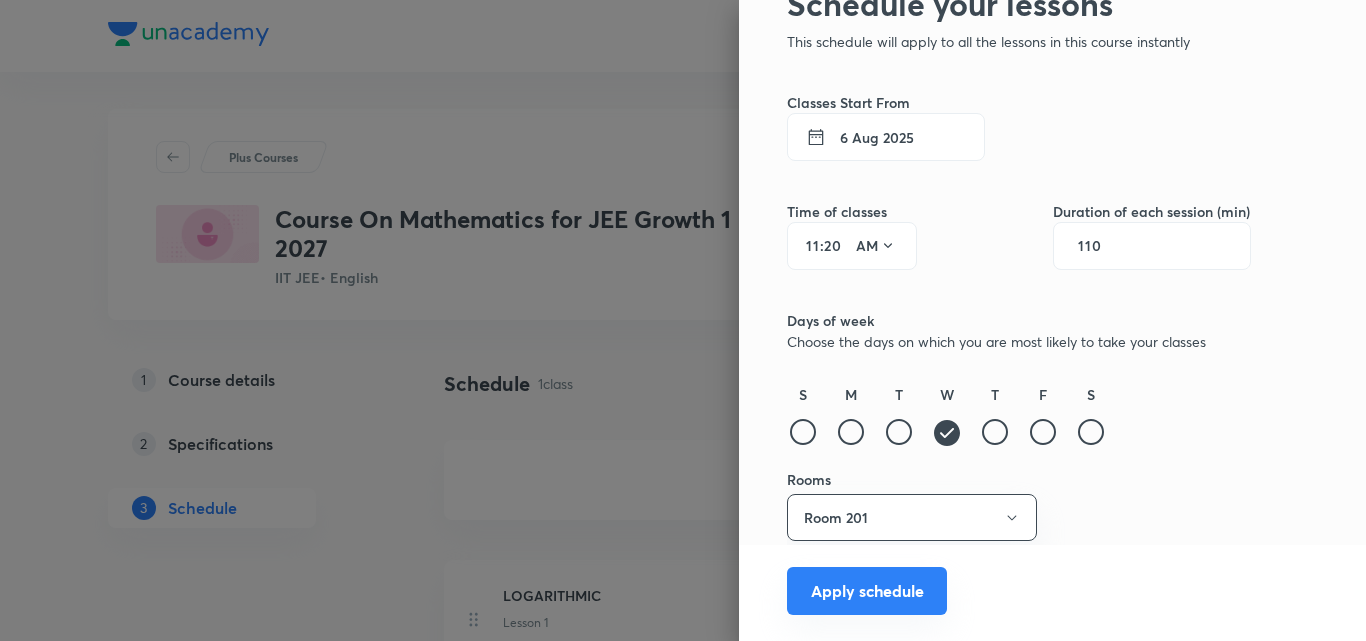 click on "Apply schedule" at bounding box center [867, 591] 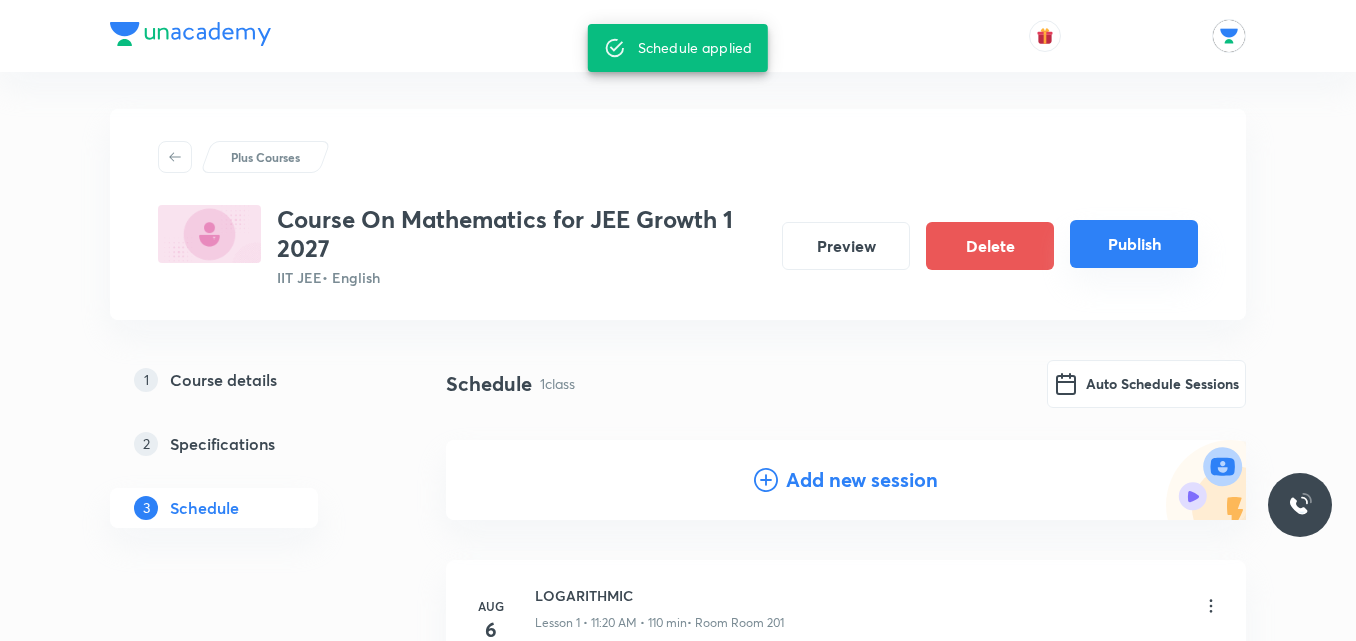 click on "Publish" at bounding box center [1134, 244] 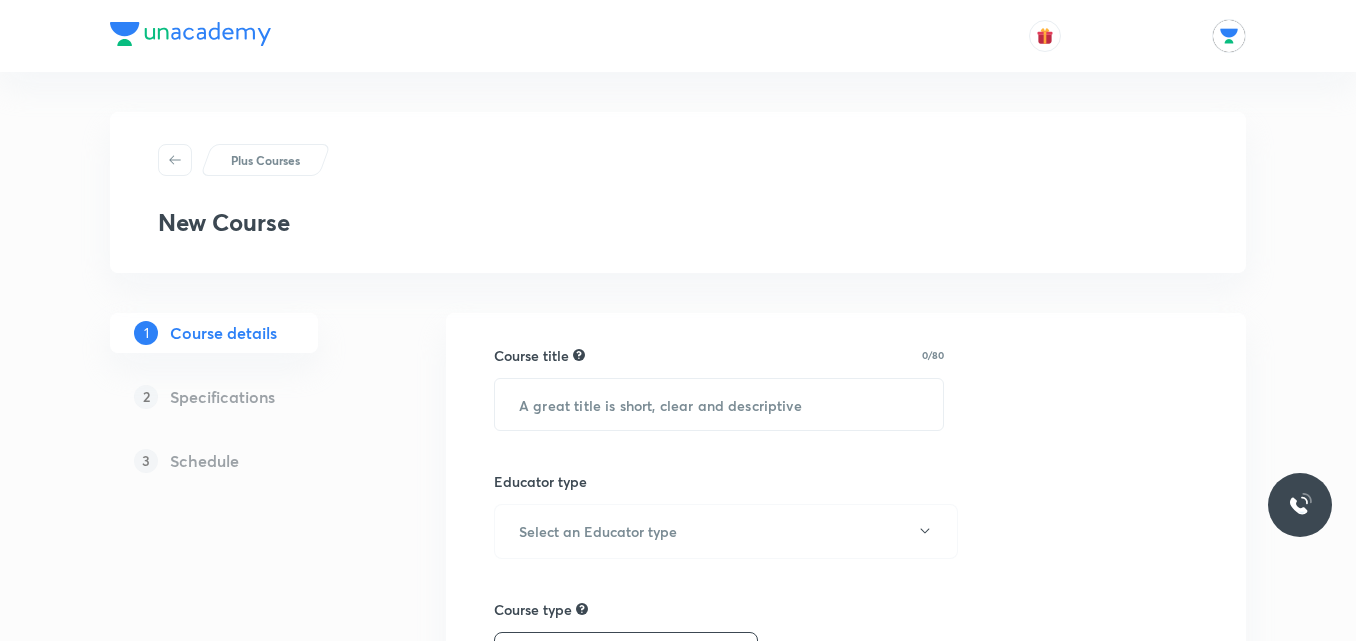 scroll, scrollTop: 0, scrollLeft: 0, axis: both 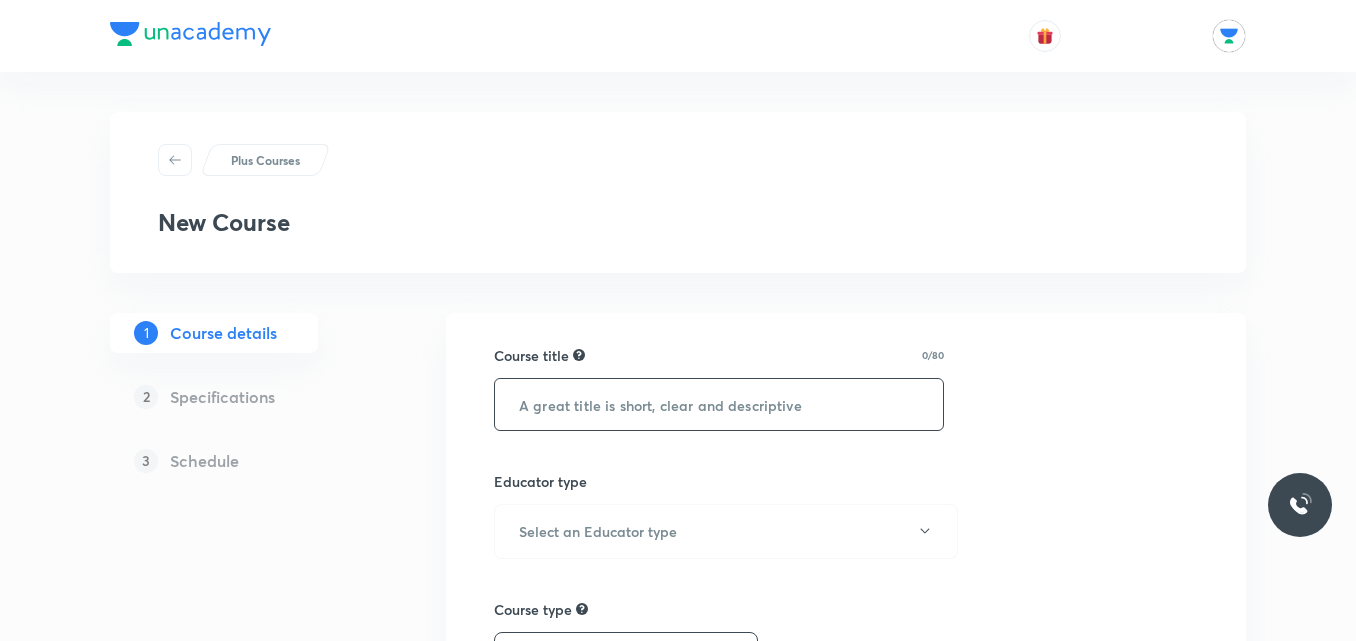 click at bounding box center [719, 404] 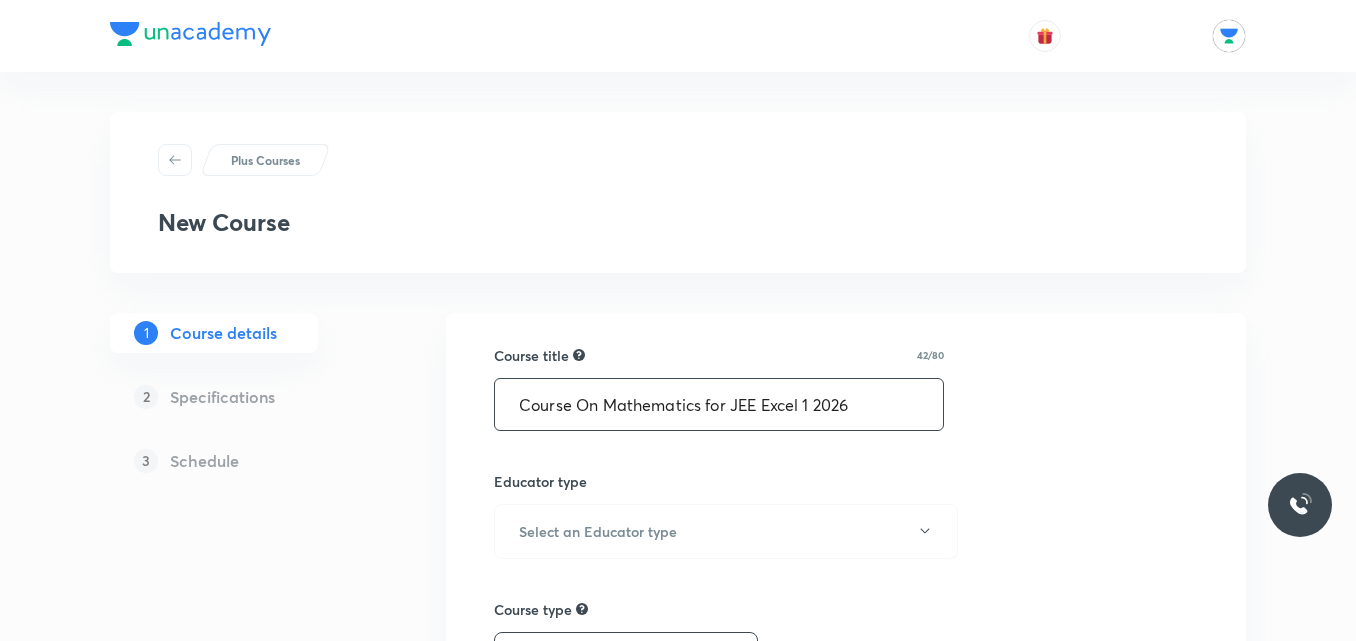 type on "Course On Mathematics for JEE Excel 1 2026" 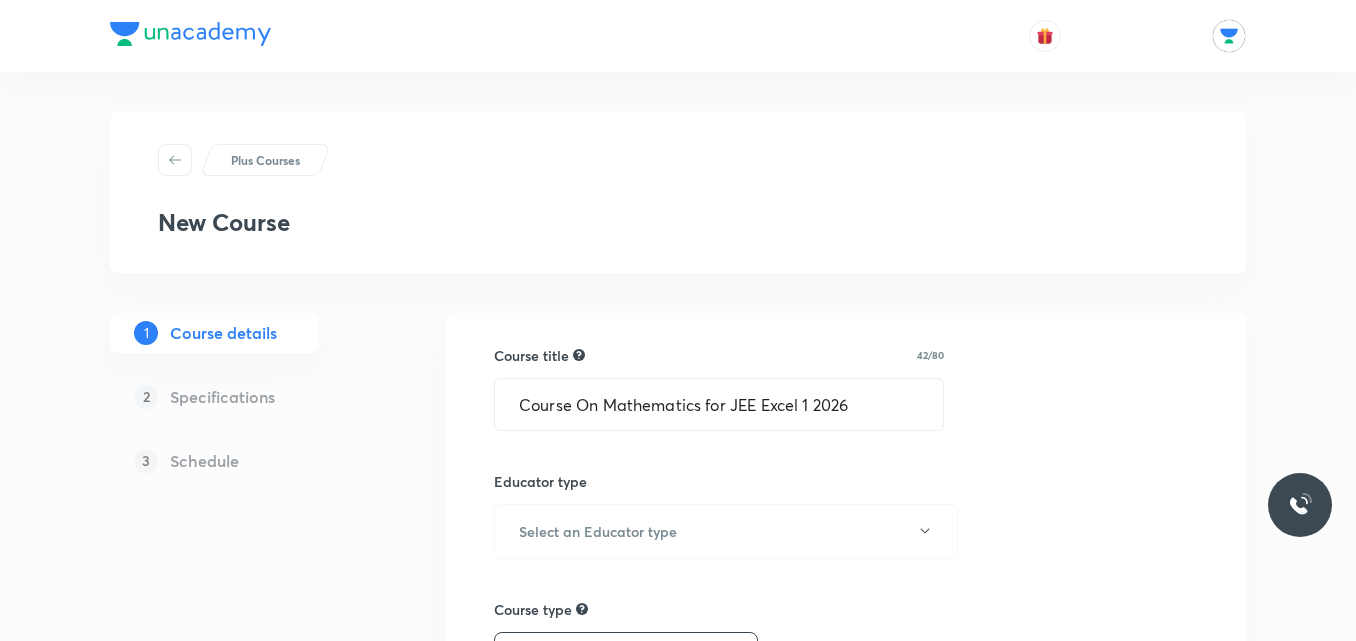 click on "Course title 42/80 Course On Mathematics for JEE Excel 1 2026 ​ Educator type Select an Educator type   Course type Online only Hybrid (Unacademy centre) Hybrid (non-offline) Only select if both recorded and live classes would be added to the course Course description 0/500 ​ Spoken Language Select a language Written Content/Slide Language ​ Select a goal ​ Educators ​ Save & continue" at bounding box center [846, 984] 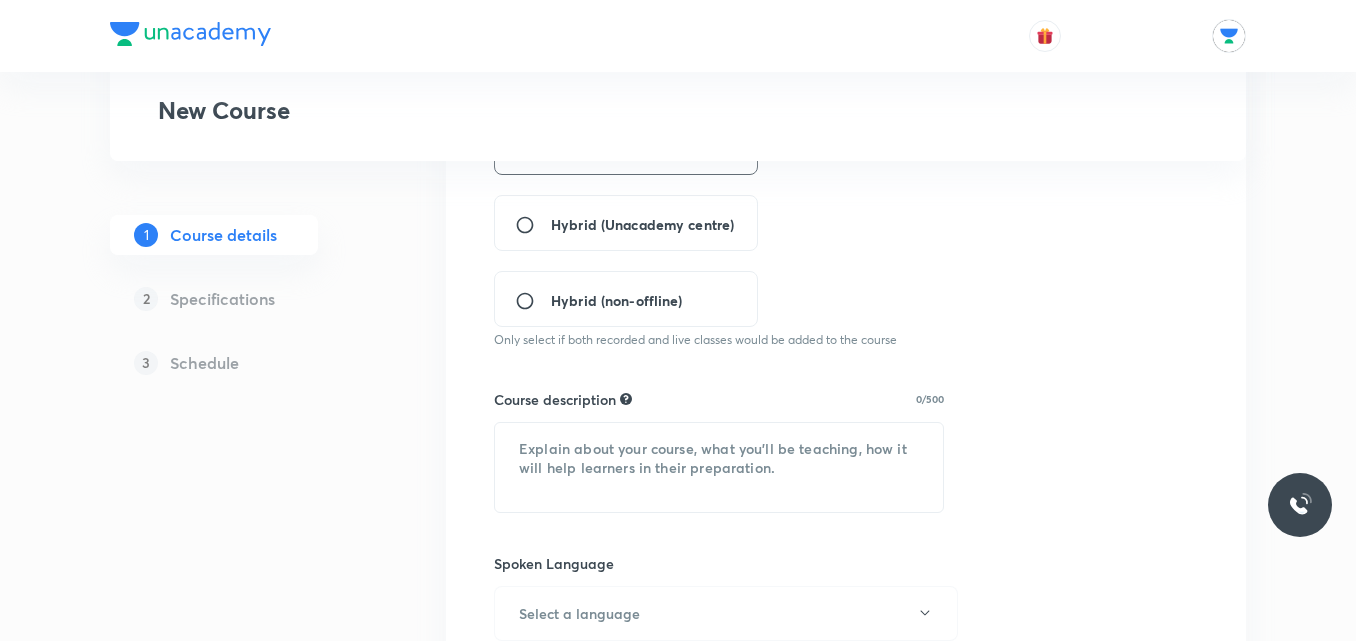 scroll, scrollTop: 550, scrollLeft: 0, axis: vertical 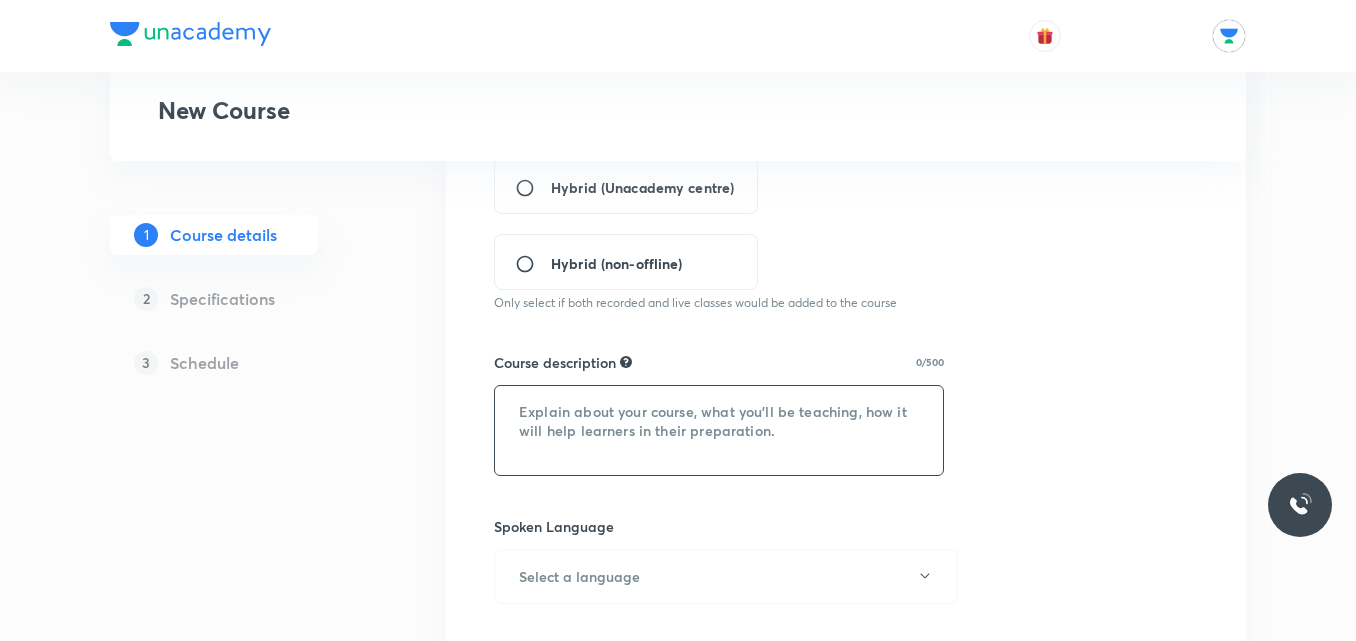 click at bounding box center (719, 430) 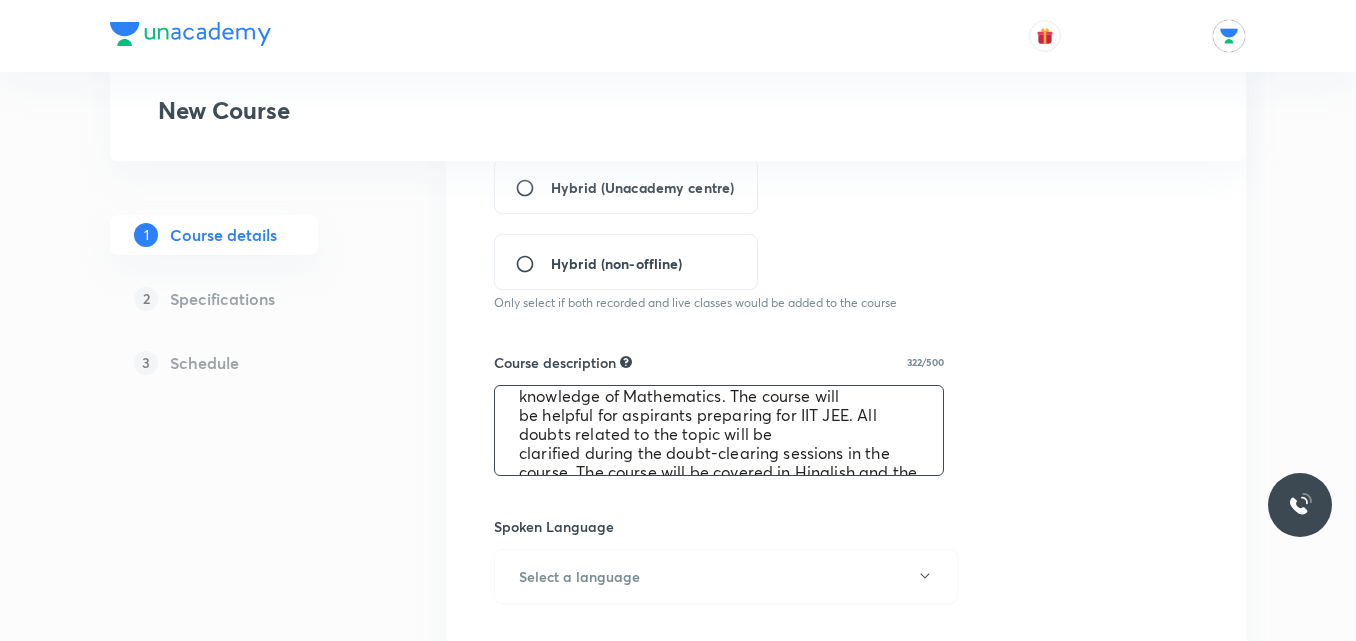 scroll, scrollTop: 0, scrollLeft: 0, axis: both 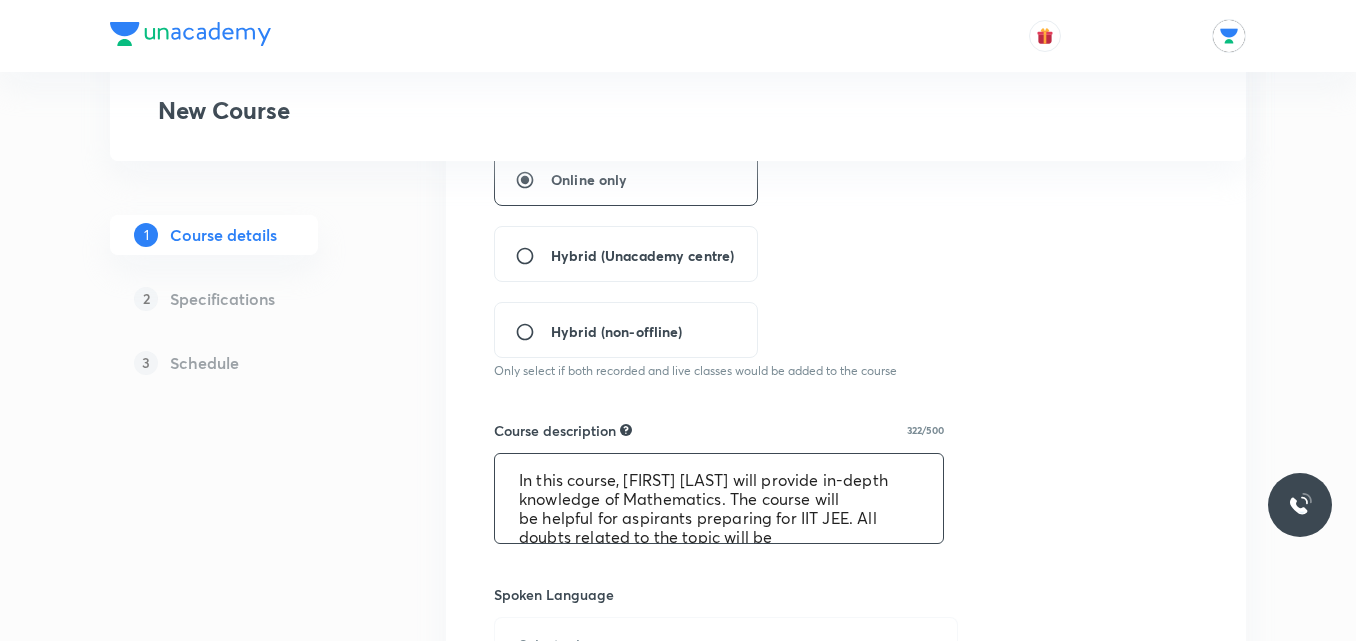 type on "In this course, [FIRST] [LAST] will provide in-depth knowledge of Mathematics. The course will
be helpful for aspirants preparing for IIT JEE. All doubts related to the topic will be
clarified during the doubt-clearing sessions in the course. The course will be covered in Hinglish and the notes will be provided in English" 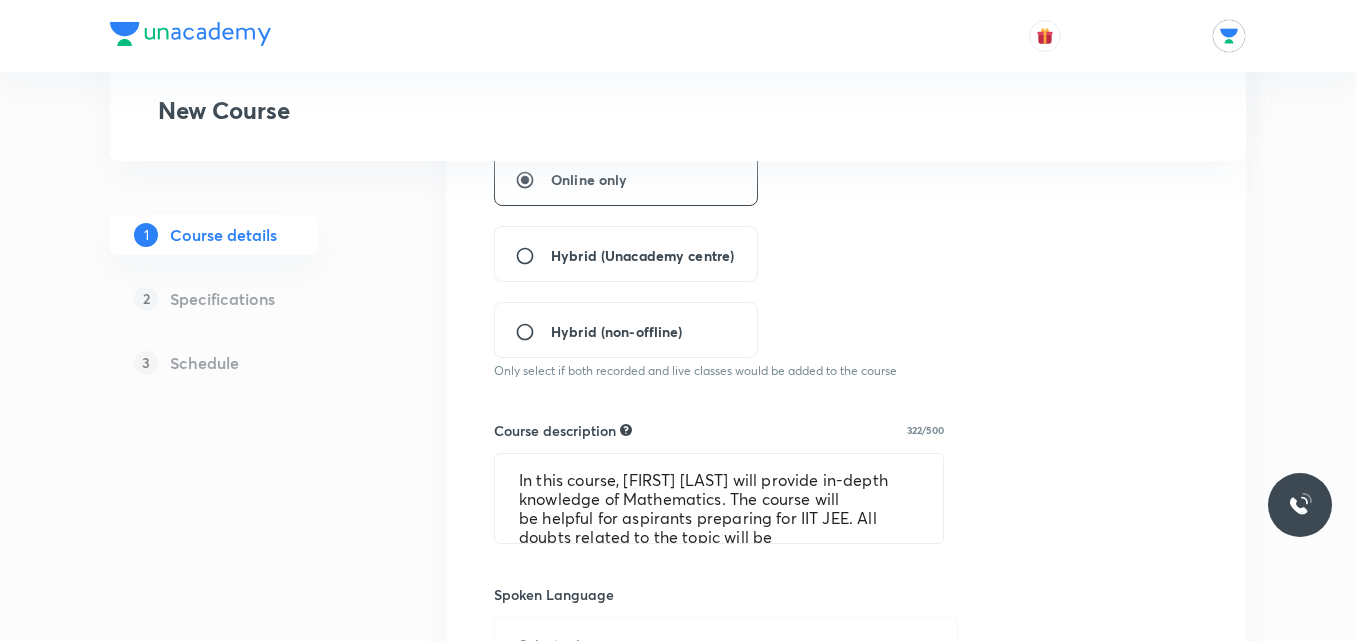 click on "Hybrid (Unacademy centre)" at bounding box center [642, 255] 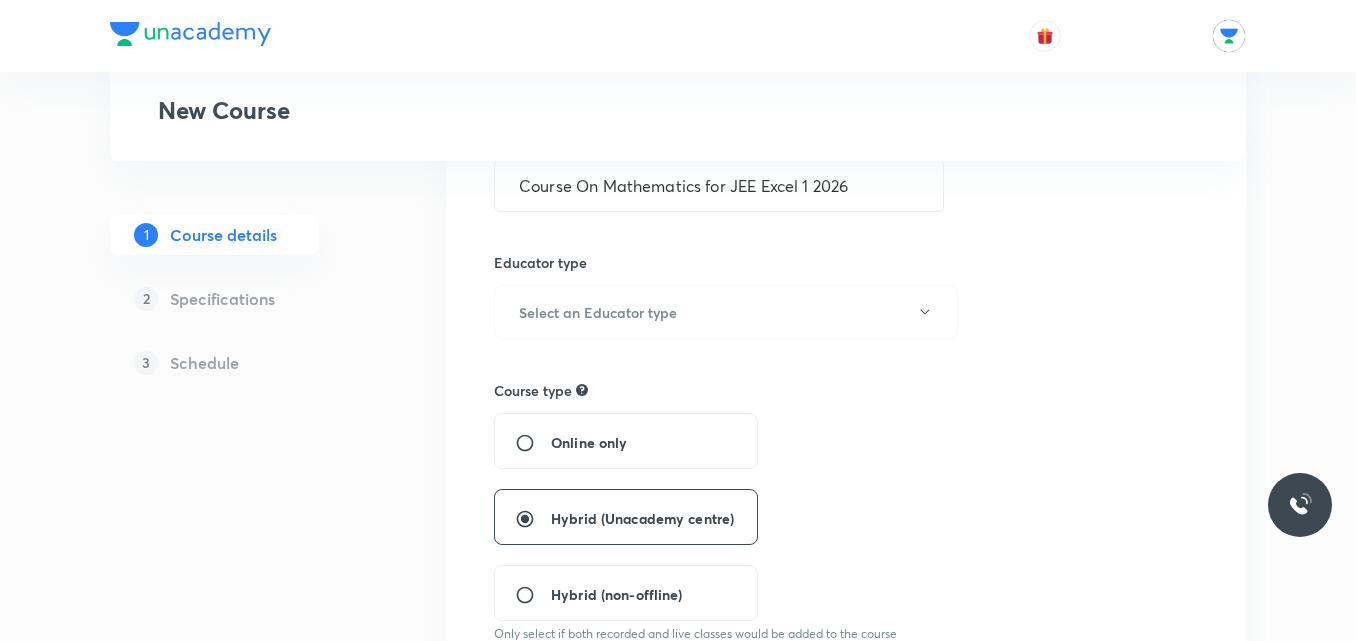 scroll, scrollTop: 222, scrollLeft: 0, axis: vertical 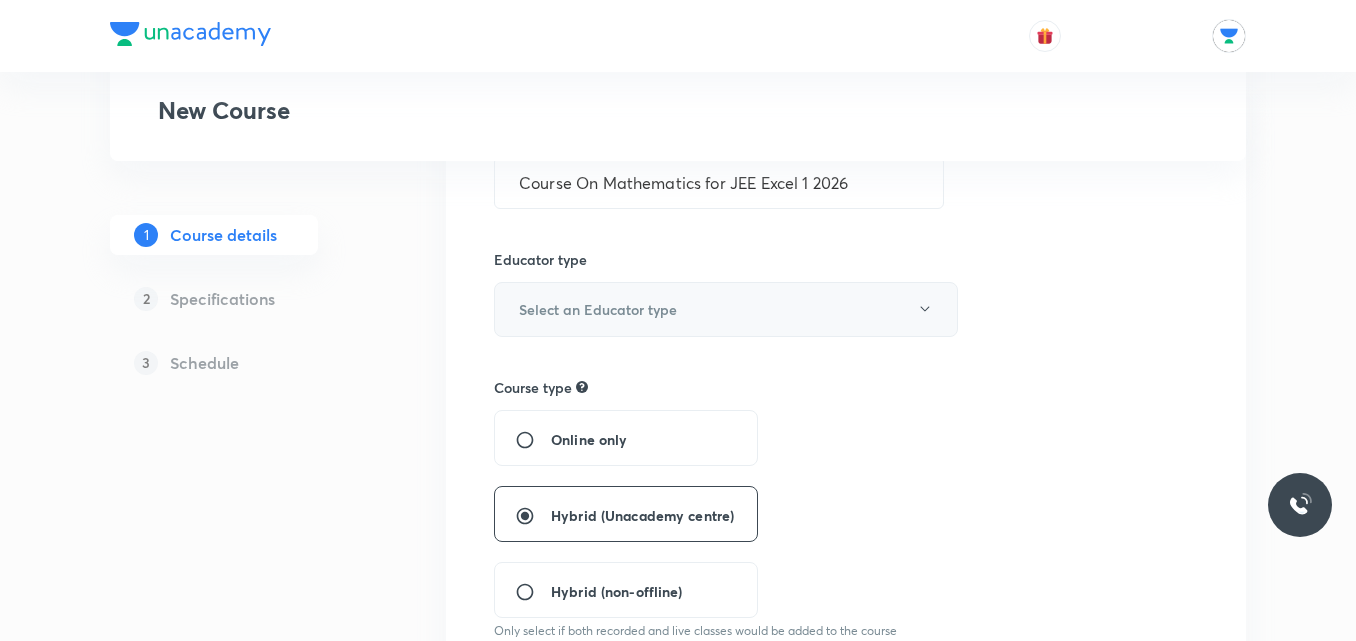 click on "Select an Educator type" at bounding box center (726, 309) 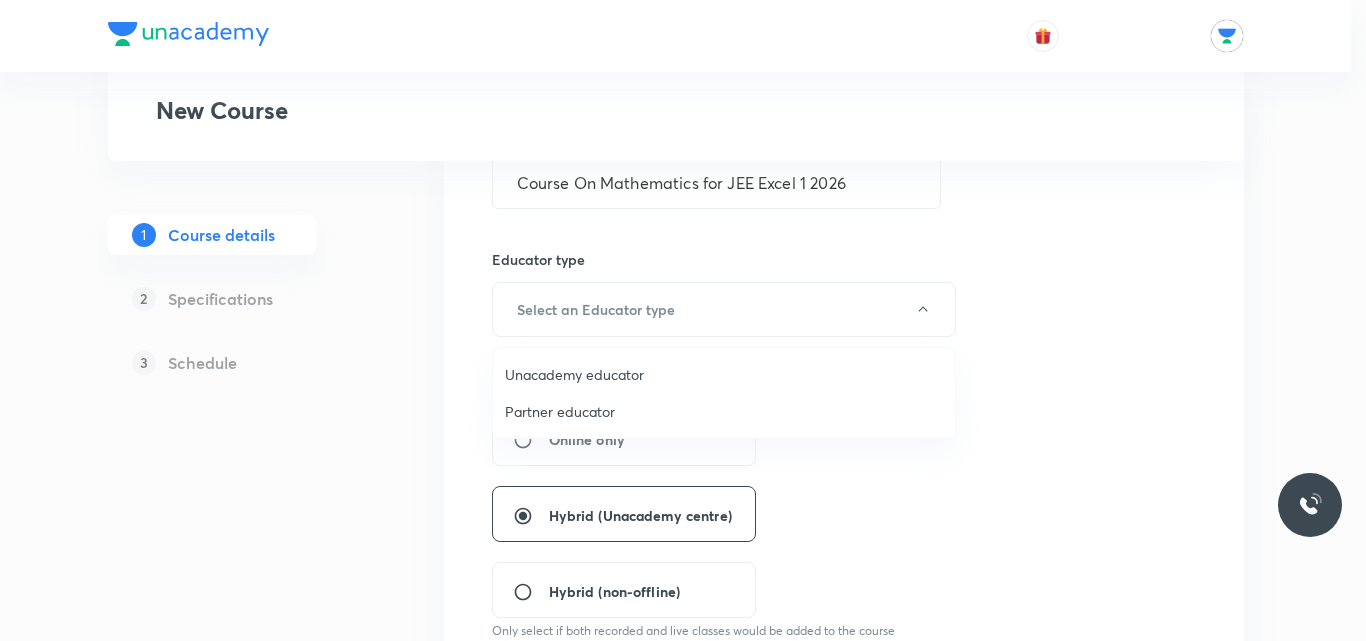 click on "Unacademy educator" at bounding box center [724, 374] 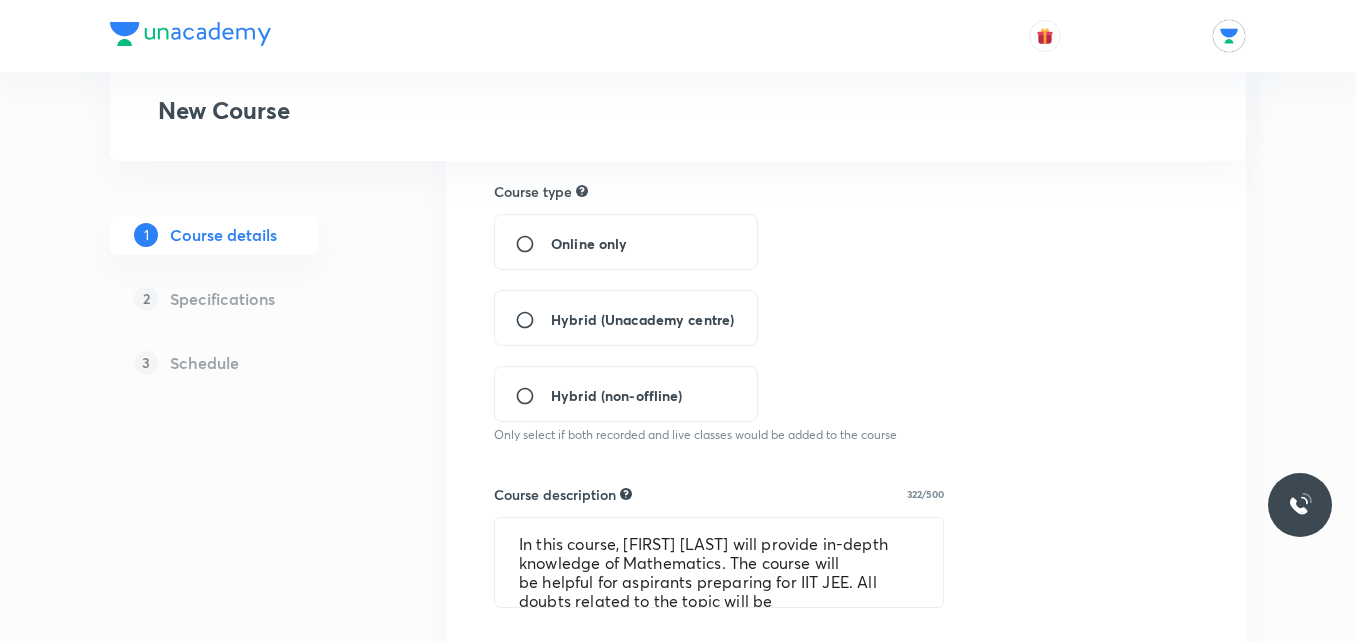 scroll, scrollTop: 424, scrollLeft: 0, axis: vertical 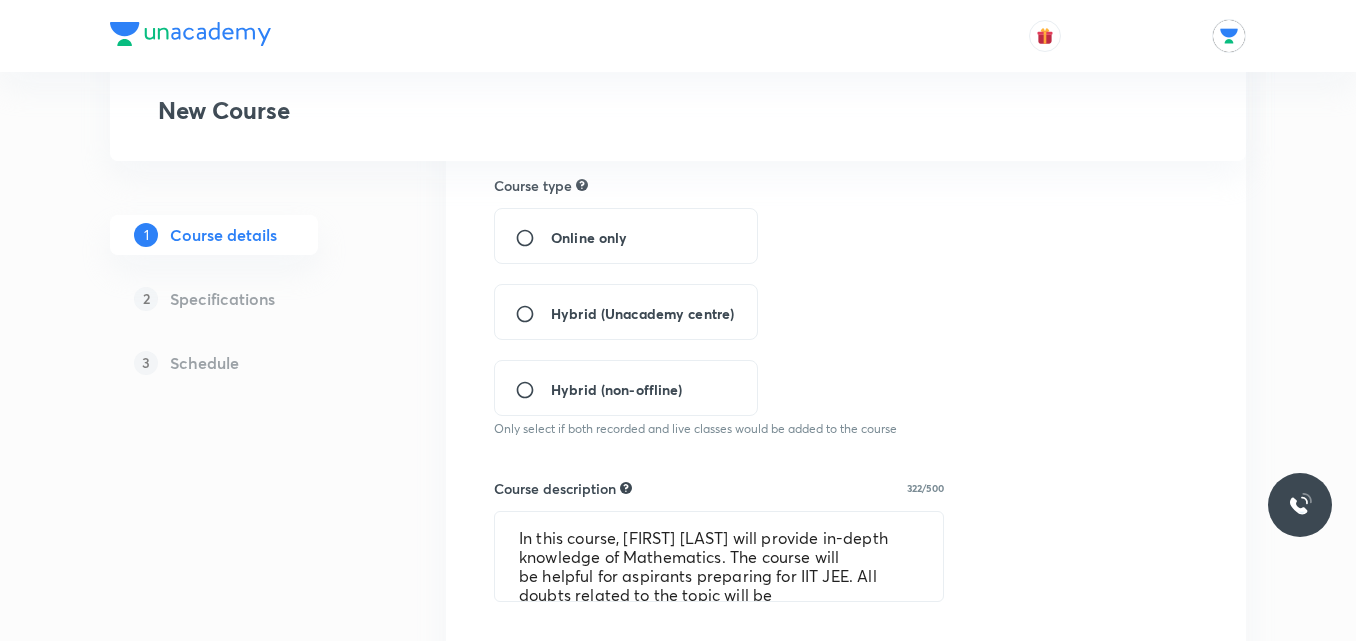 click on "Hybrid (Unacademy centre)" at bounding box center (626, 312) 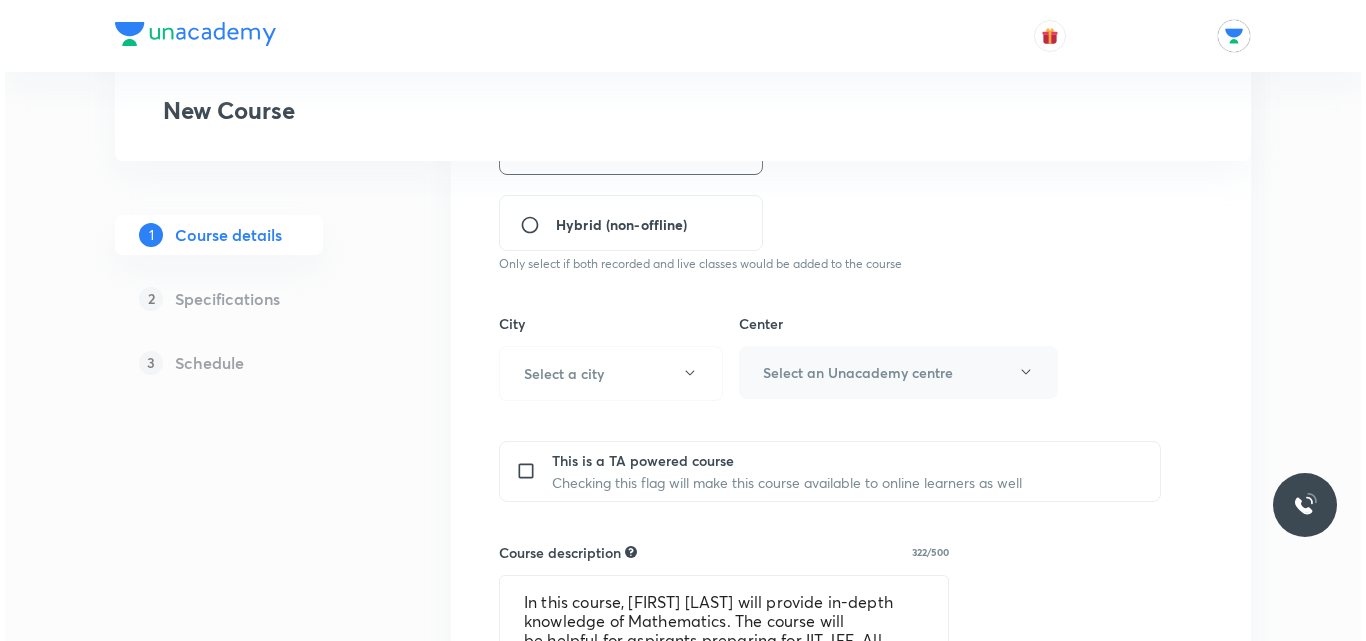 scroll, scrollTop: 641, scrollLeft: 0, axis: vertical 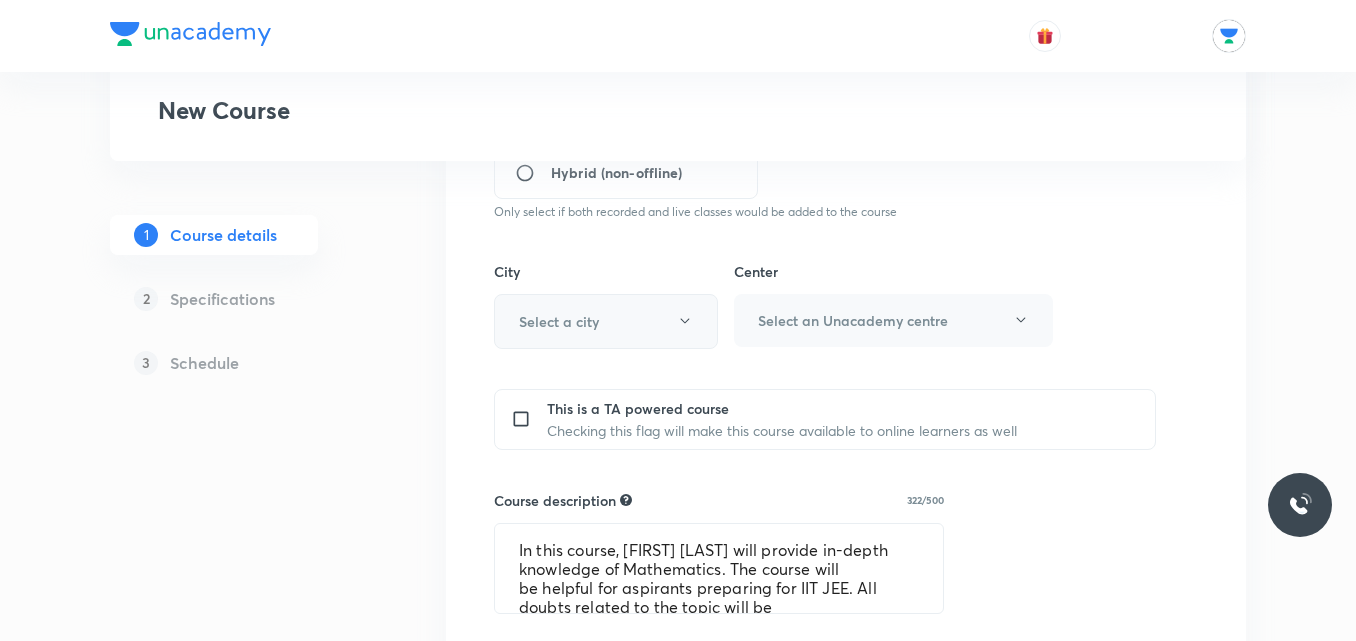 click on "Select a city" at bounding box center [606, 321] 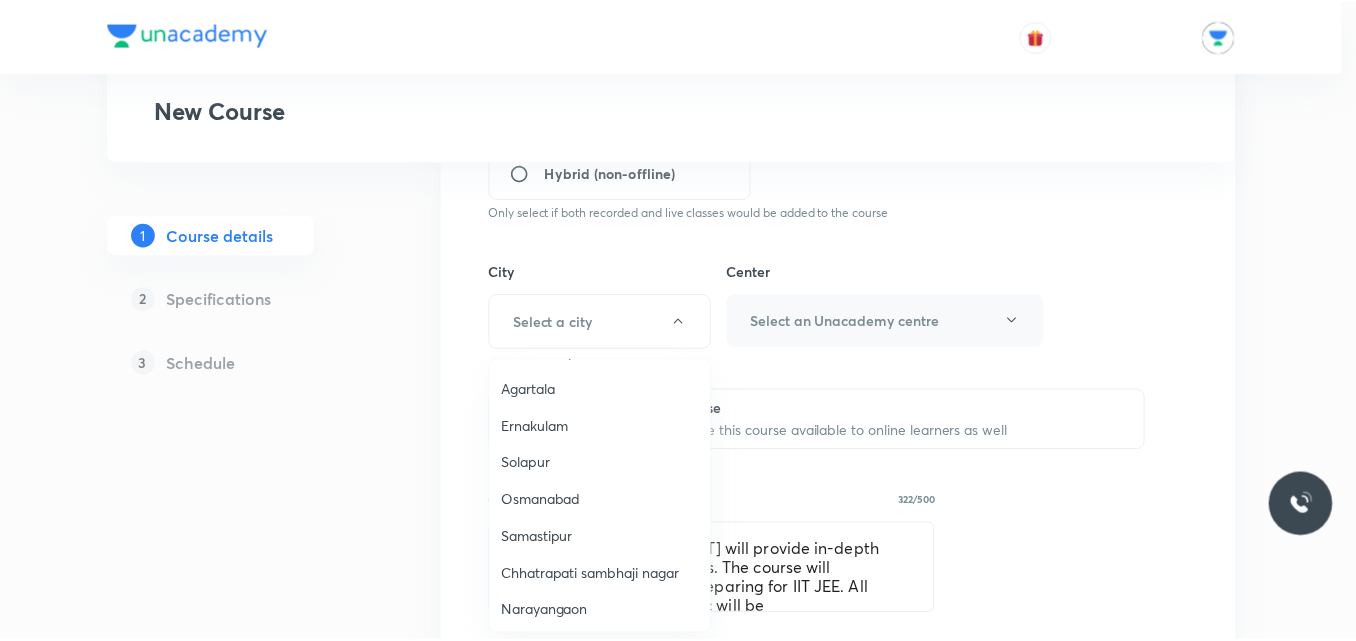 scroll, scrollTop: 933, scrollLeft: 0, axis: vertical 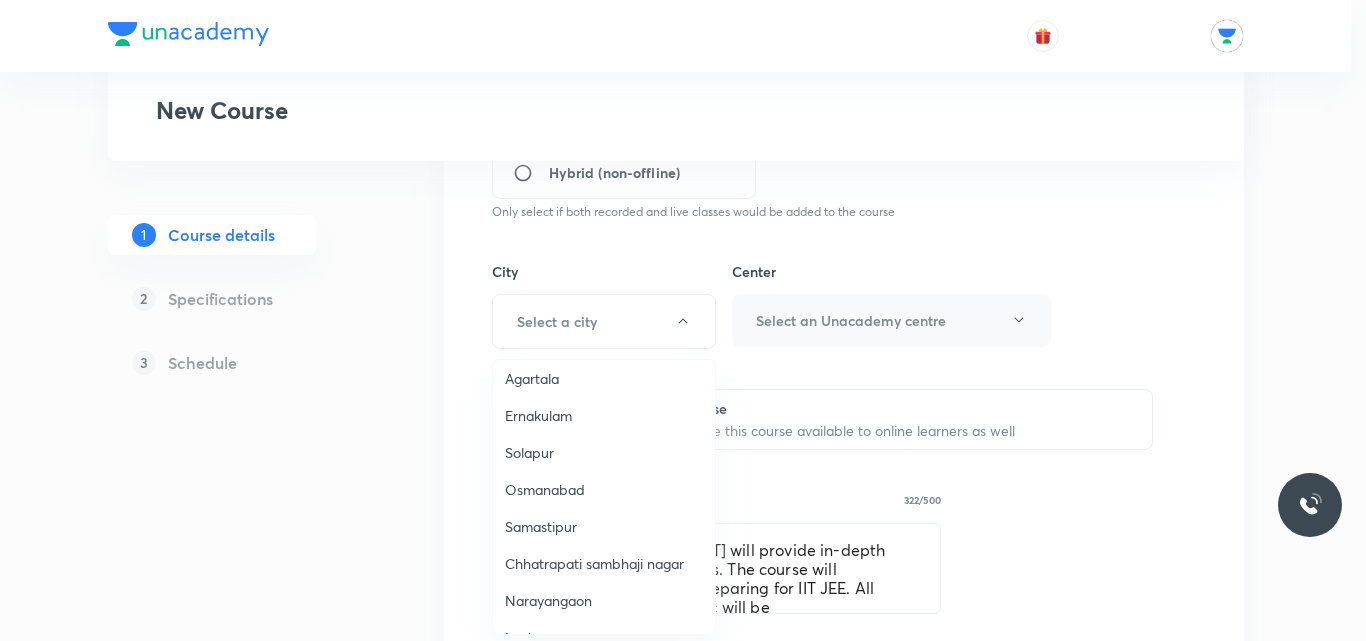 click on "Solapur" at bounding box center (604, 452) 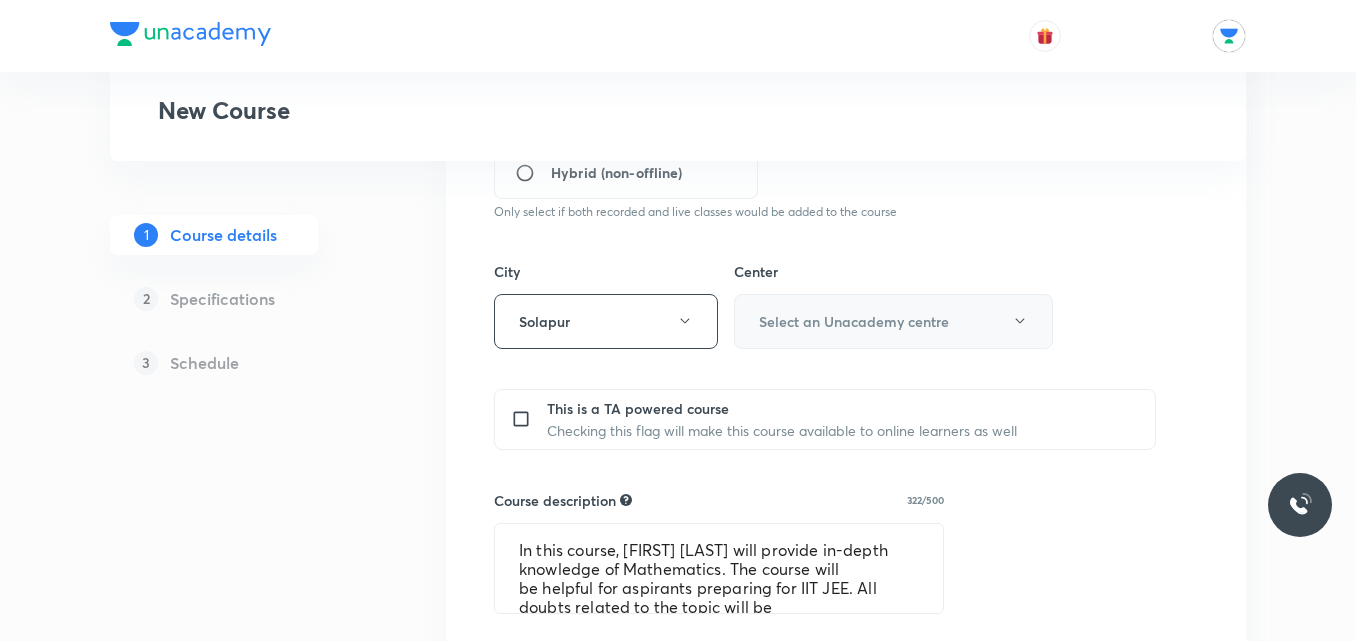 click on "Select an Unacademy centre" at bounding box center (893, 321) 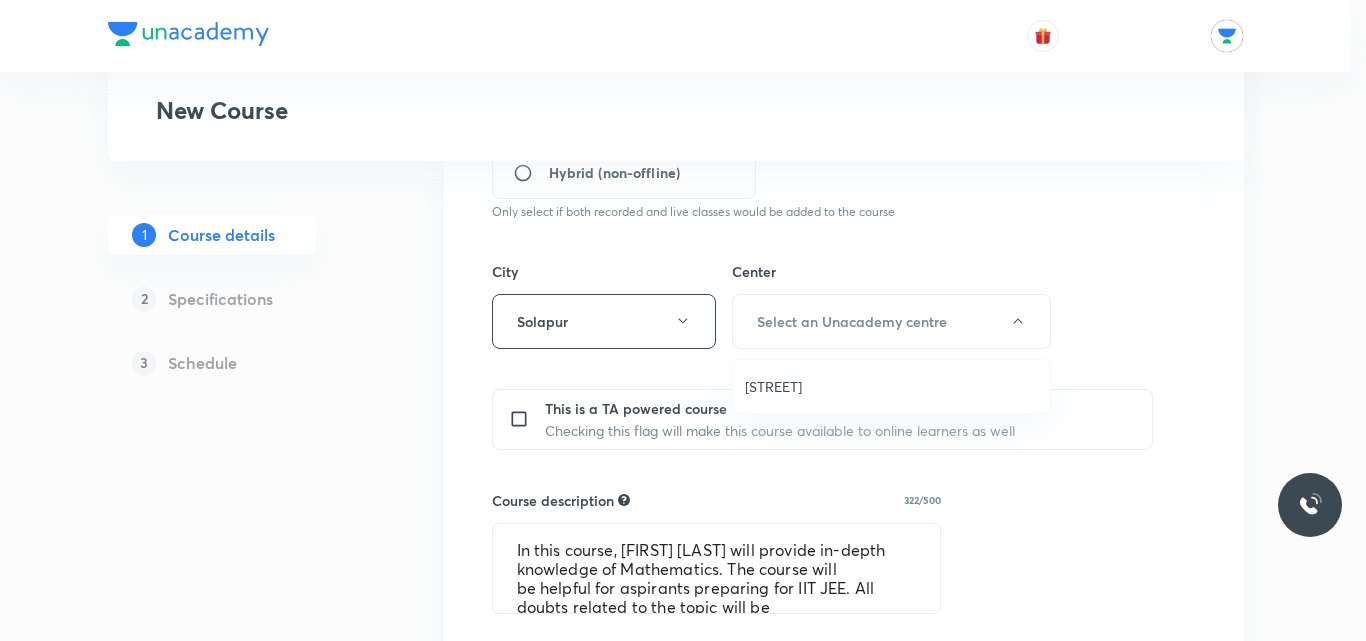 click on "[STREET]" at bounding box center [891, 386] 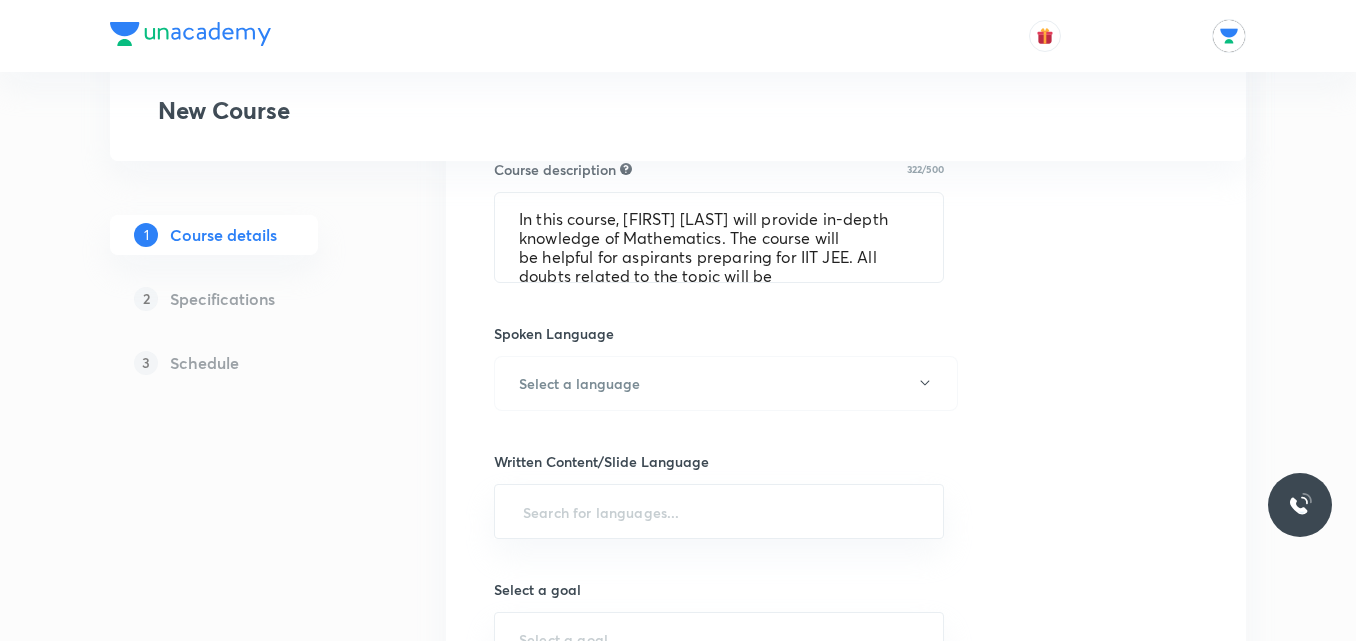 scroll, scrollTop: 997, scrollLeft: 0, axis: vertical 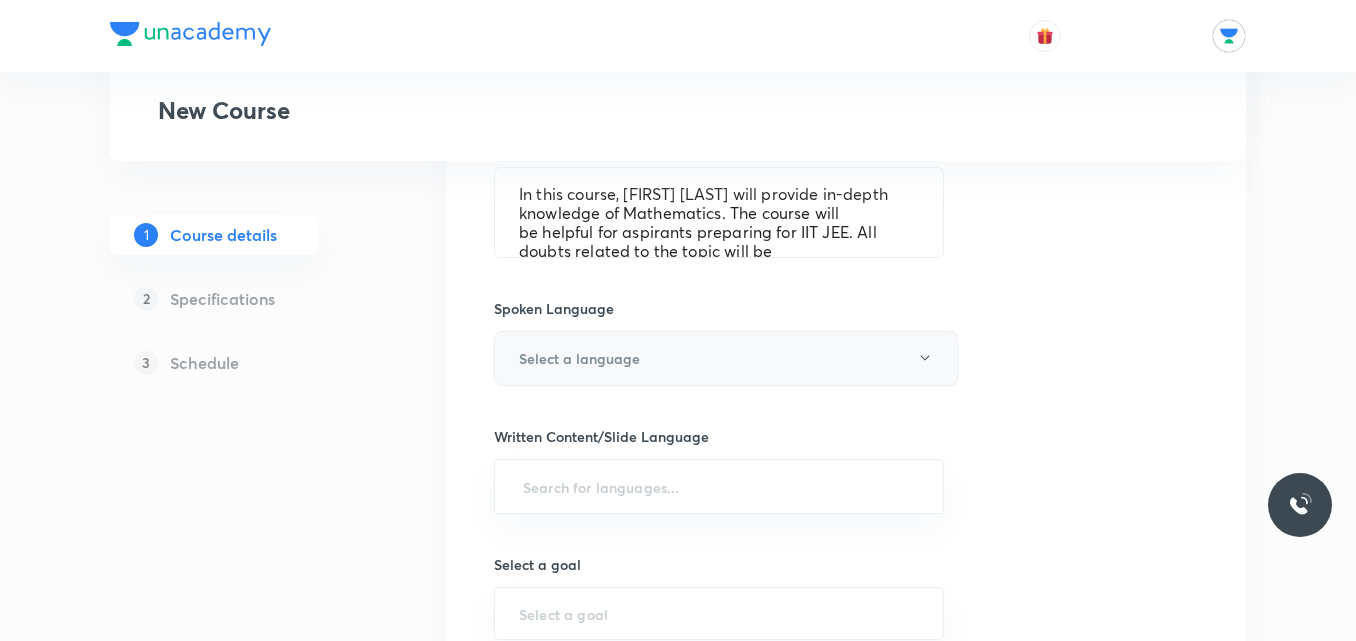 click on "Select a language" at bounding box center [726, 358] 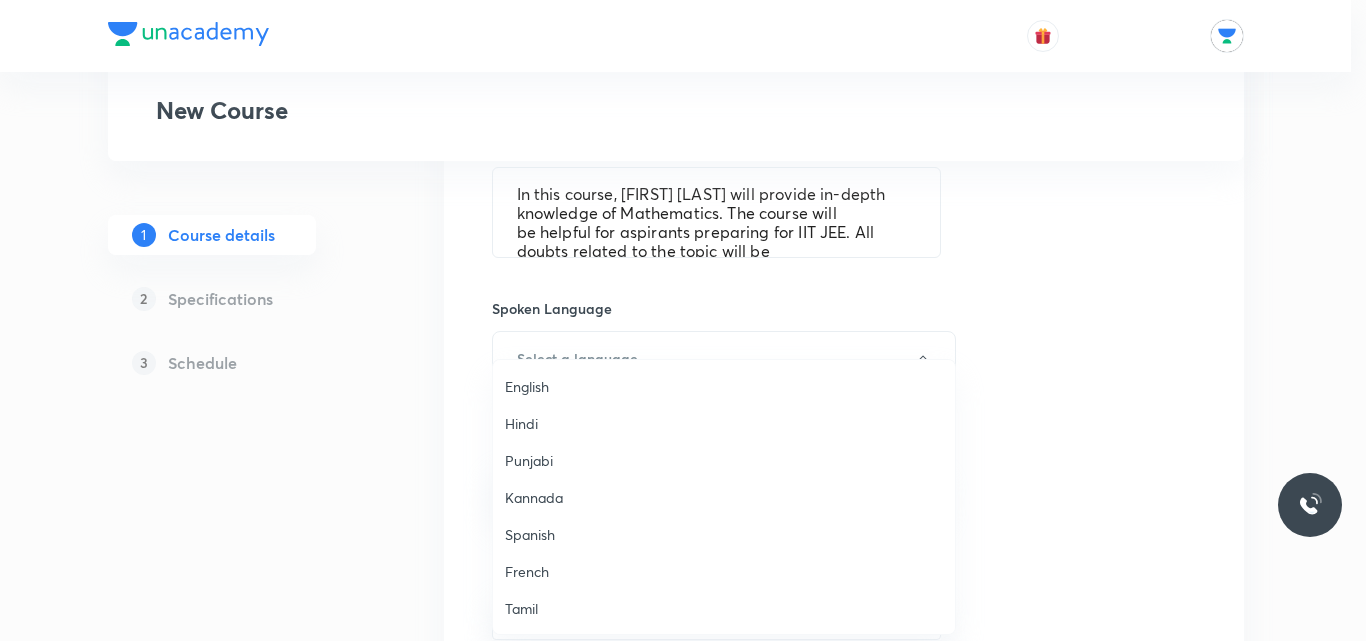 click on "English" at bounding box center (724, 386) 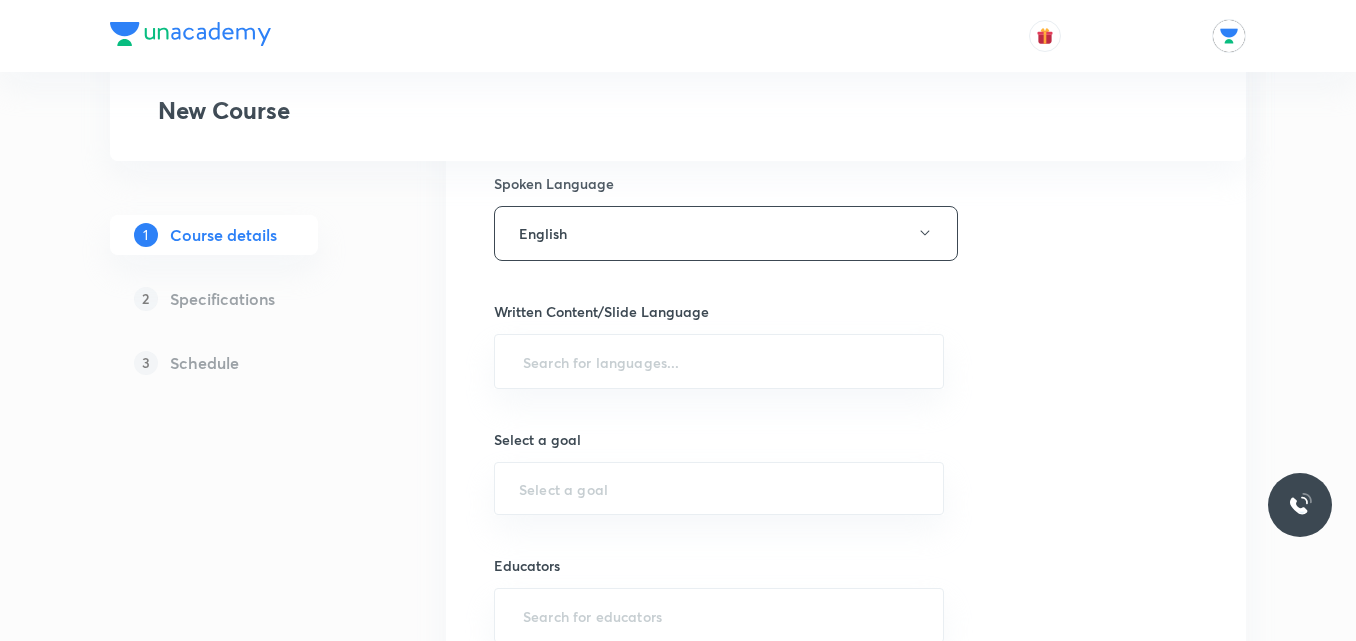 scroll, scrollTop: 1146, scrollLeft: 0, axis: vertical 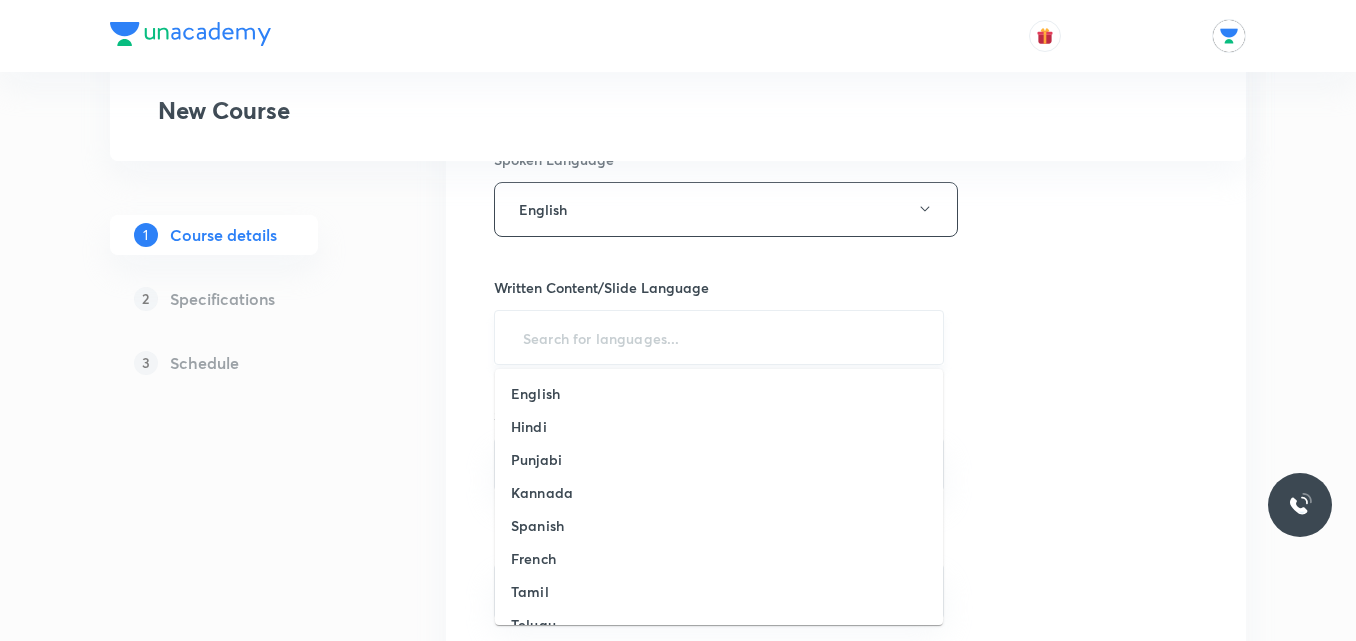 click at bounding box center [719, 337] 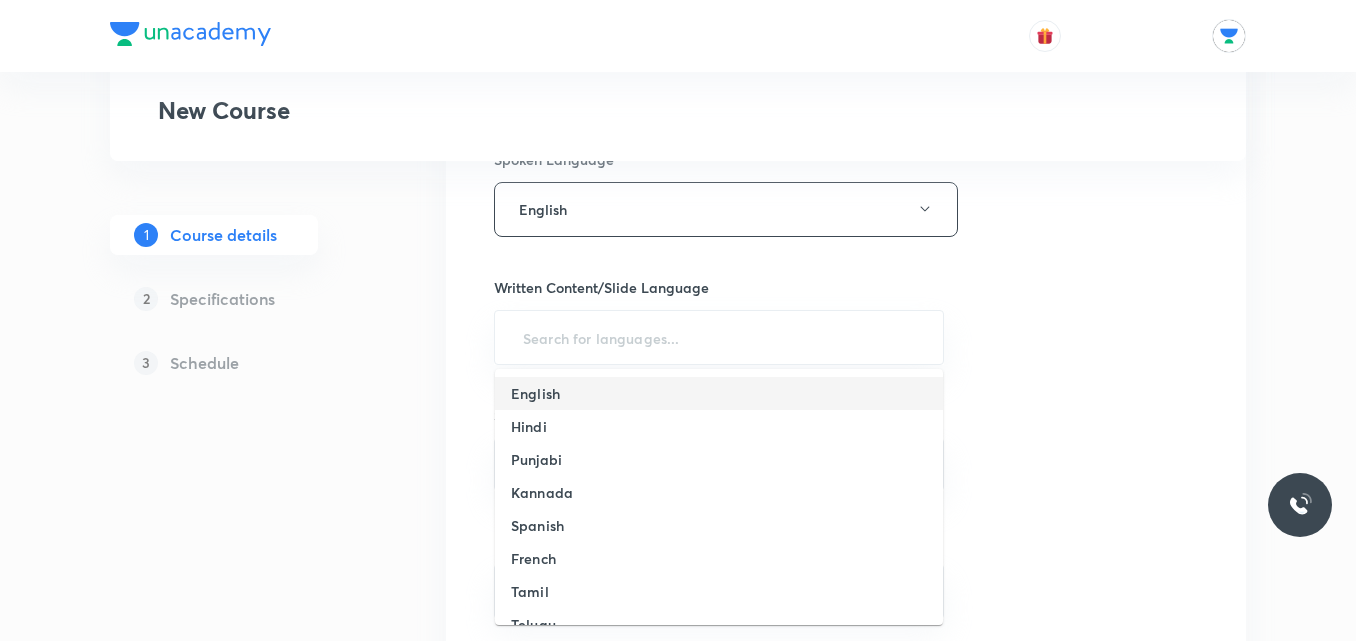 click on "English" at bounding box center [719, 393] 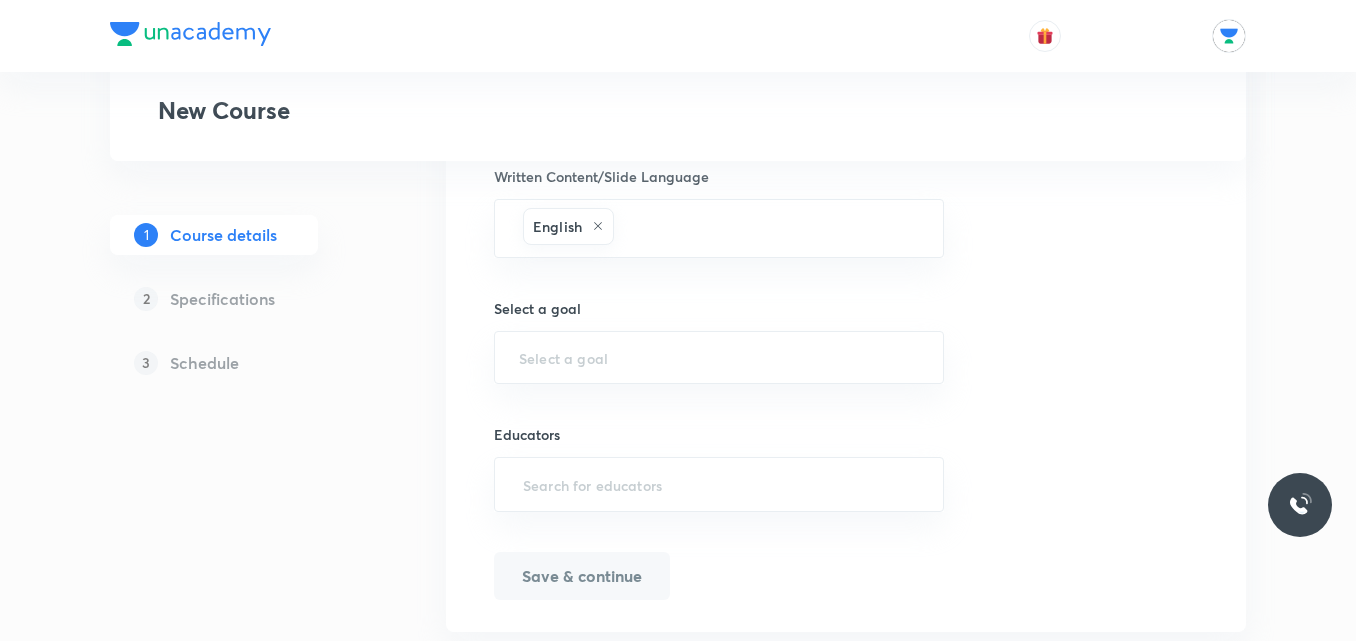 scroll, scrollTop: 1270, scrollLeft: 0, axis: vertical 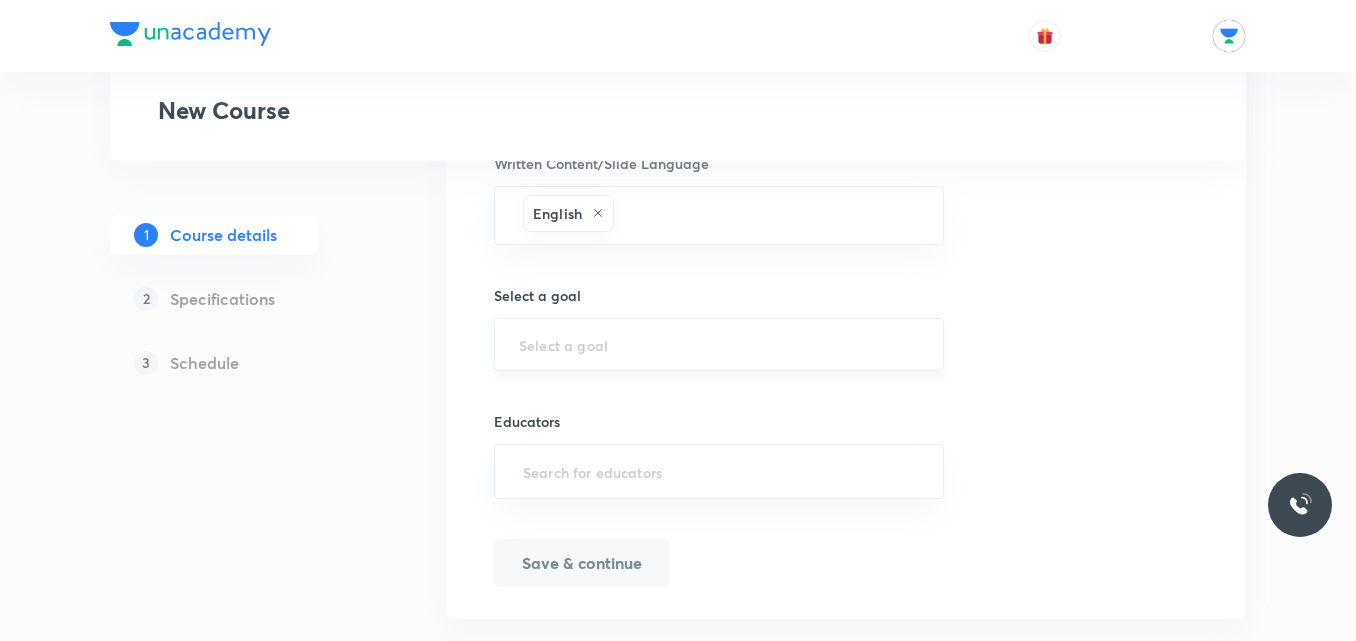 click at bounding box center [719, 344] 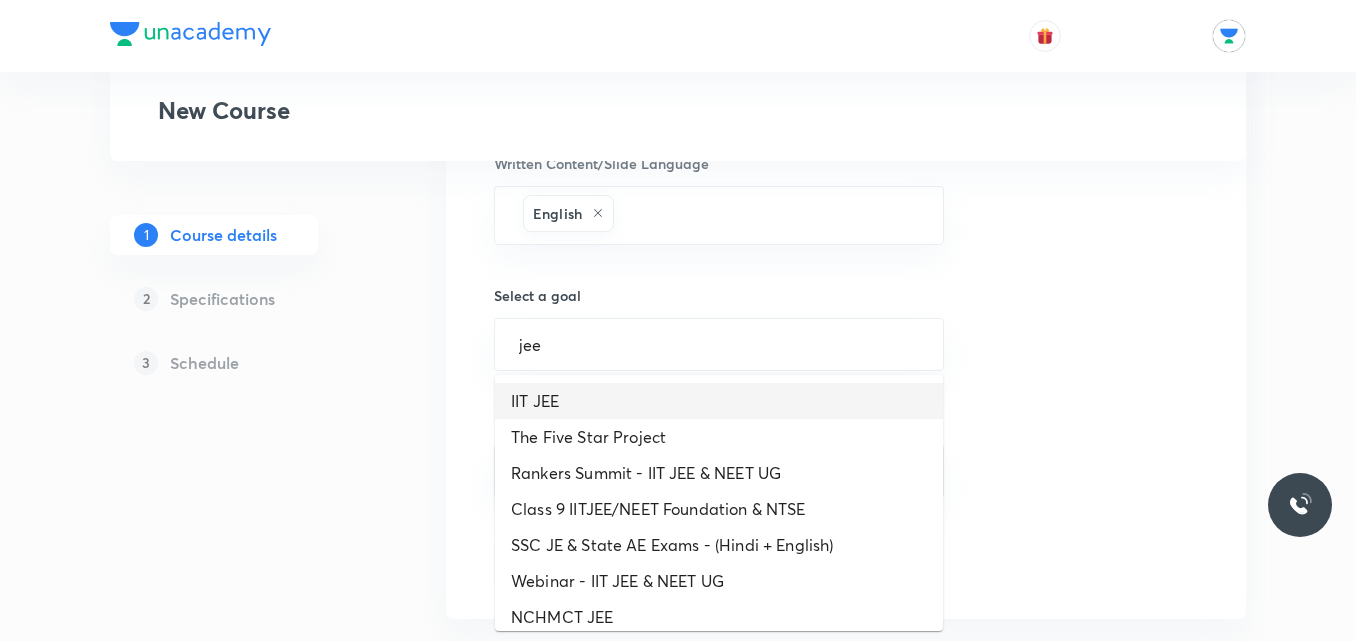 click on "IIT JEE" at bounding box center (719, 401) 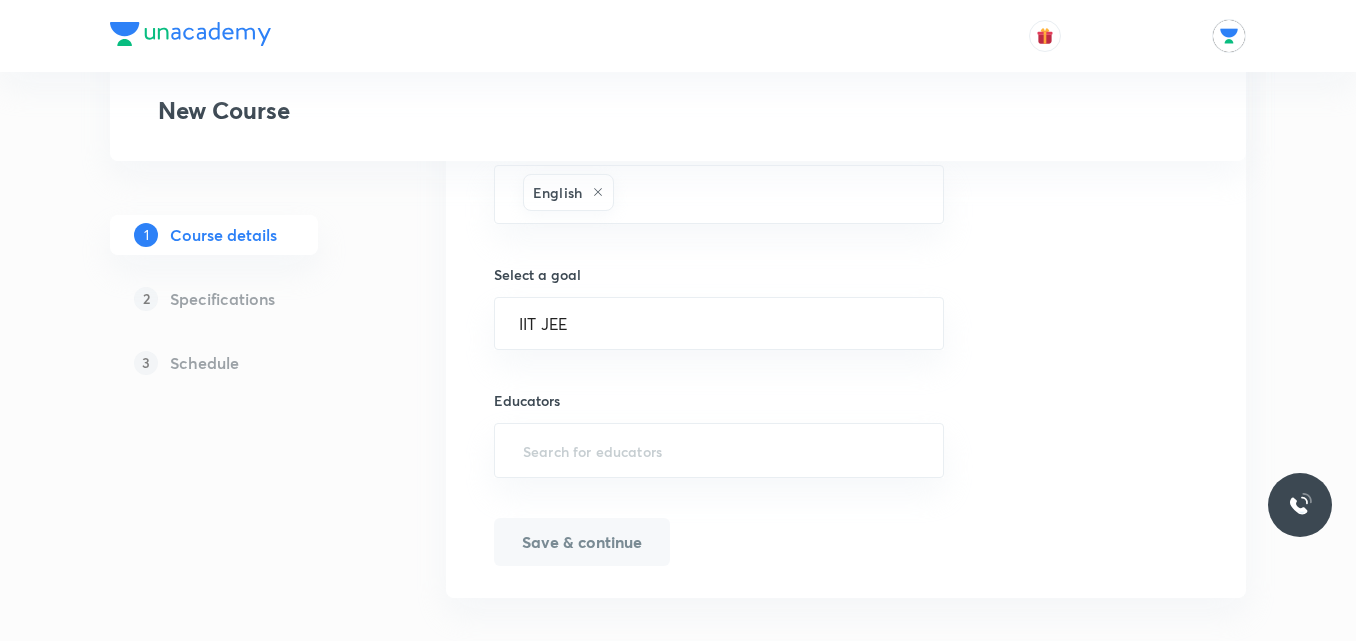 scroll, scrollTop: 1312, scrollLeft: 0, axis: vertical 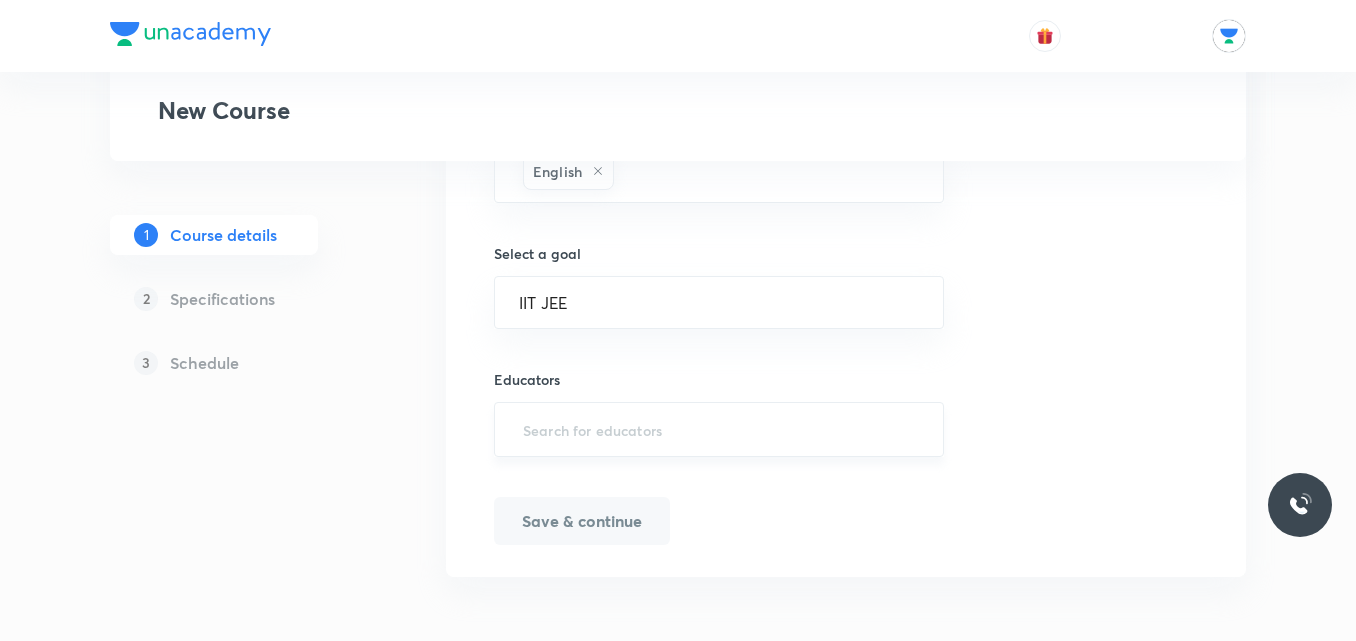 click at bounding box center [719, 429] 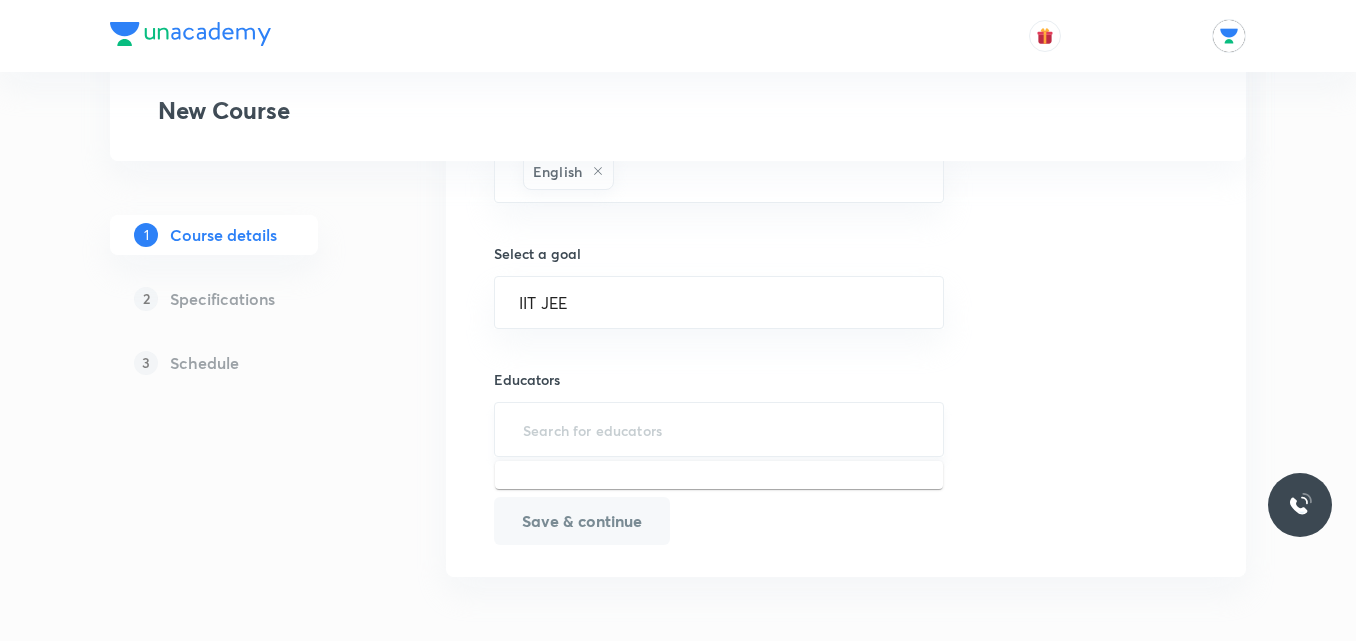 paste on "[USERNAME]" 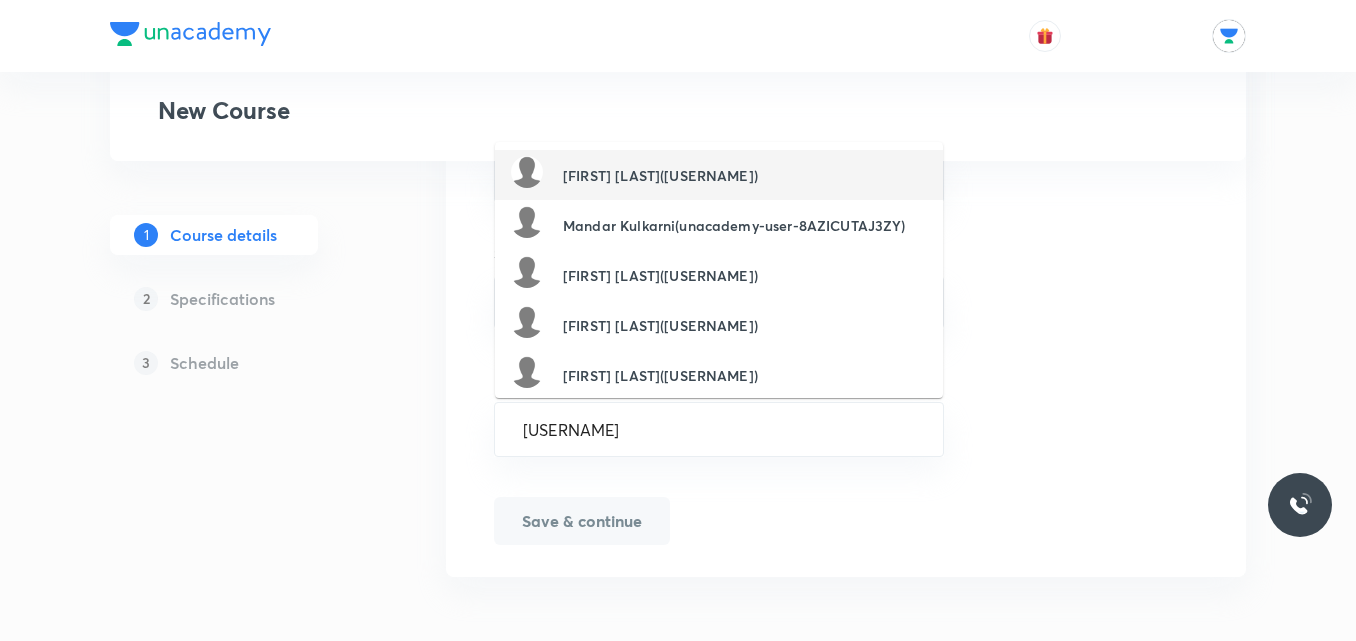 click on "[FIRST] [LAST]([USERNAME])" at bounding box center (660, 175) 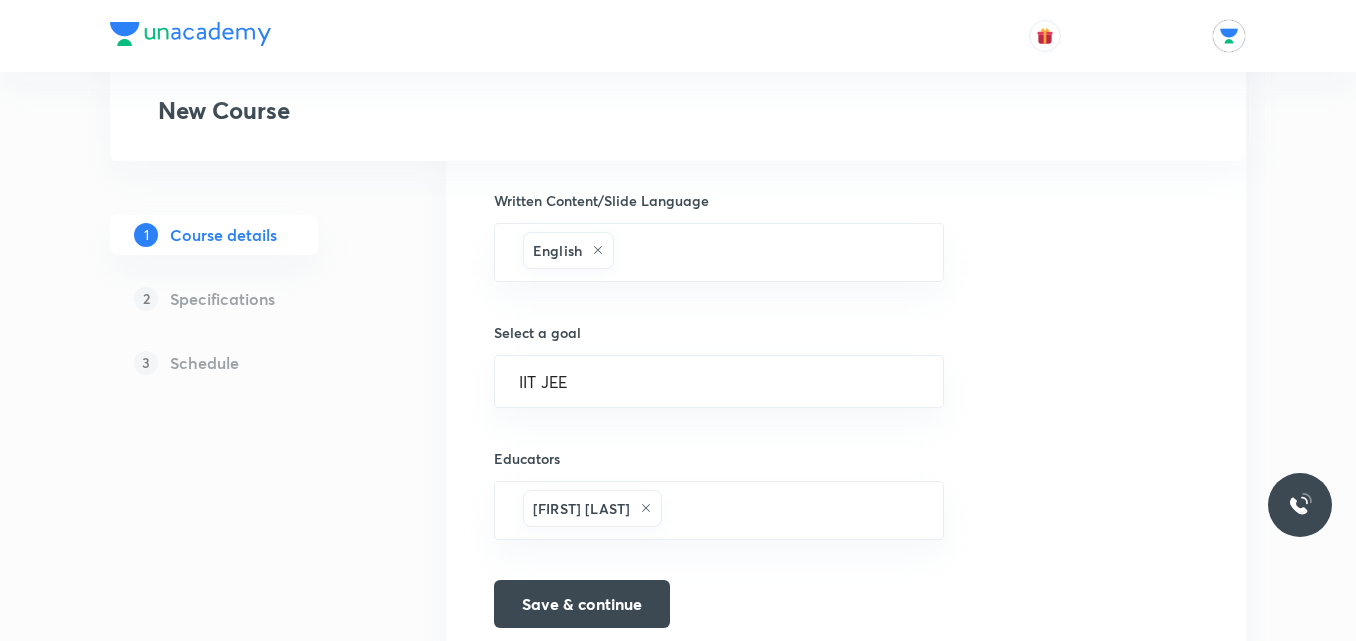 scroll, scrollTop: 1316, scrollLeft: 0, axis: vertical 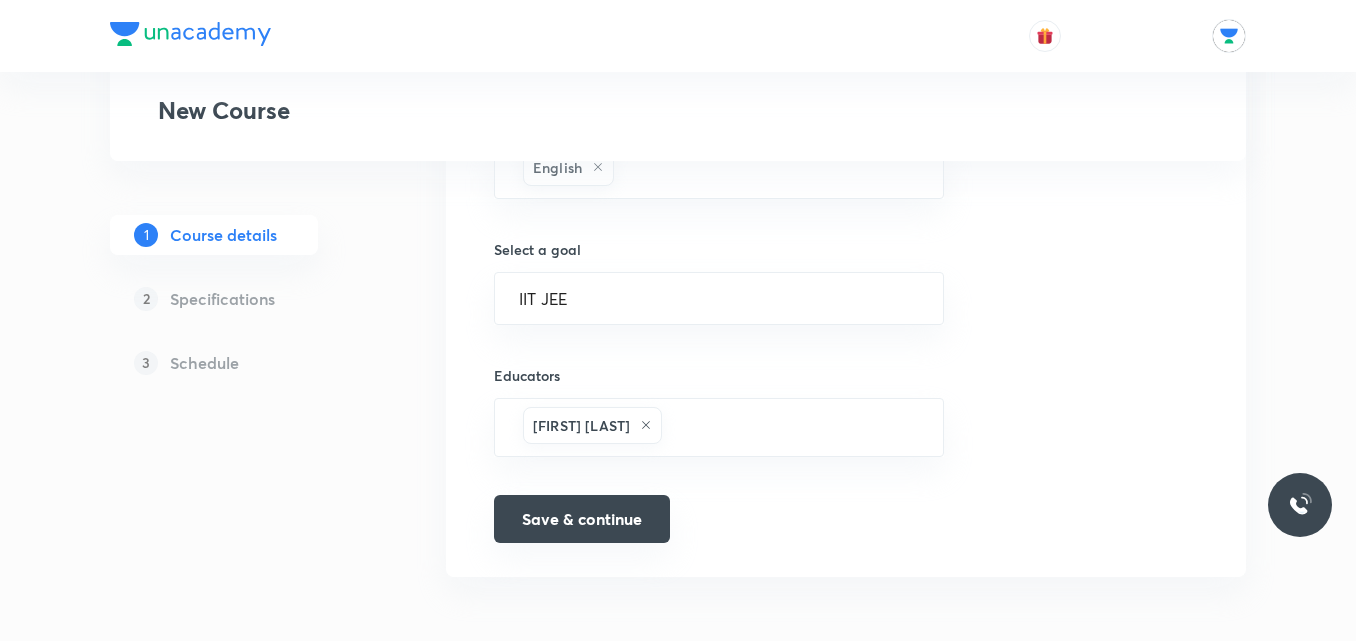 click on "Save & continue" at bounding box center (582, 519) 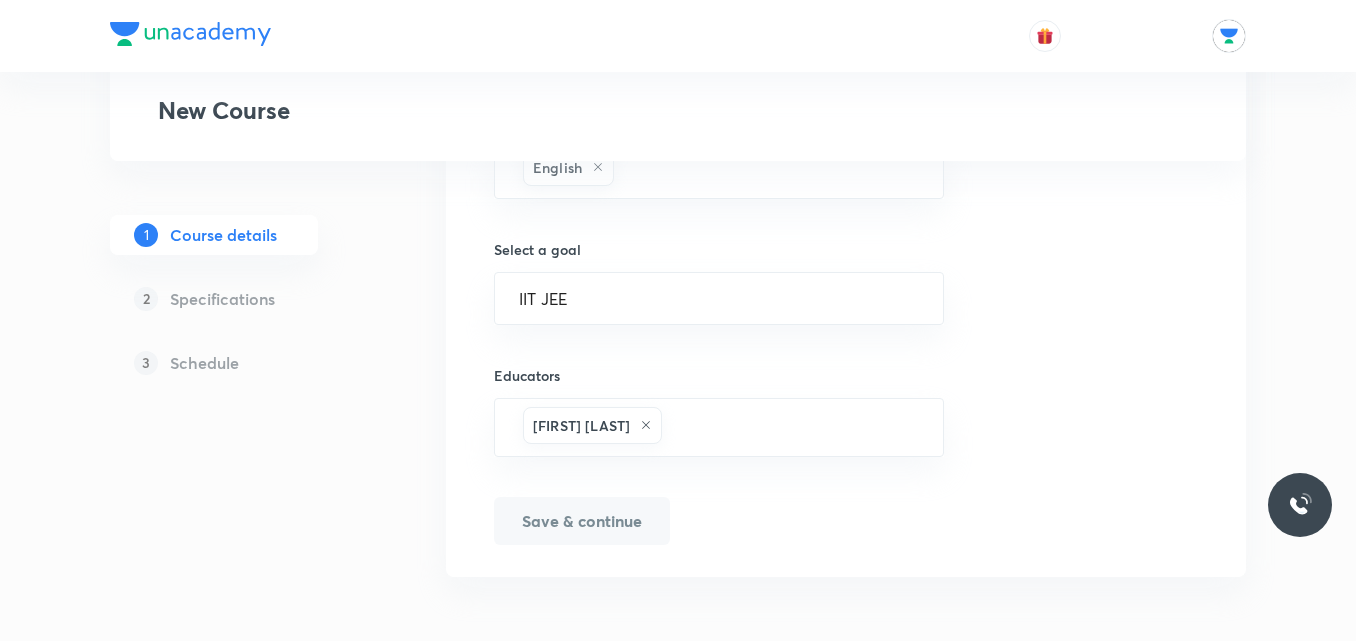 scroll, scrollTop: 1339, scrollLeft: 0, axis: vertical 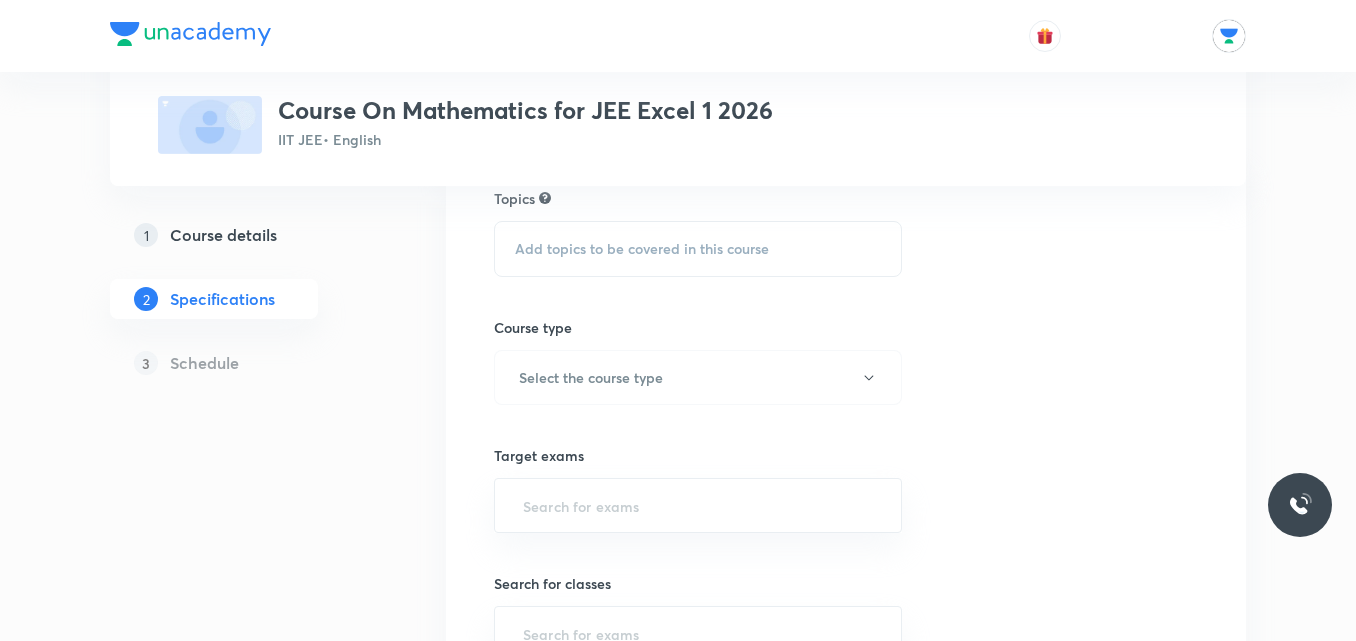 click on "Add topics to be covered in this course" at bounding box center [642, 249] 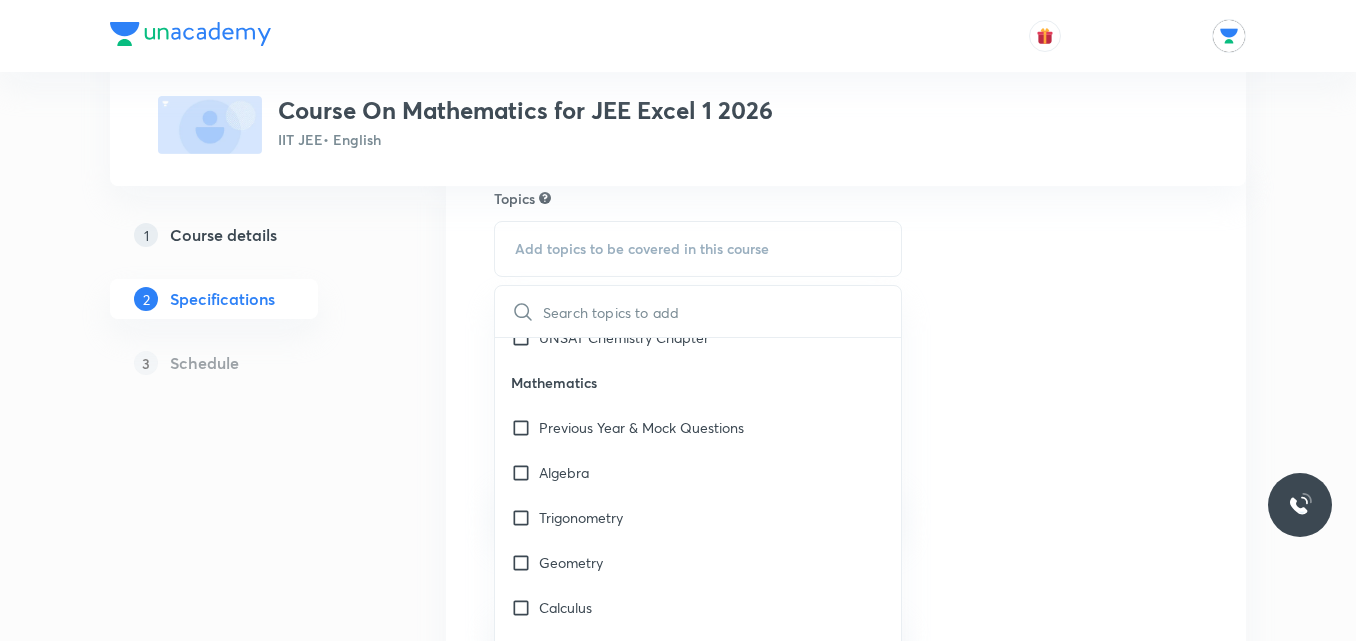 scroll, scrollTop: 2340, scrollLeft: 0, axis: vertical 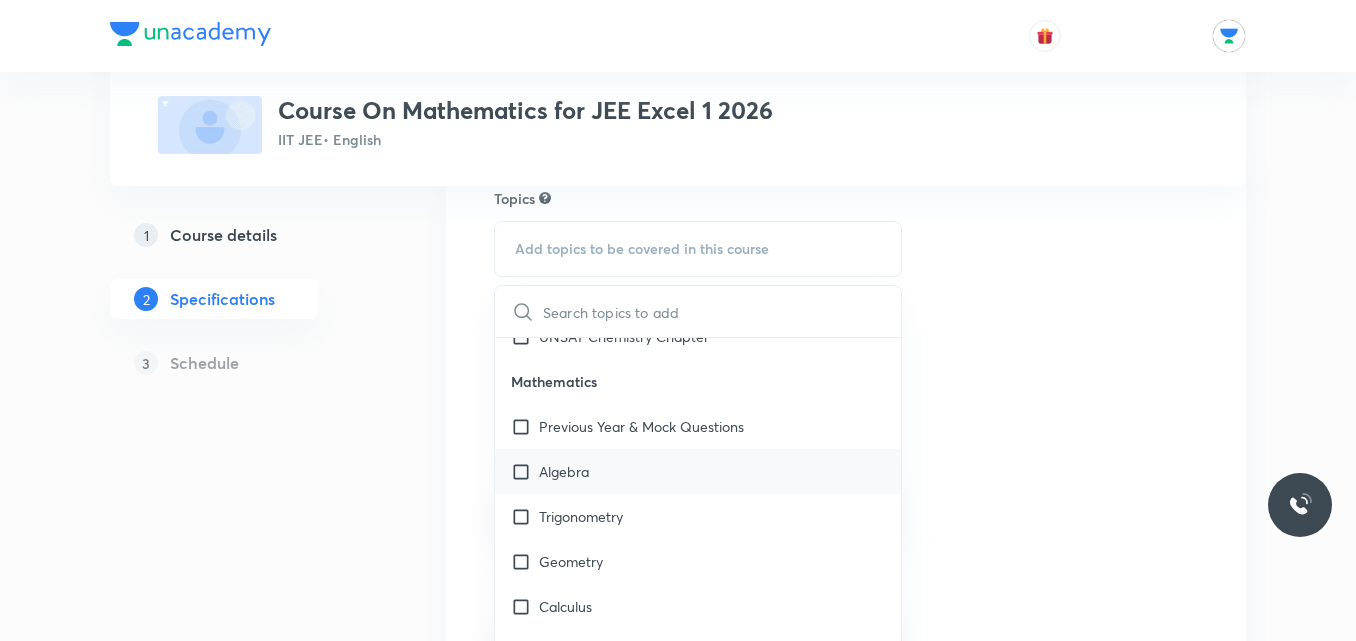 click on "Algebra" at bounding box center [698, 471] 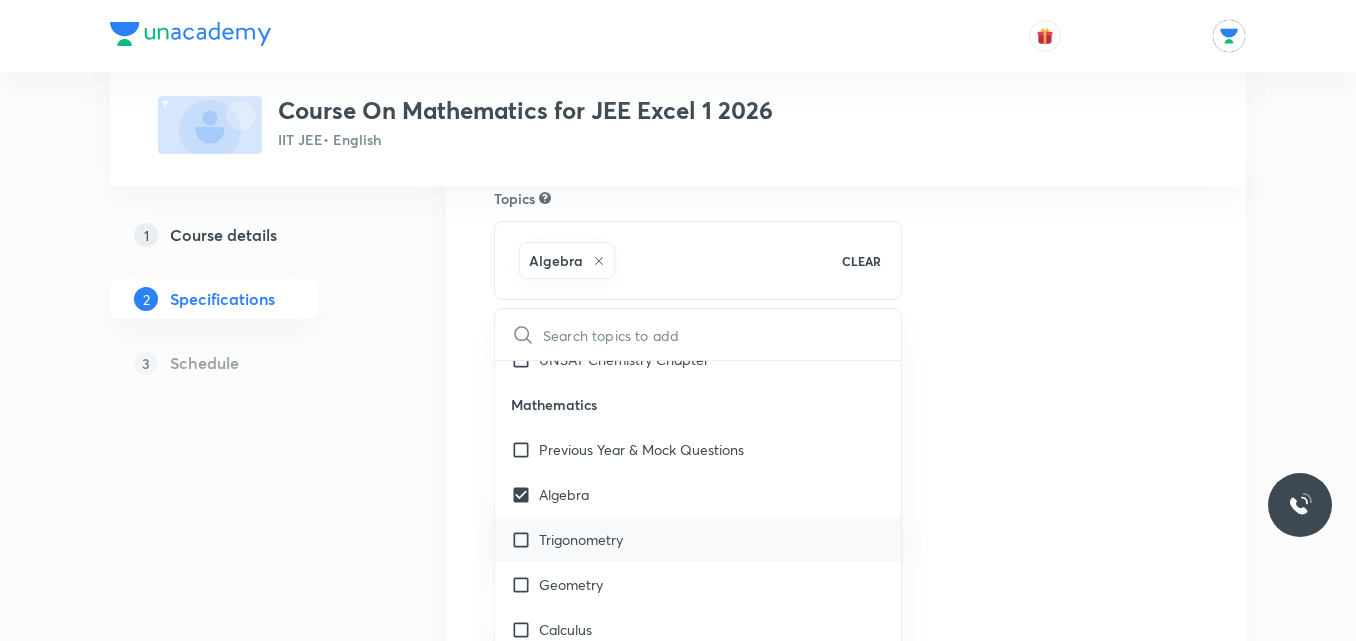 click on "Trigonometry" at bounding box center [698, 539] 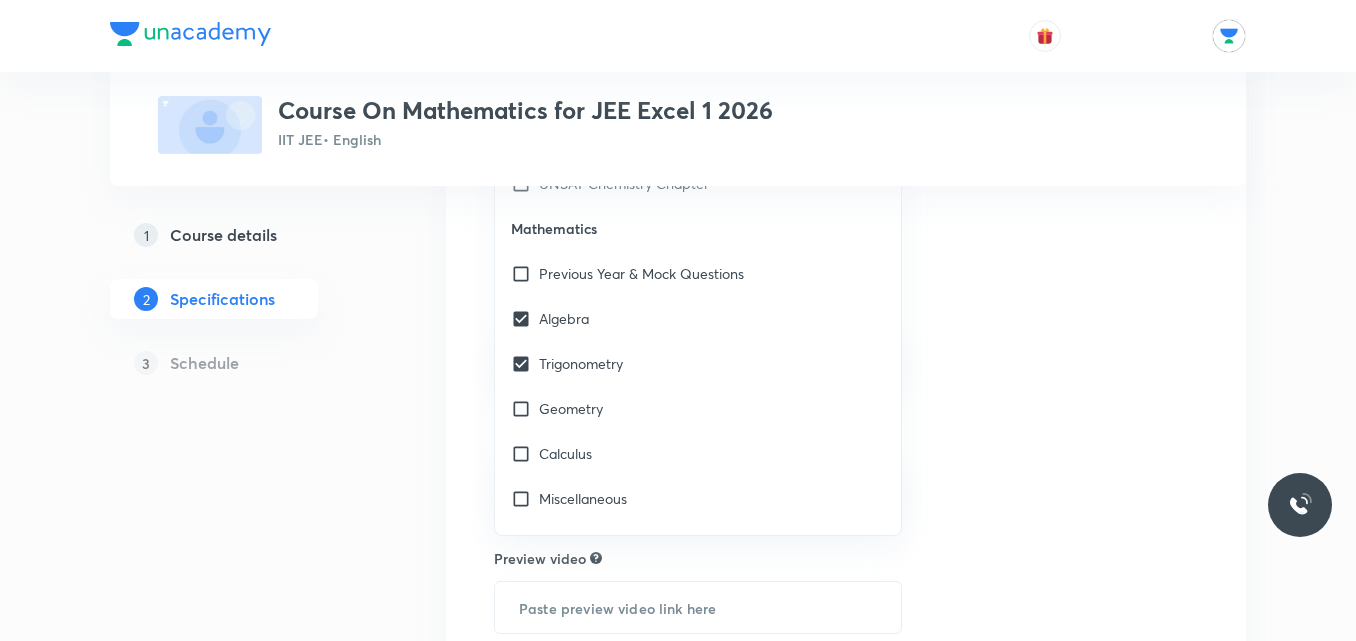 scroll, scrollTop: 361, scrollLeft: 0, axis: vertical 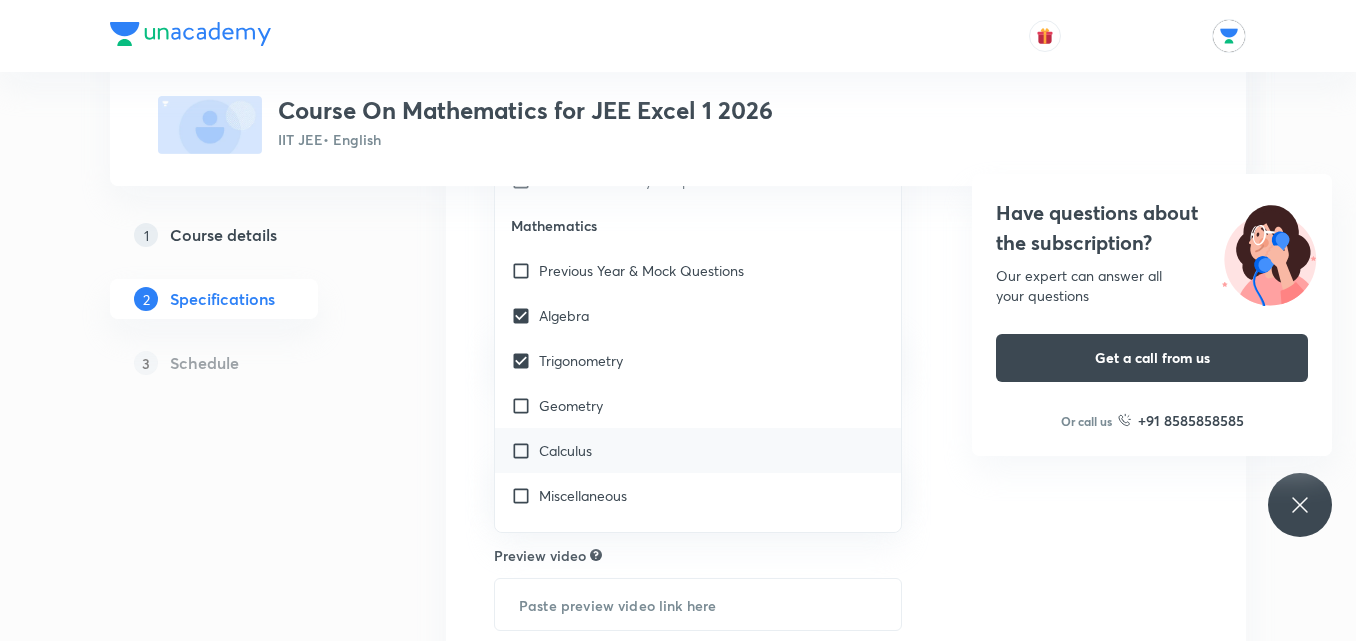 click on "Calculus" at bounding box center [698, 450] 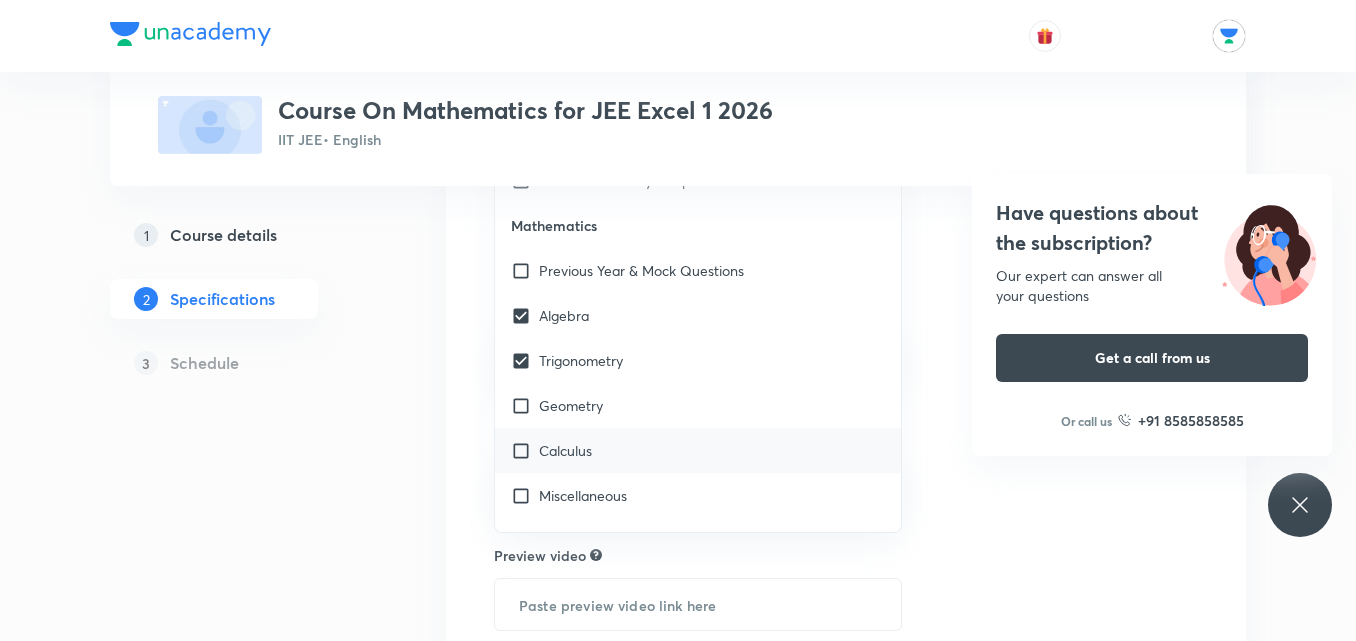 checkbox on "true" 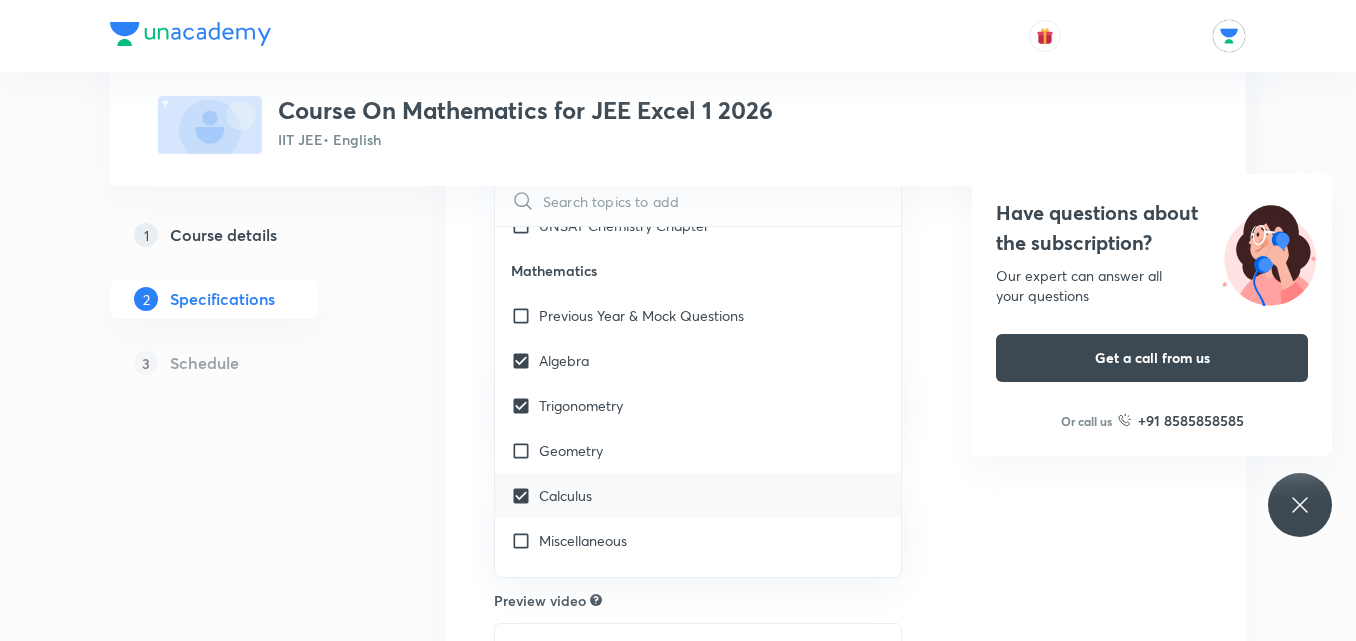 click on "Geometry" at bounding box center [698, 450] 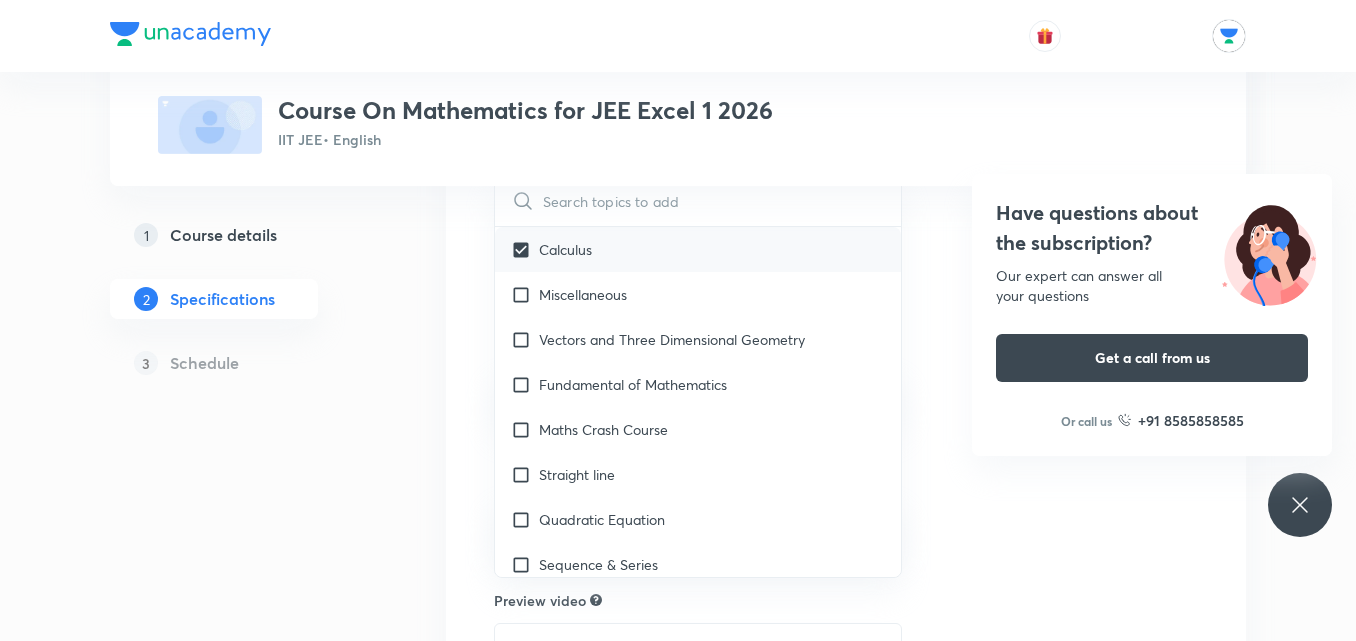 scroll, scrollTop: 2593, scrollLeft: 0, axis: vertical 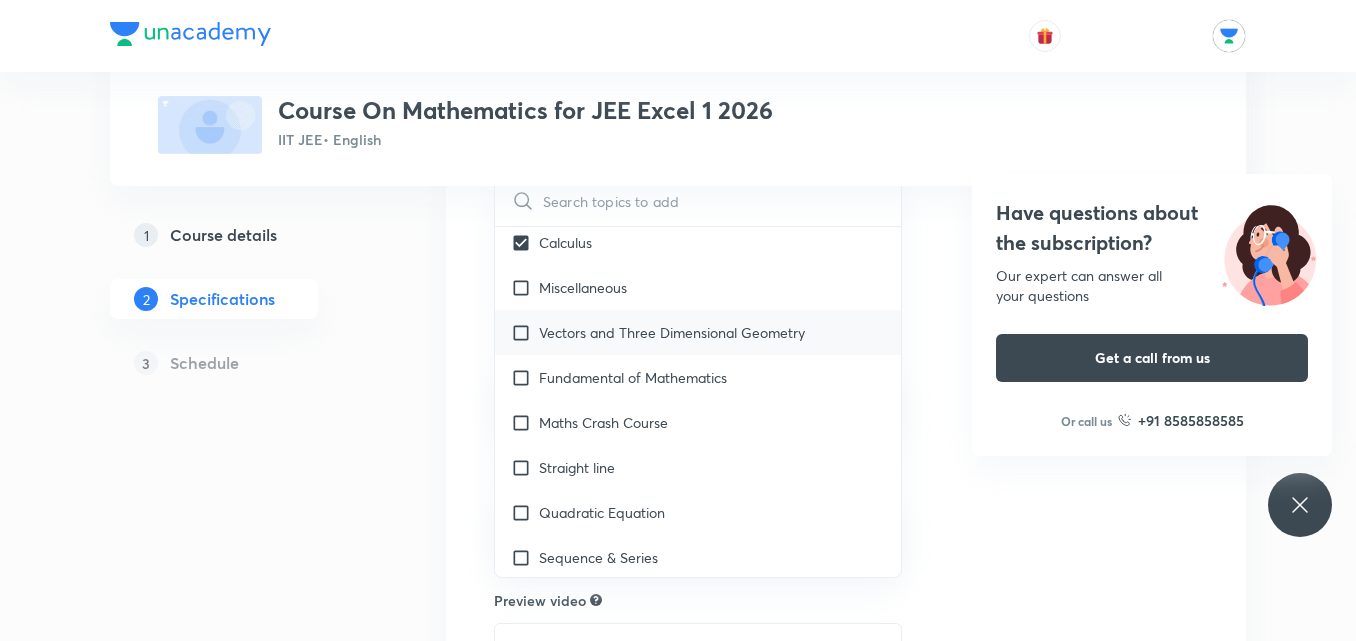 click on "Vectors and Three Dimensional Geometry" at bounding box center (698, 332) 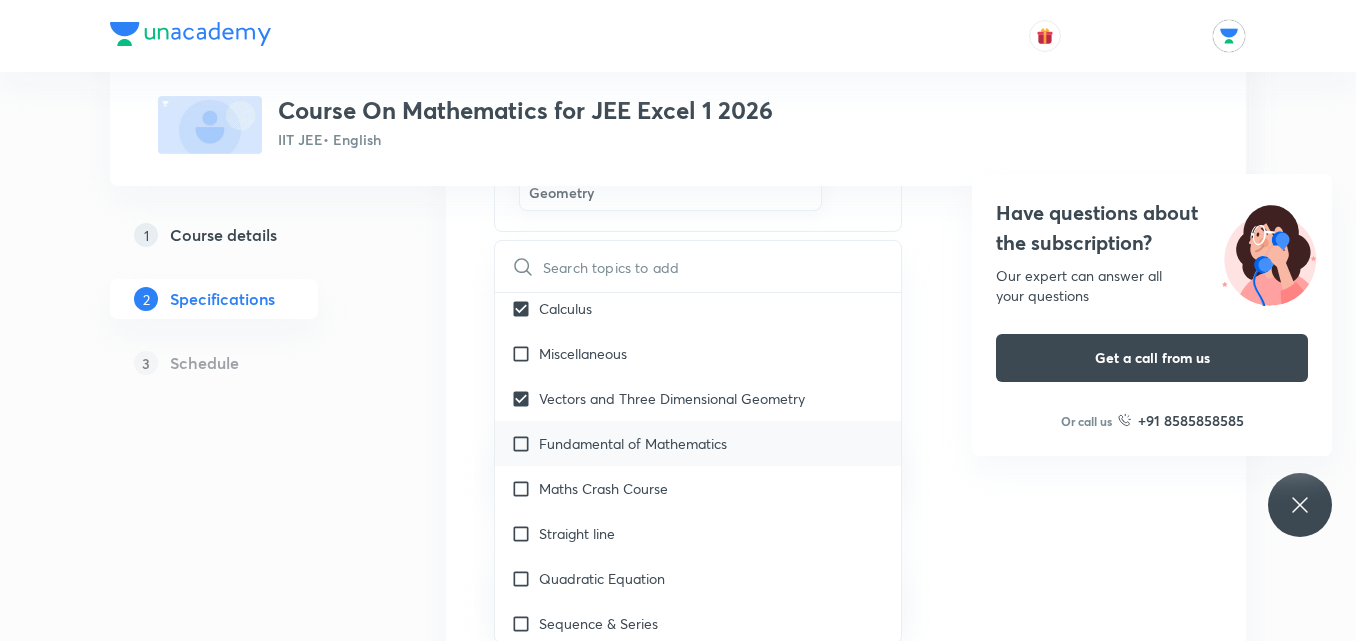 click on "Fundamental of Mathematics" at bounding box center [633, 443] 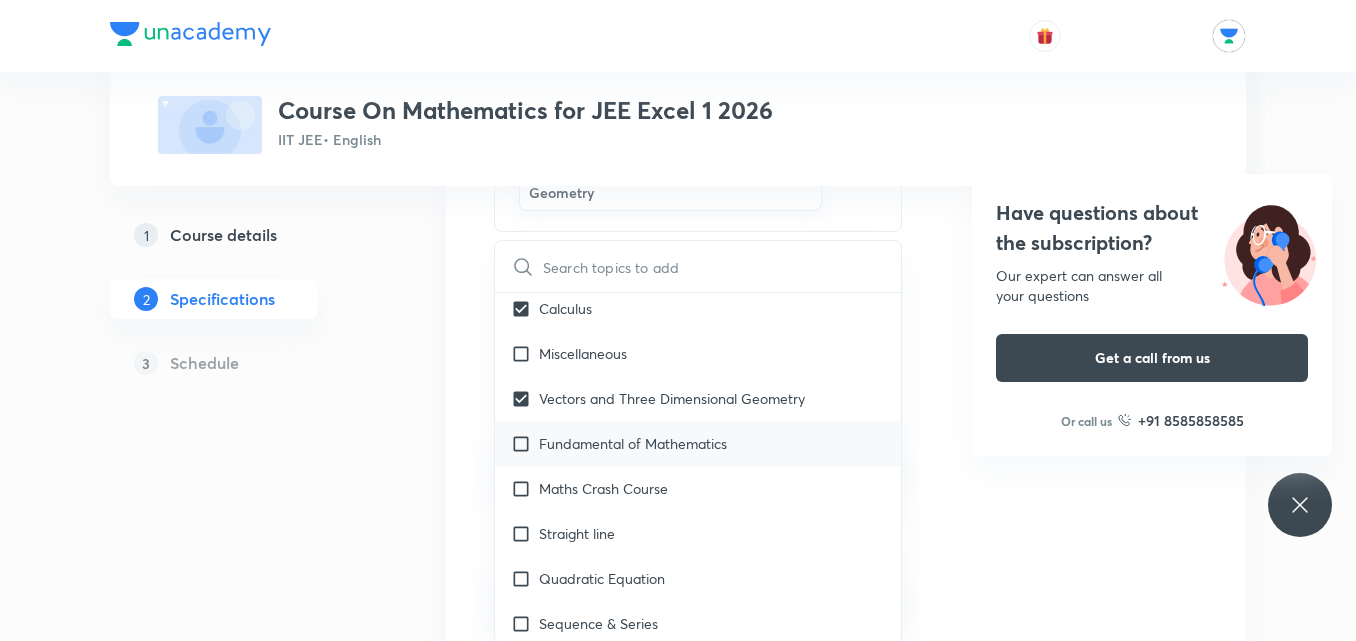 checkbox on "true" 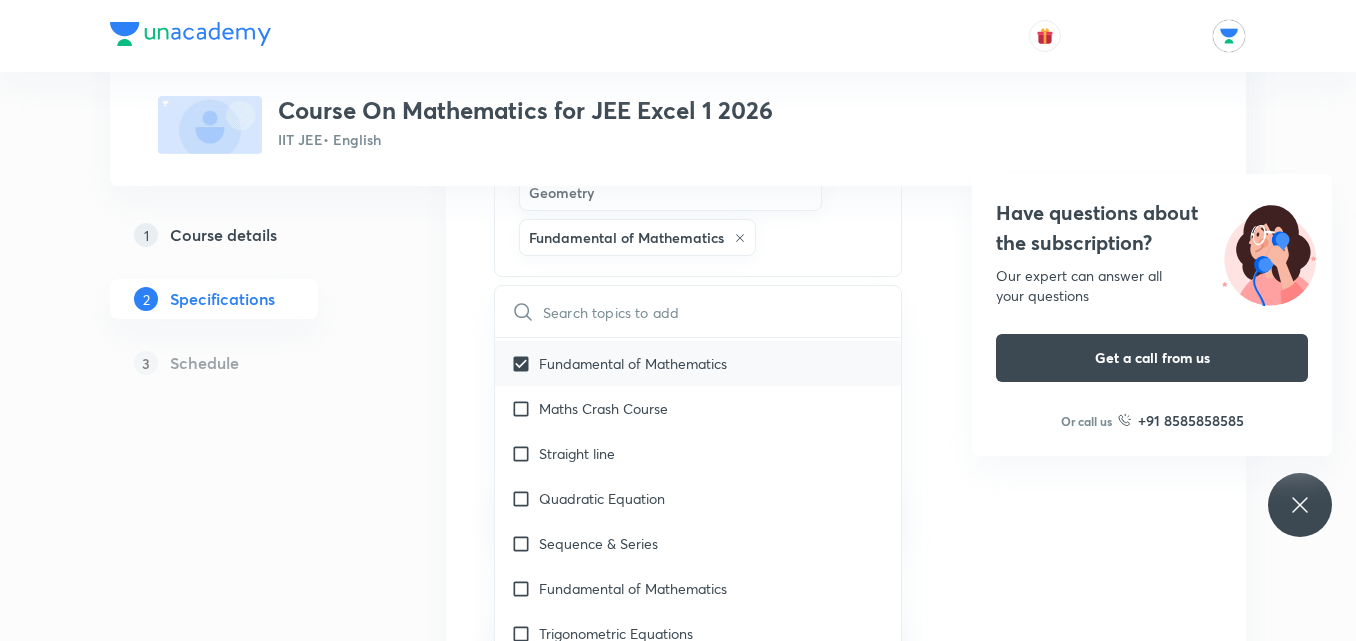 scroll, scrollTop: 2723, scrollLeft: 0, axis: vertical 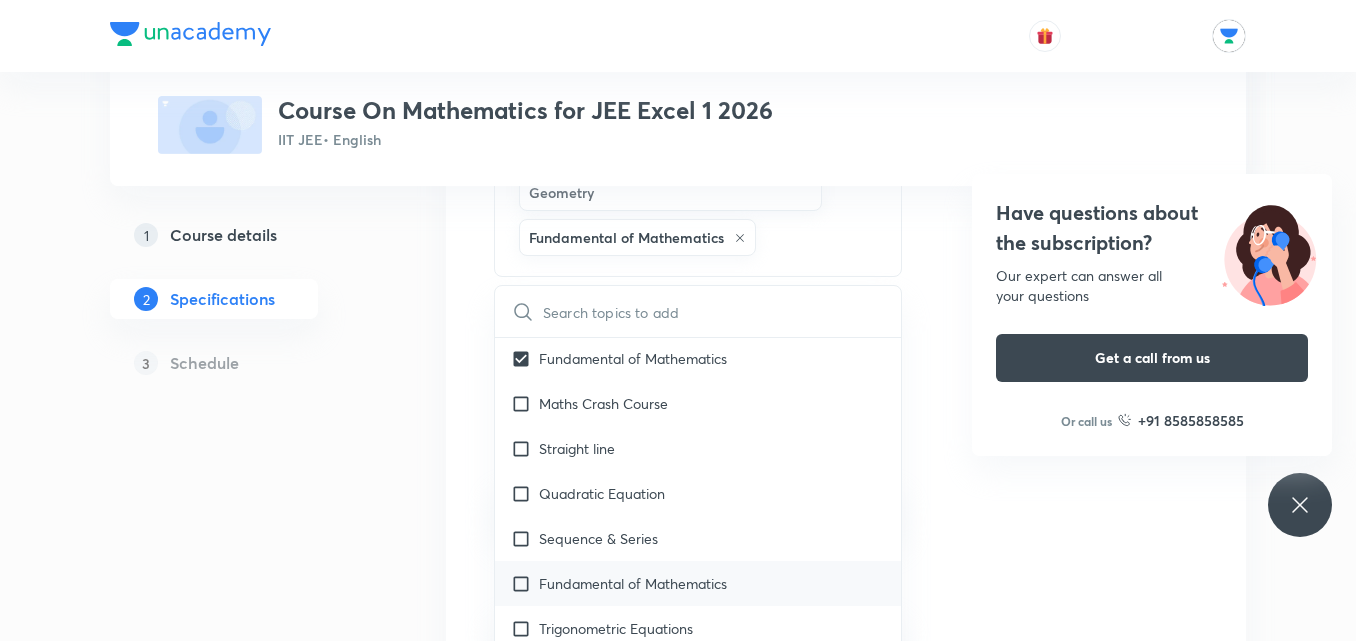 click on "Fundamental of Mathematics" at bounding box center (698, 583) 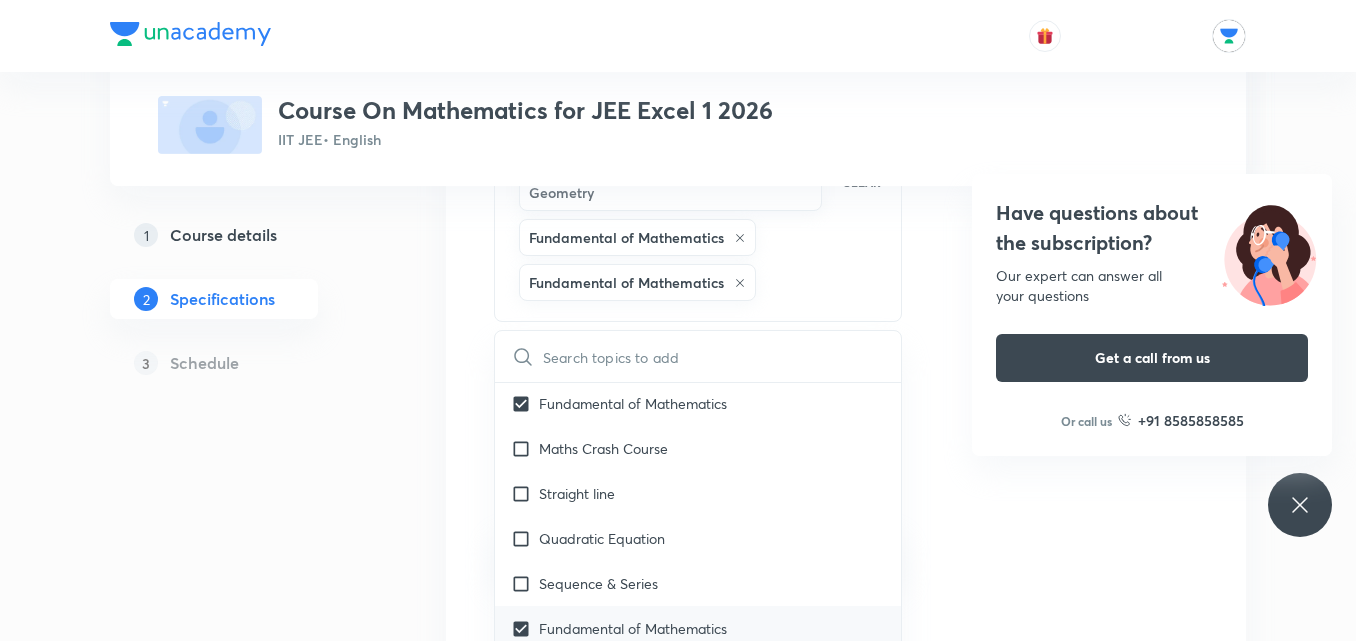 click on "Sequence & Series" at bounding box center [698, 583] 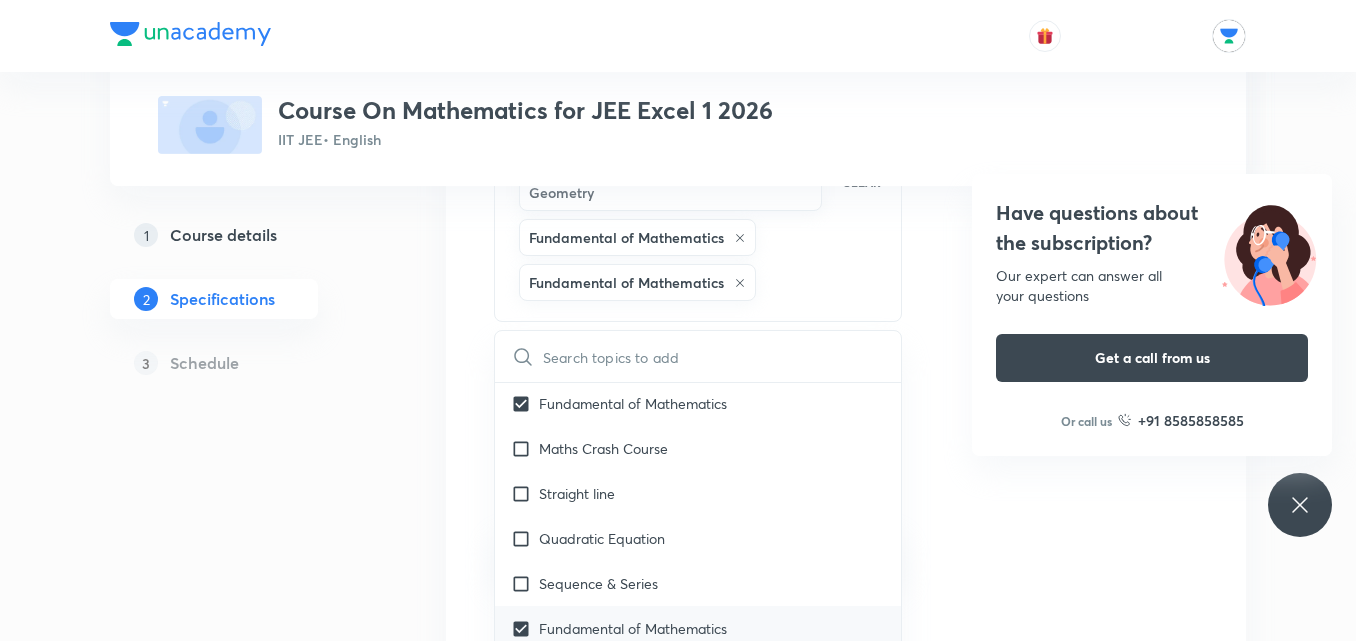 checkbox on "true" 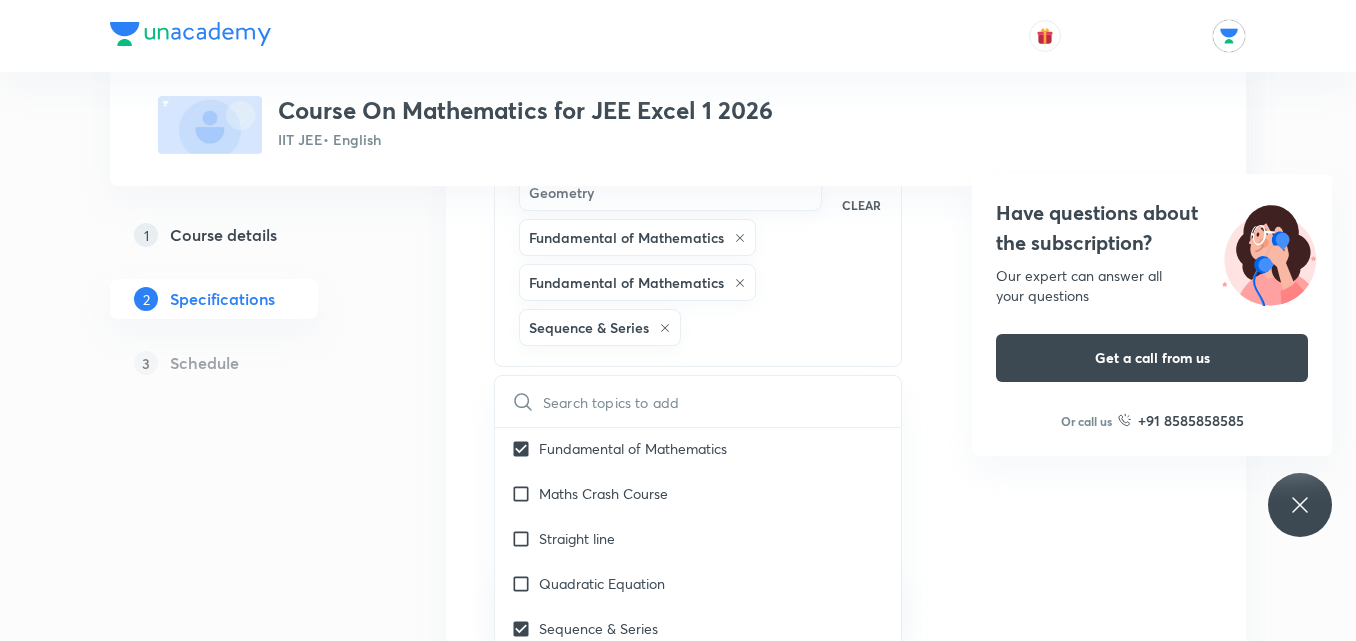 click on "Quadratic Equation" at bounding box center [698, 583] 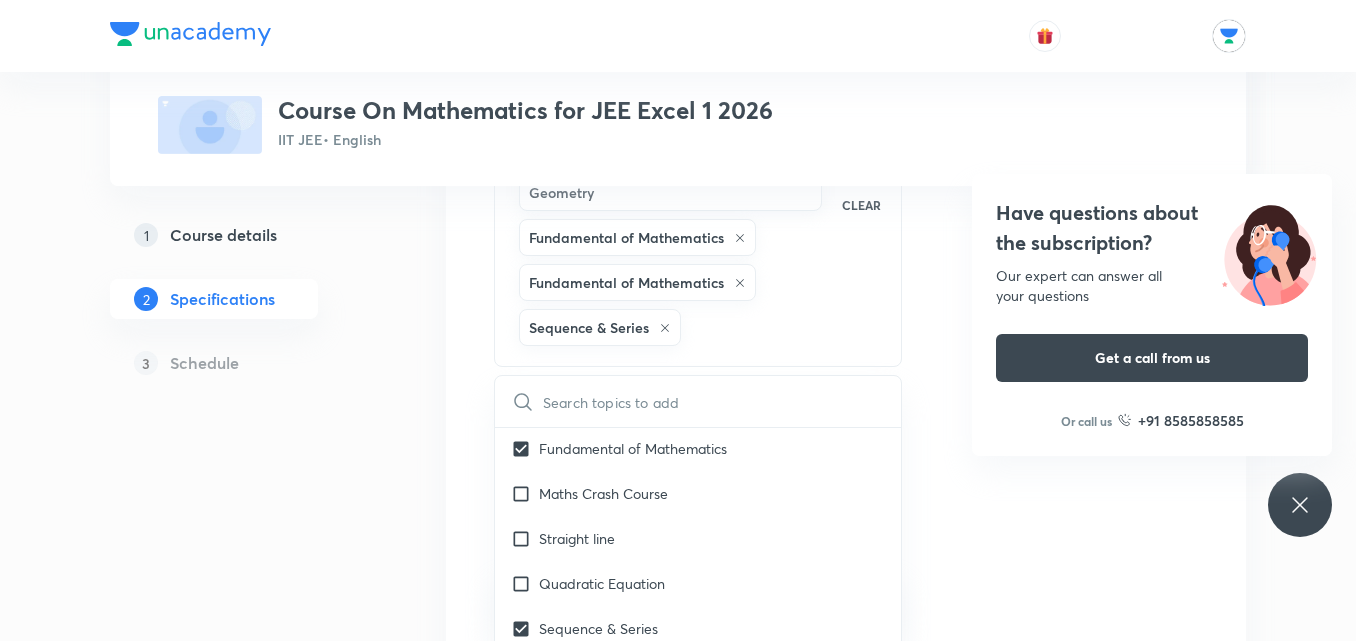 checkbox on "true" 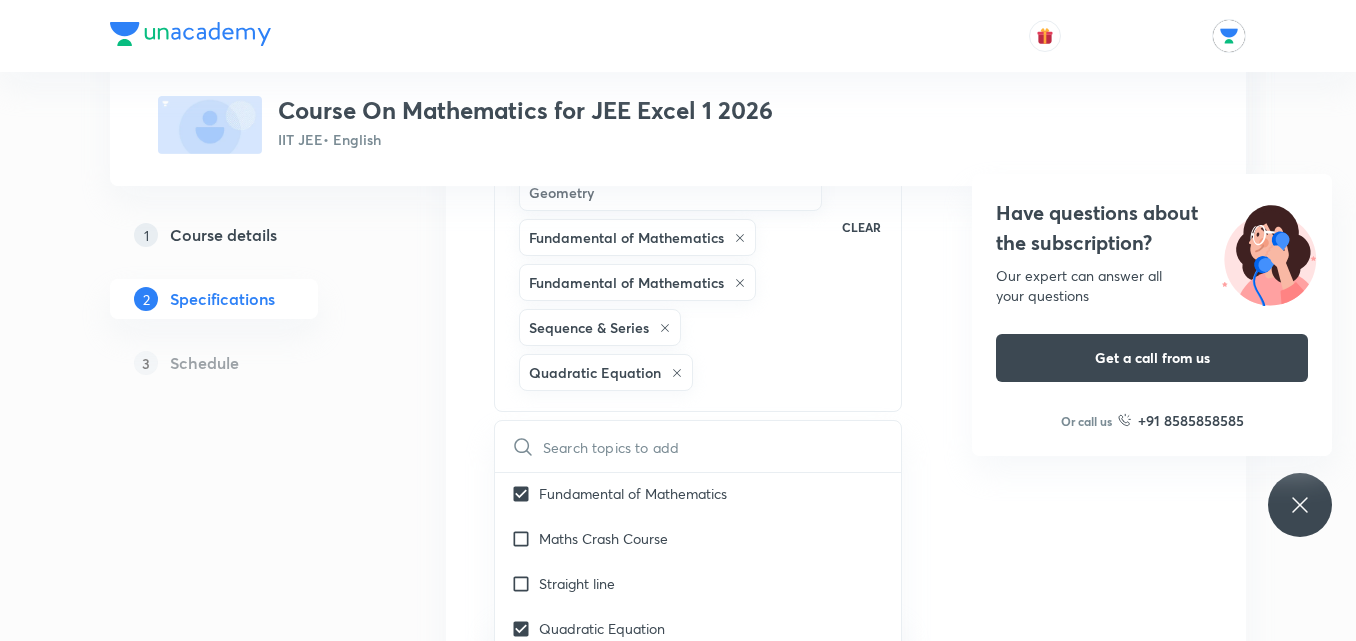 click on "Straight line" at bounding box center [698, 583] 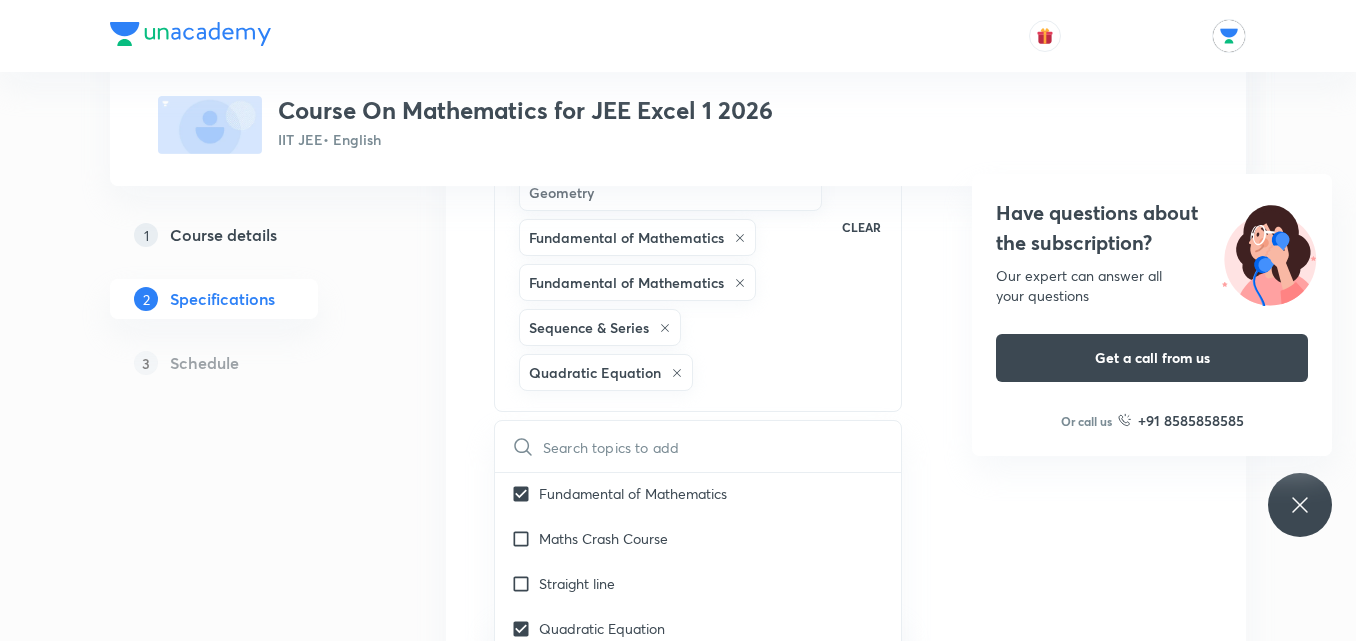 checkbox on "true" 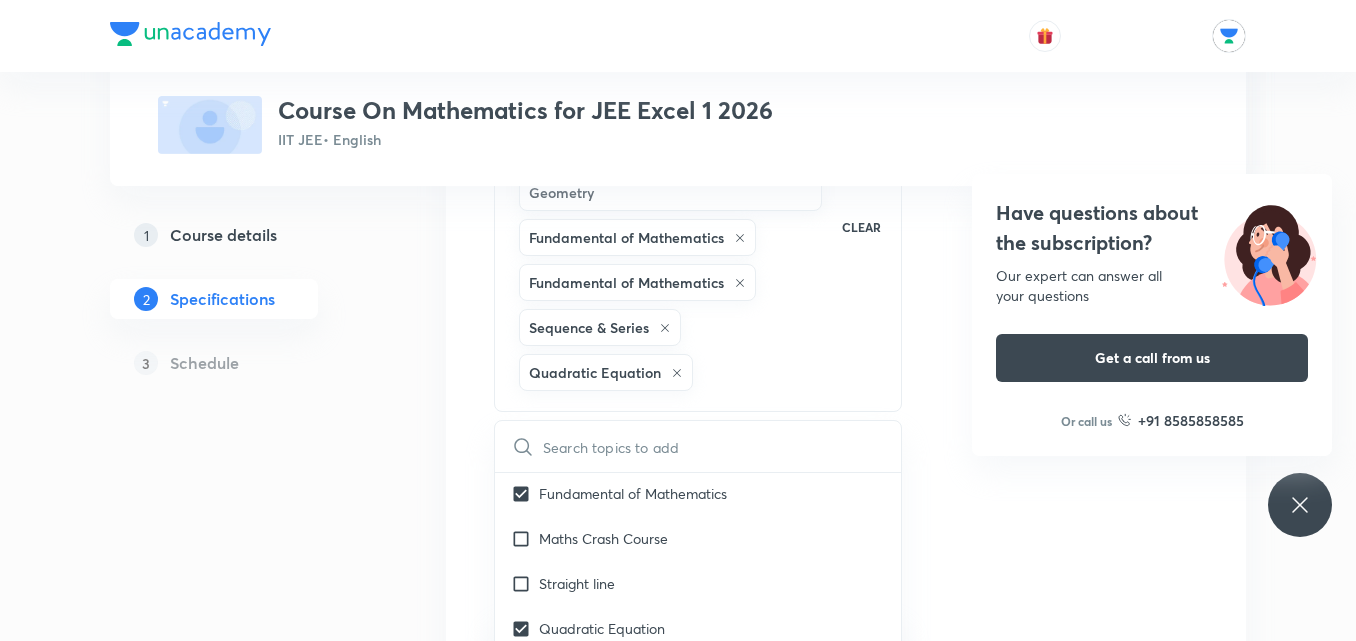 checkbox on "true" 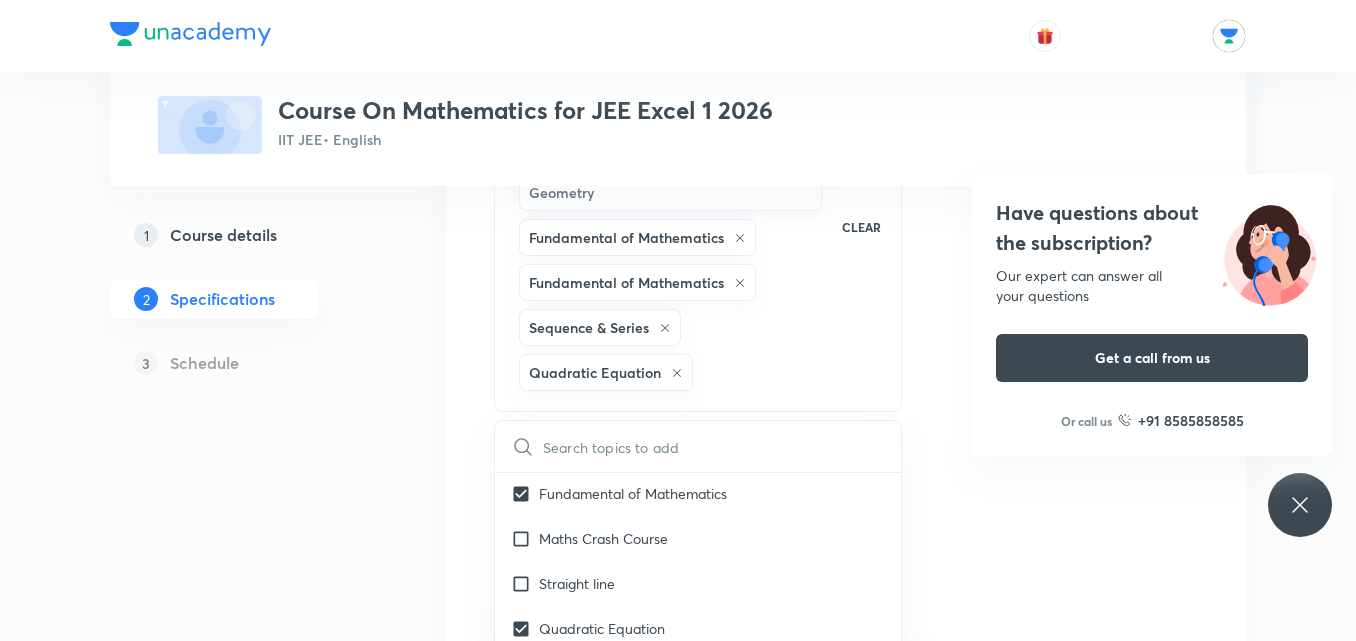 checkbox on "true" 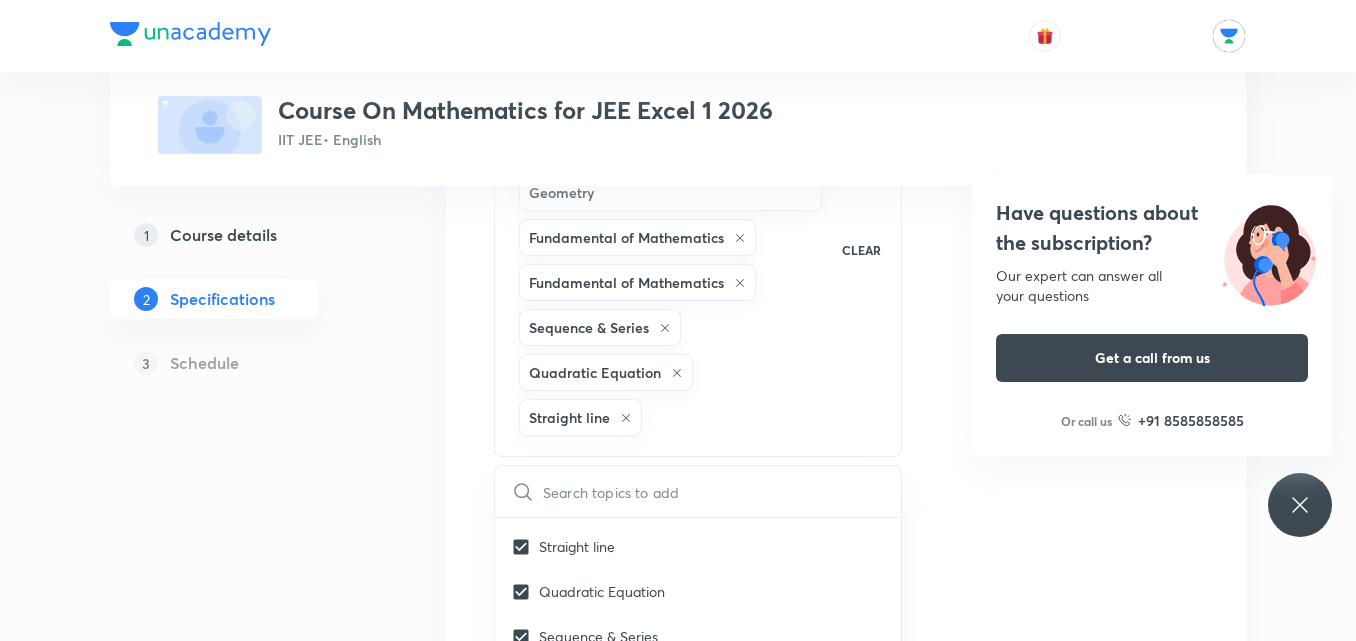 scroll, scrollTop: 2811, scrollLeft: 0, axis: vertical 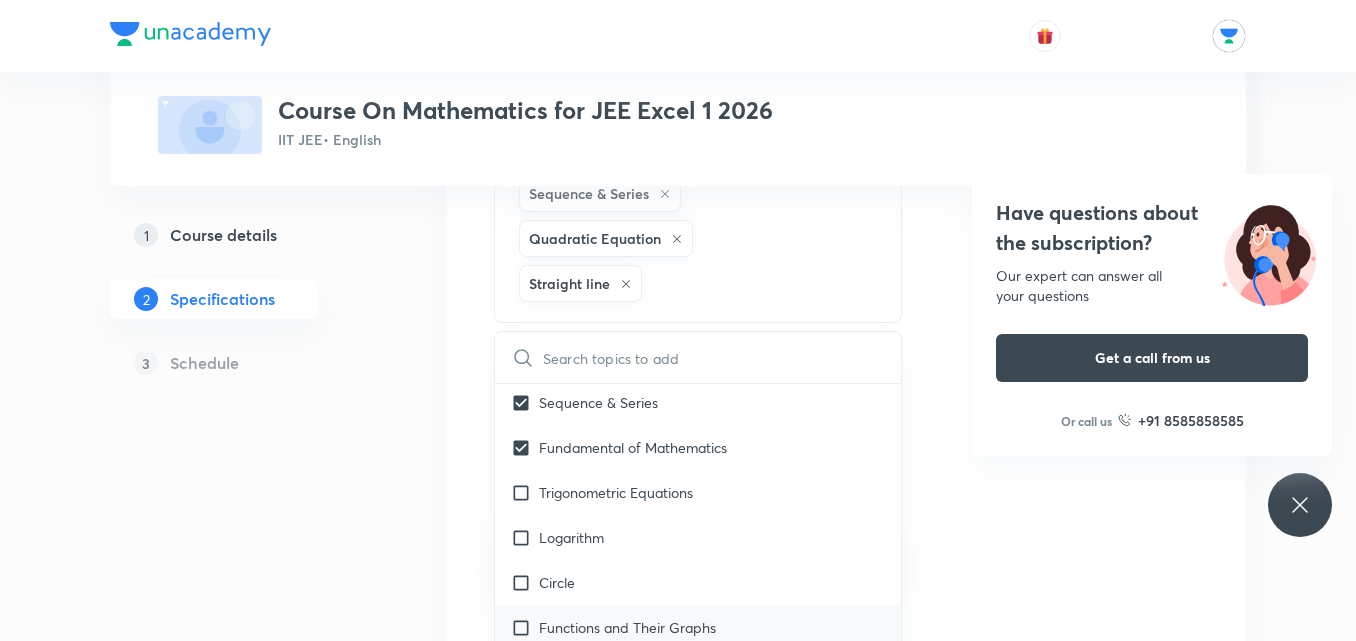 click on "Functions and Their Graphs" at bounding box center (698, 627) 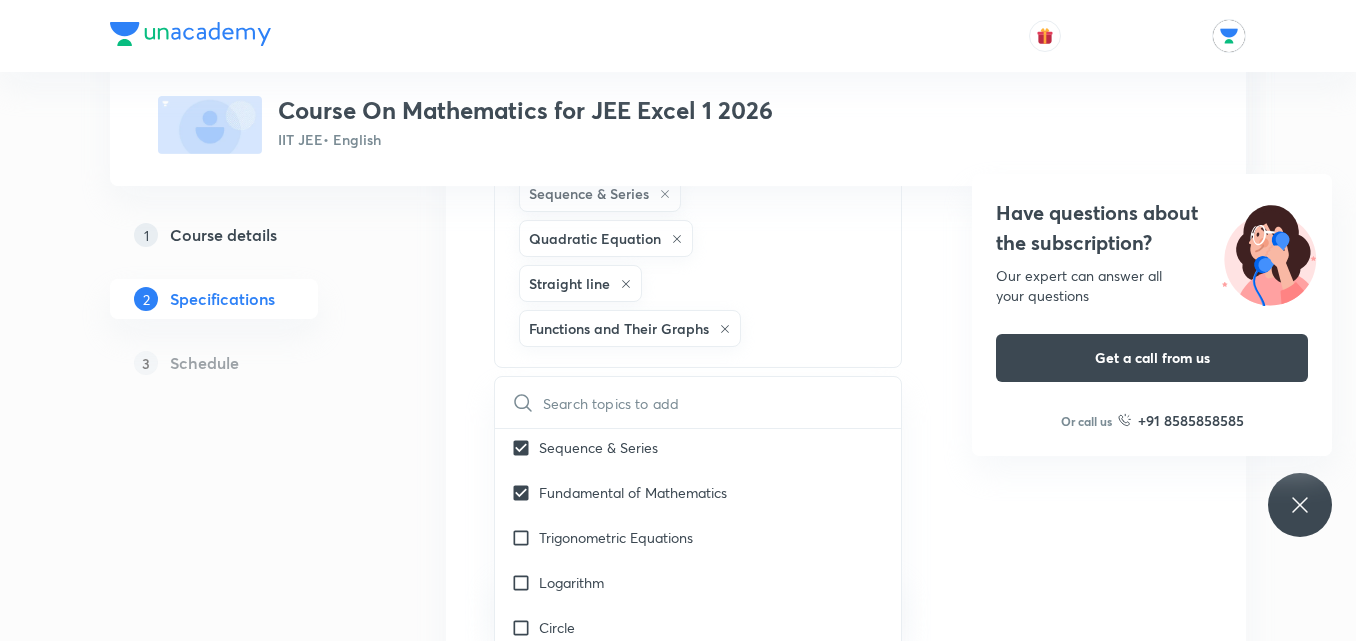 click on "Circle" at bounding box center [698, 627] 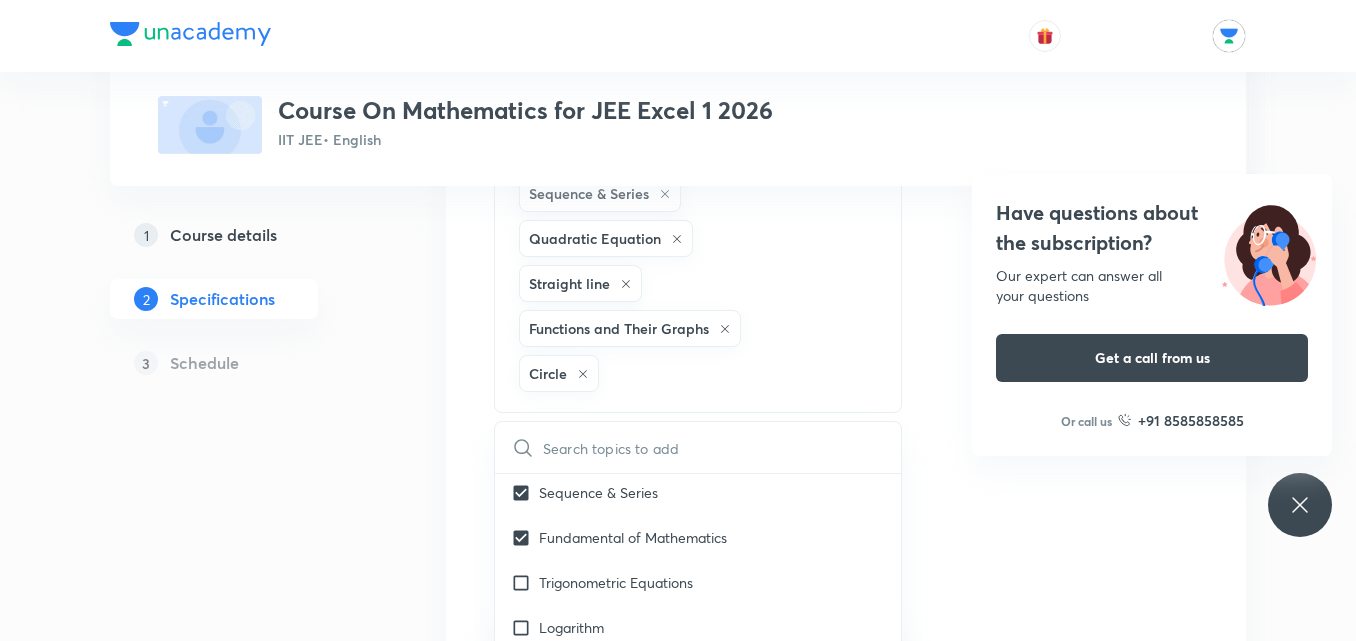 click on "Logarithm" at bounding box center [698, 627] 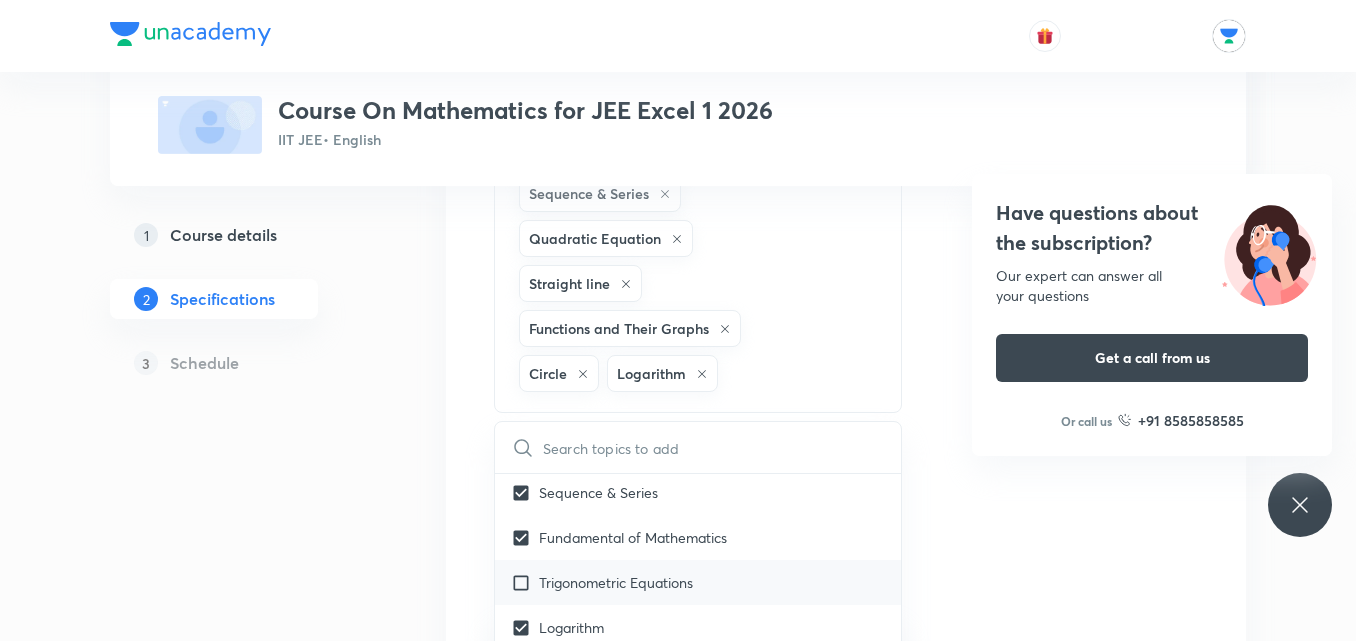 click on "Trigonometric Equations" at bounding box center [698, 582] 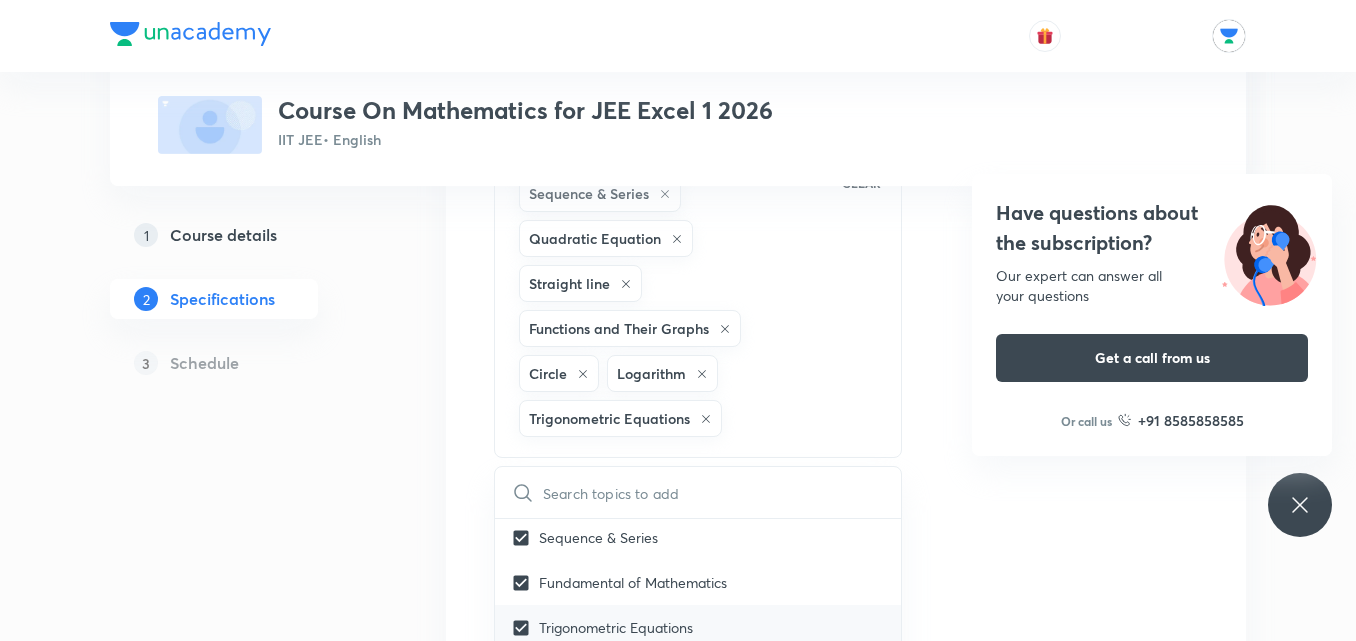 checkbox on "true" 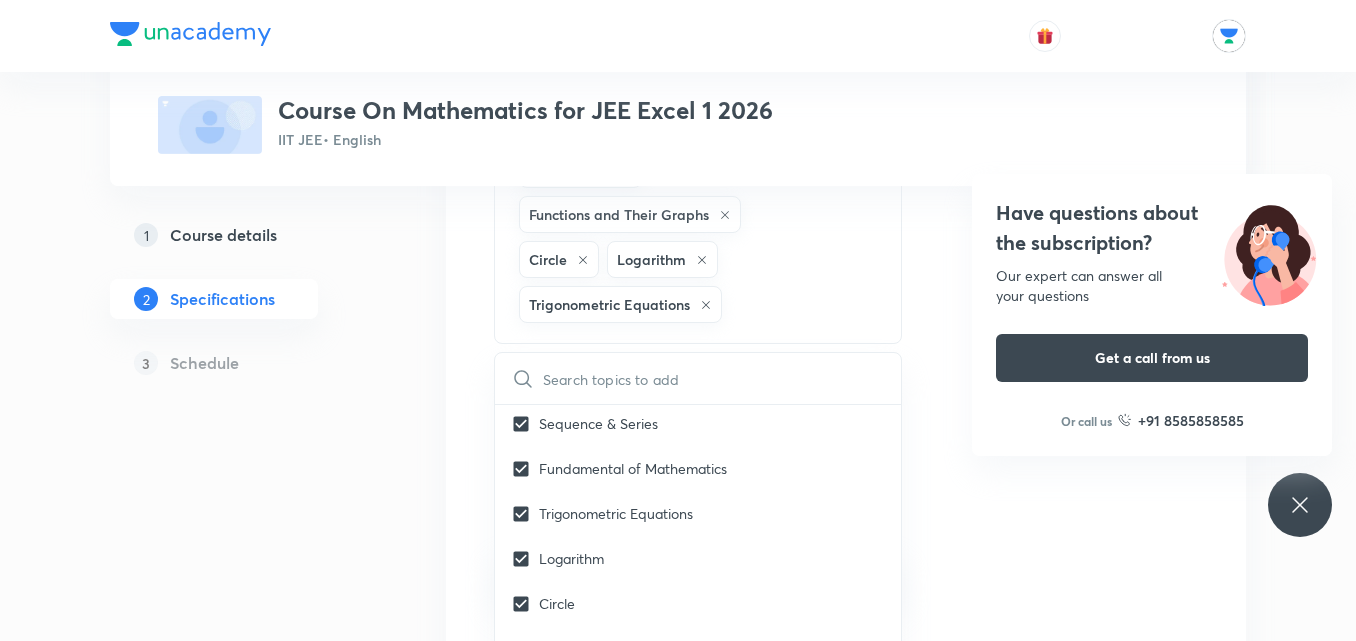 scroll, scrollTop: 637, scrollLeft: 0, axis: vertical 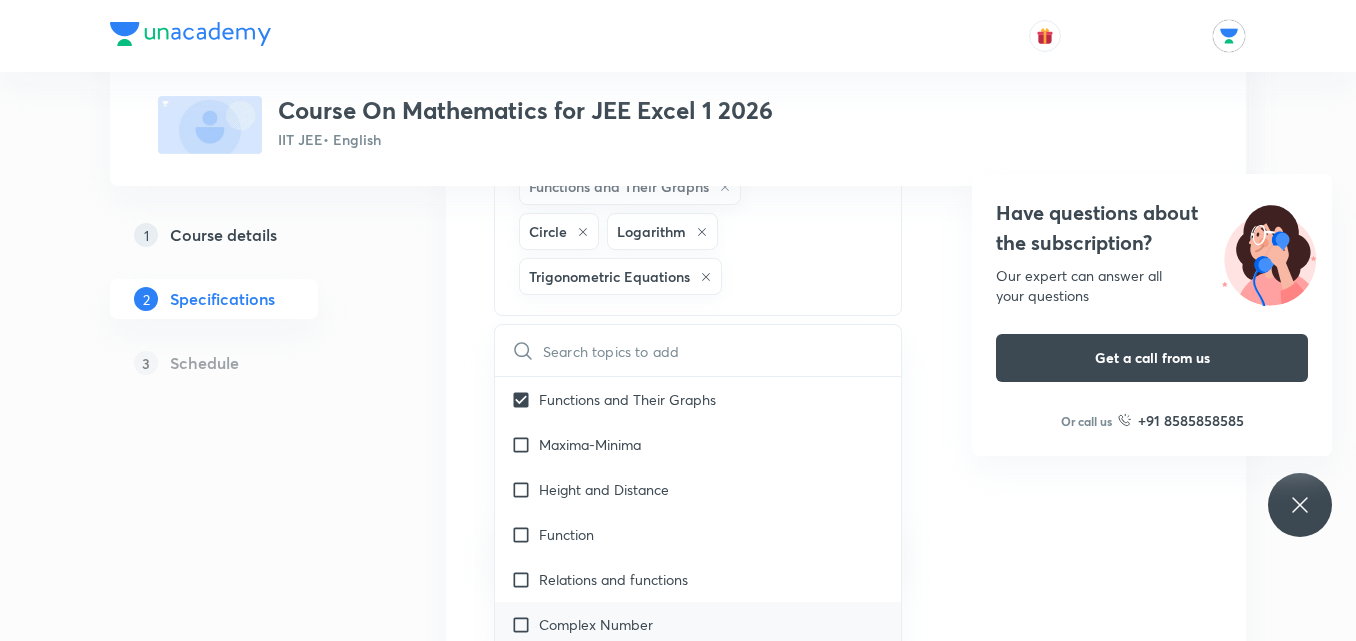 click on "Complex Number" at bounding box center (698, 624) 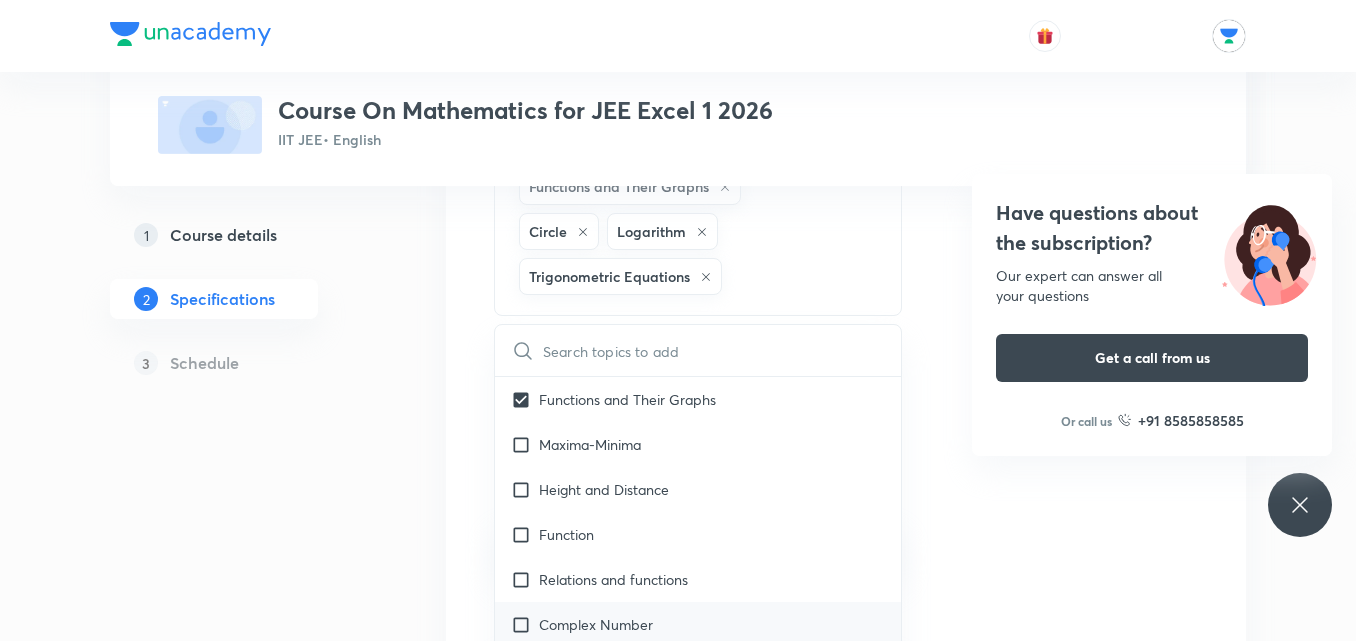 checkbox on "true" 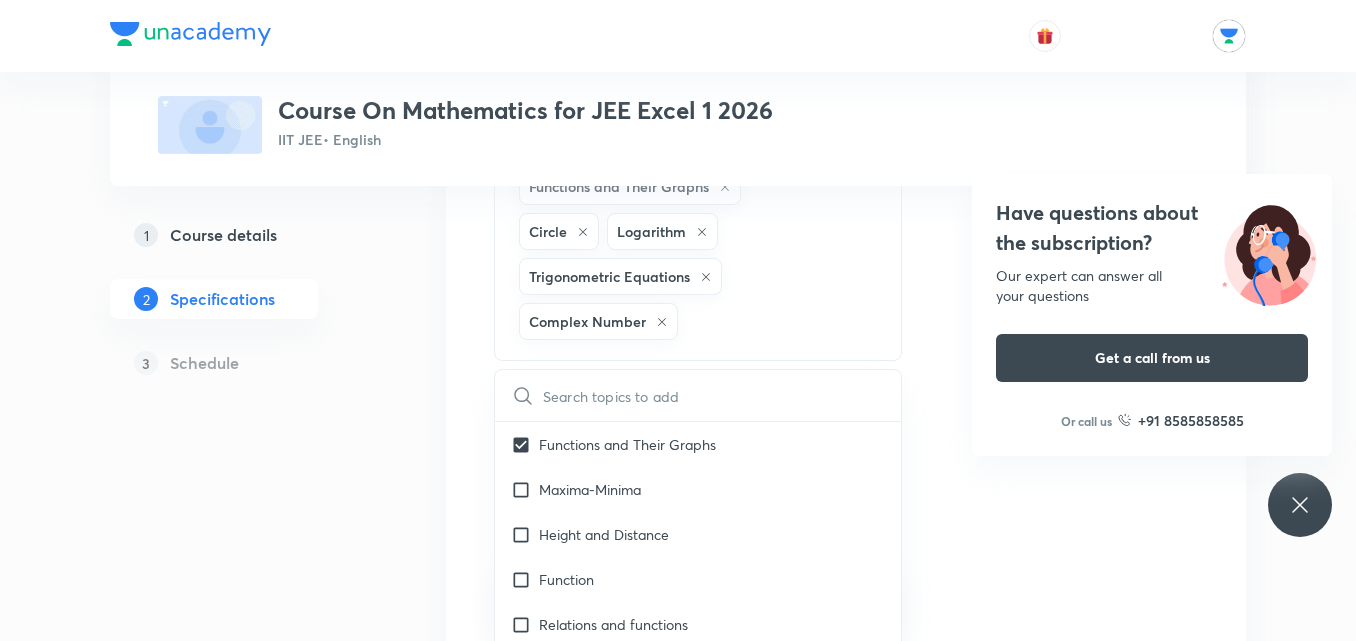 click on "Relations and functions" at bounding box center [698, 624] 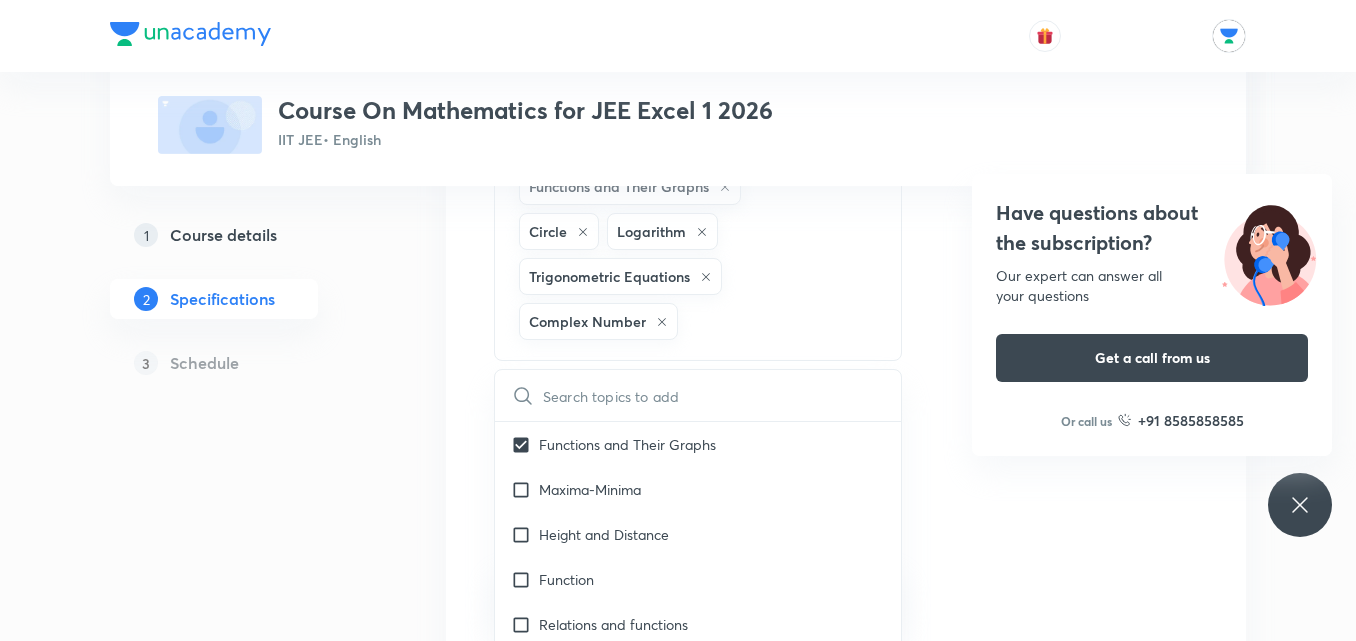 checkbox on "true" 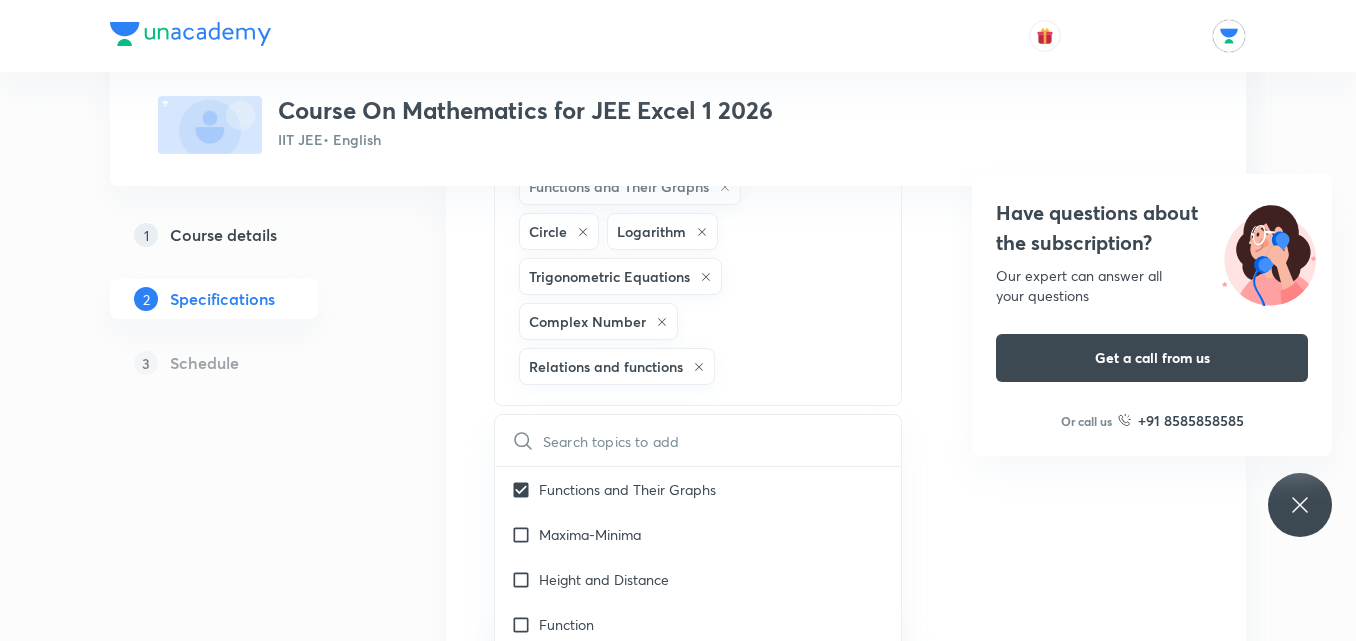 click on "Function" at bounding box center (698, 624) 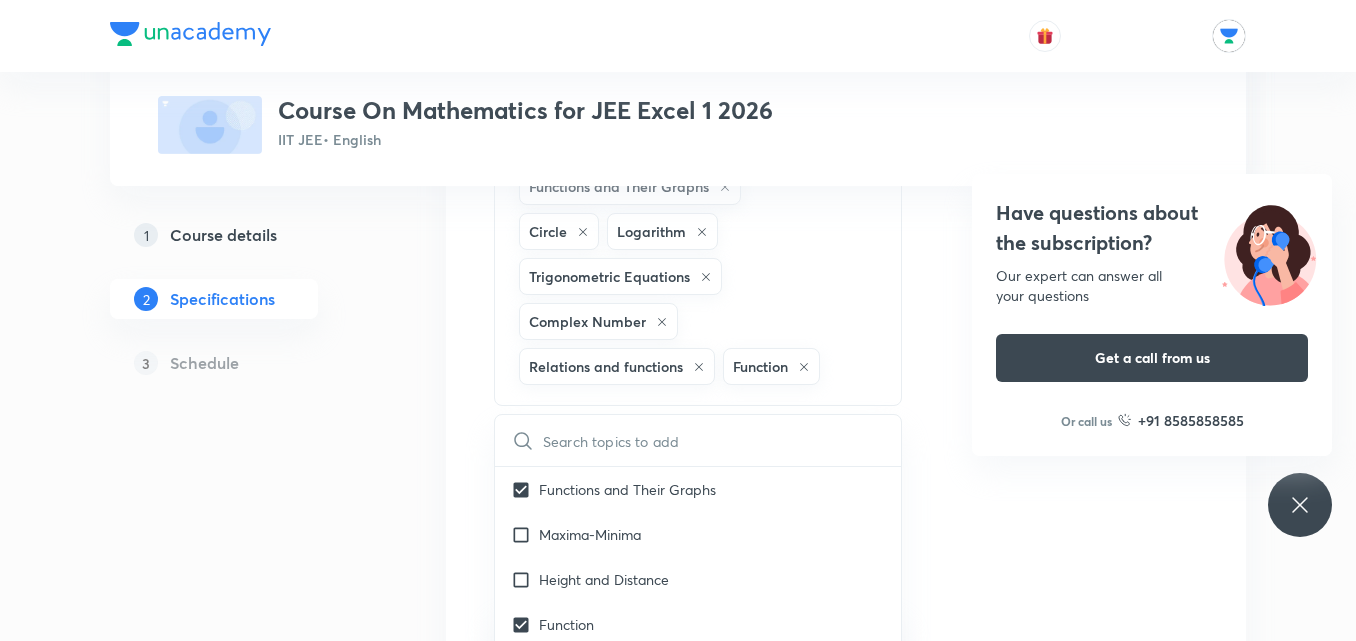 click on "Height and Distance" at bounding box center [698, 579] 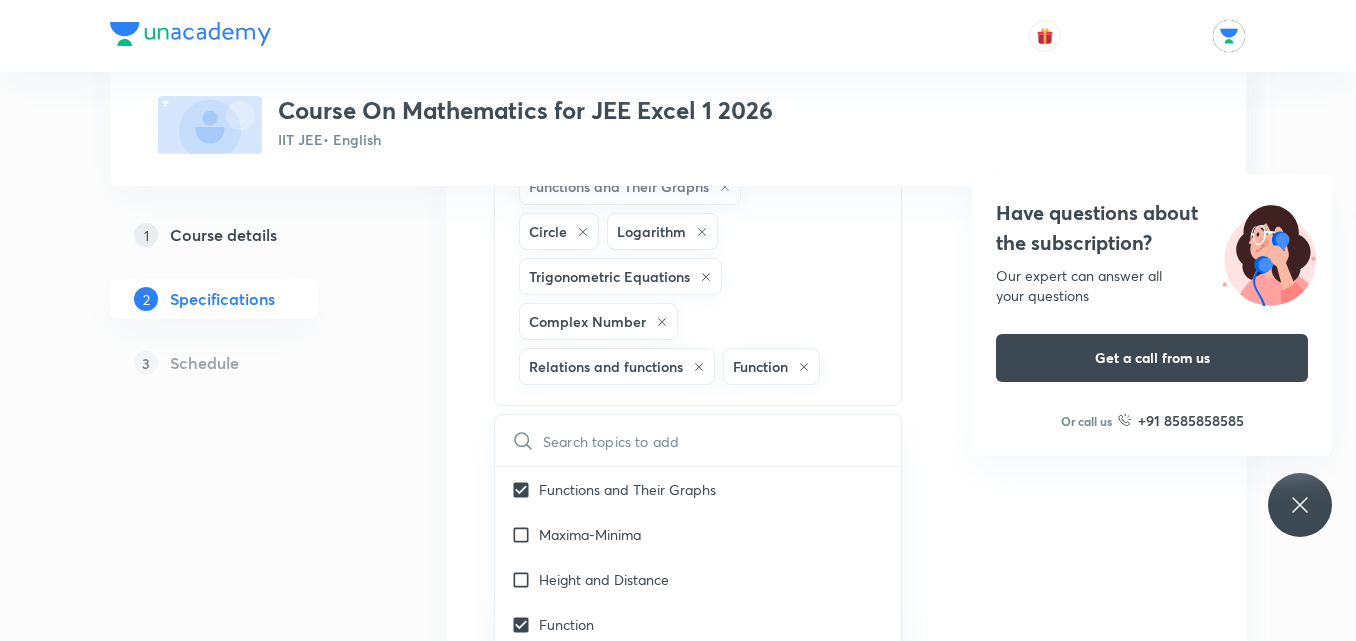 checkbox on "true" 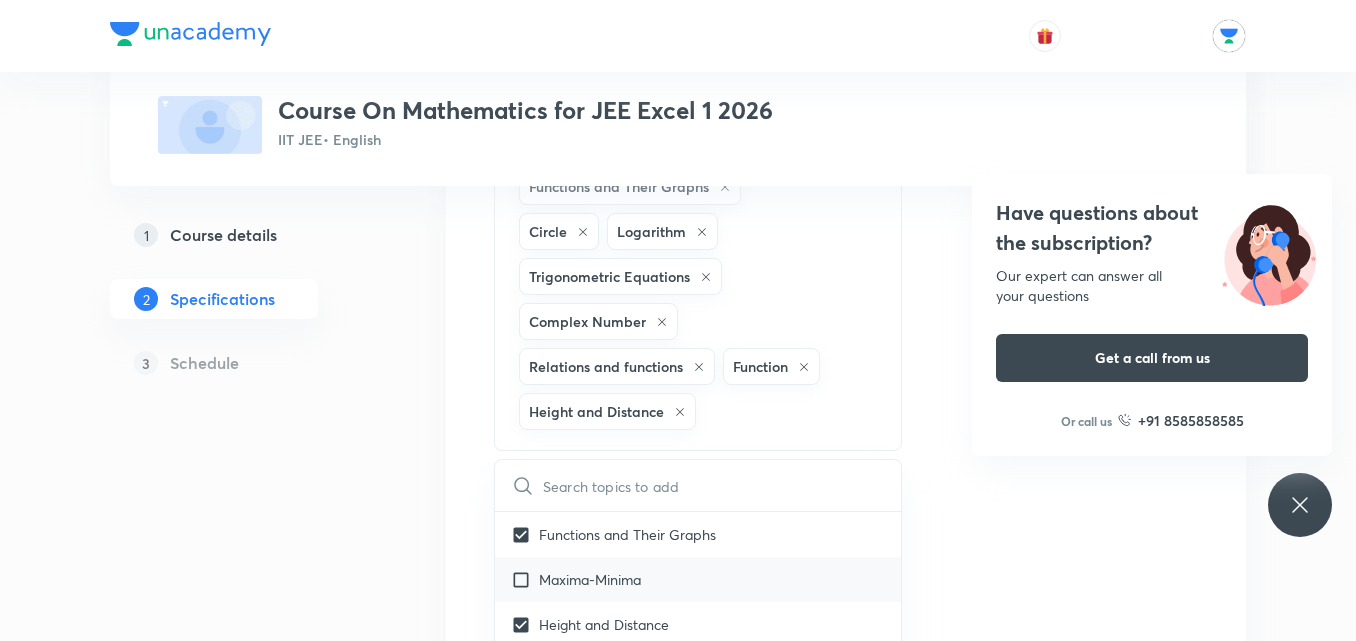 click on "Maxima-Minima" at bounding box center (698, 579) 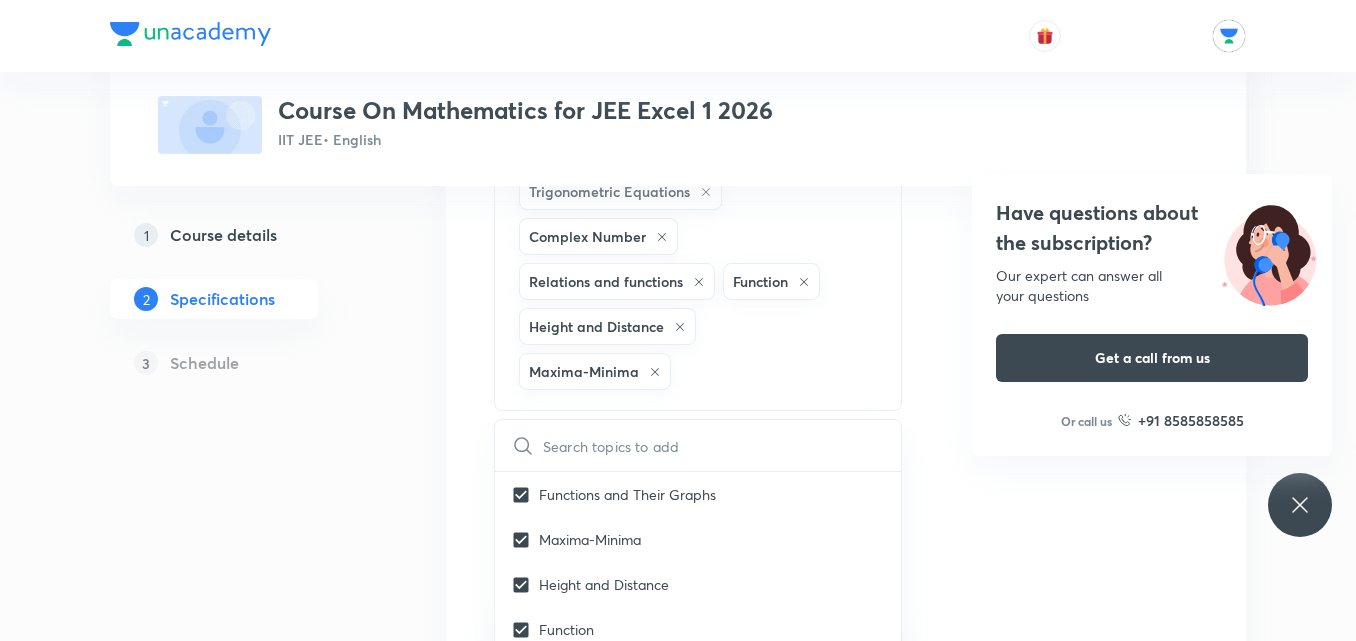 scroll, scrollTop: 804, scrollLeft: 0, axis: vertical 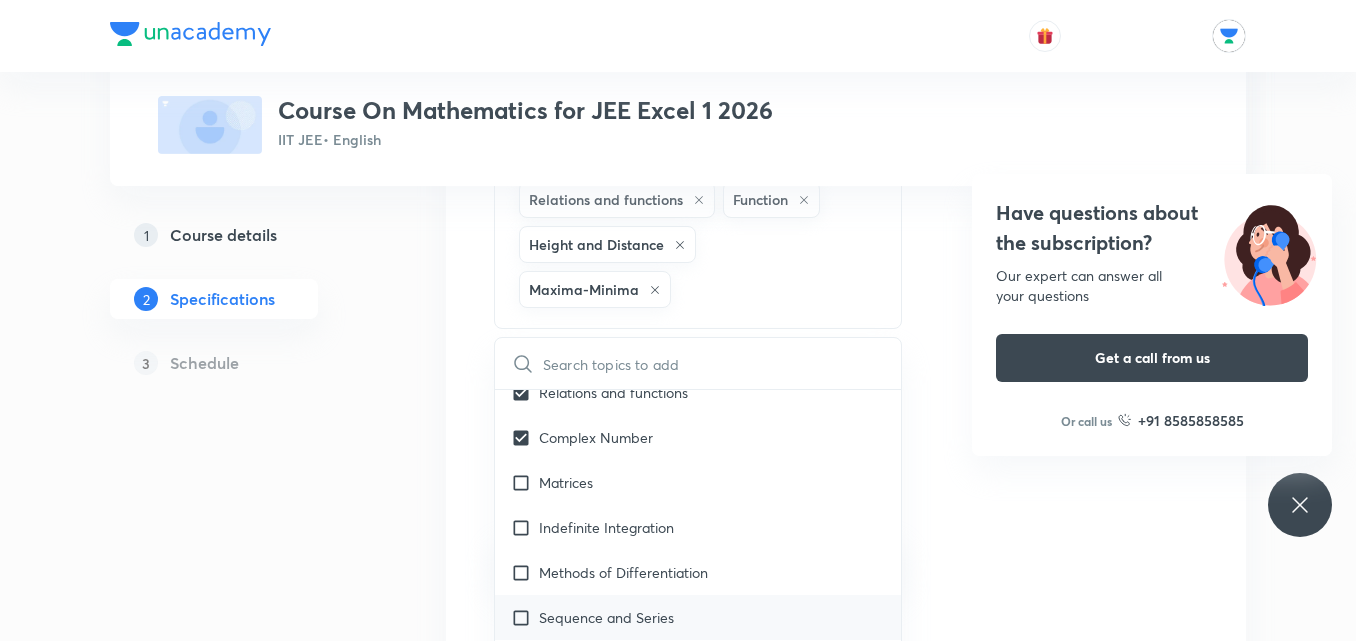 click on "Sequence and Series" at bounding box center (698, 617) 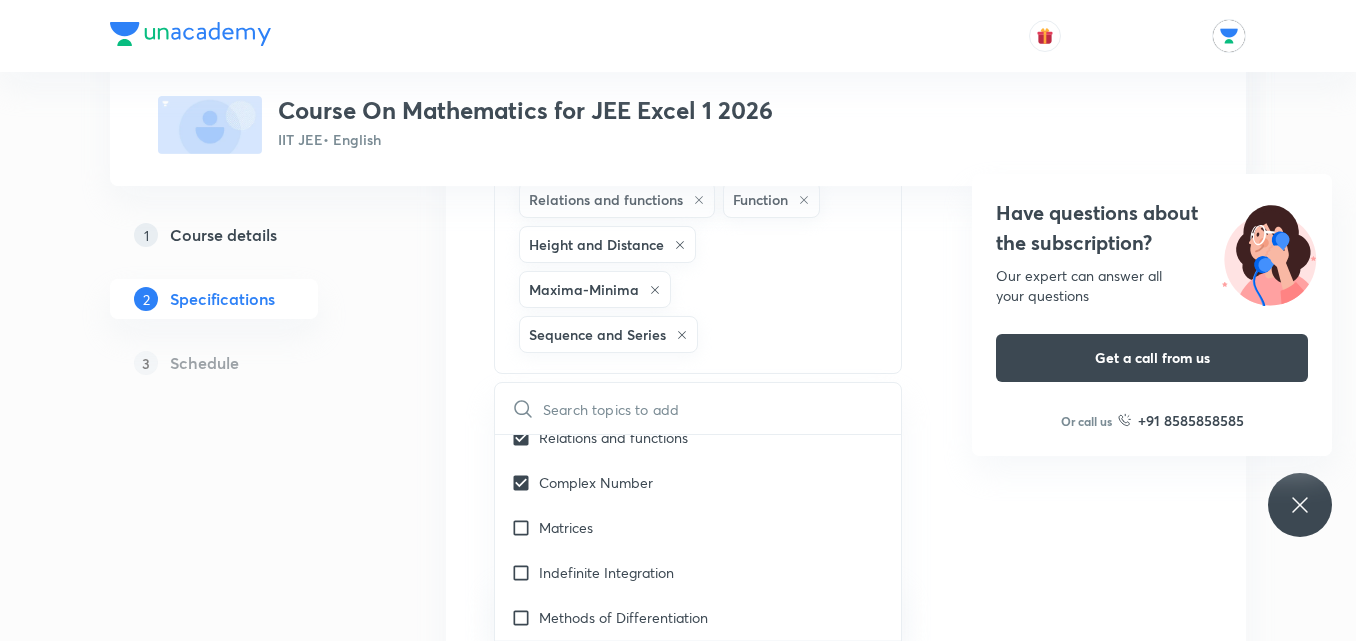 click on "Methods of Differentiation" at bounding box center (698, 617) 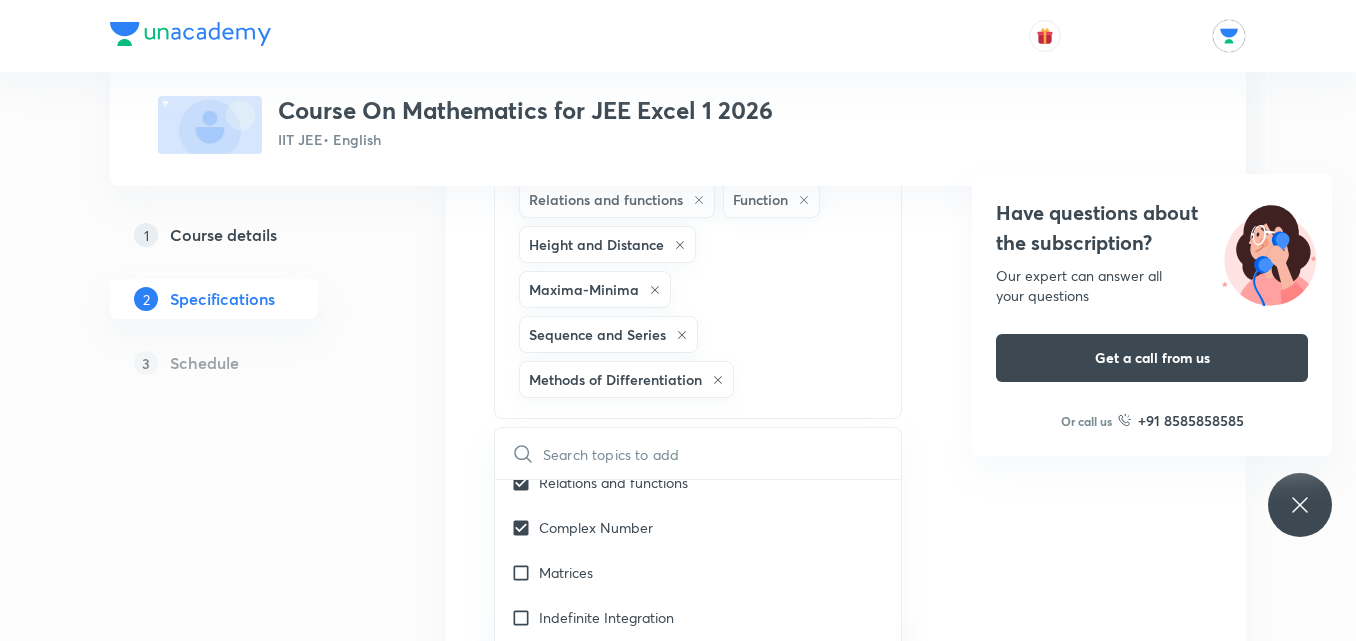 click on "Indefinite Integration" at bounding box center (698, 617) 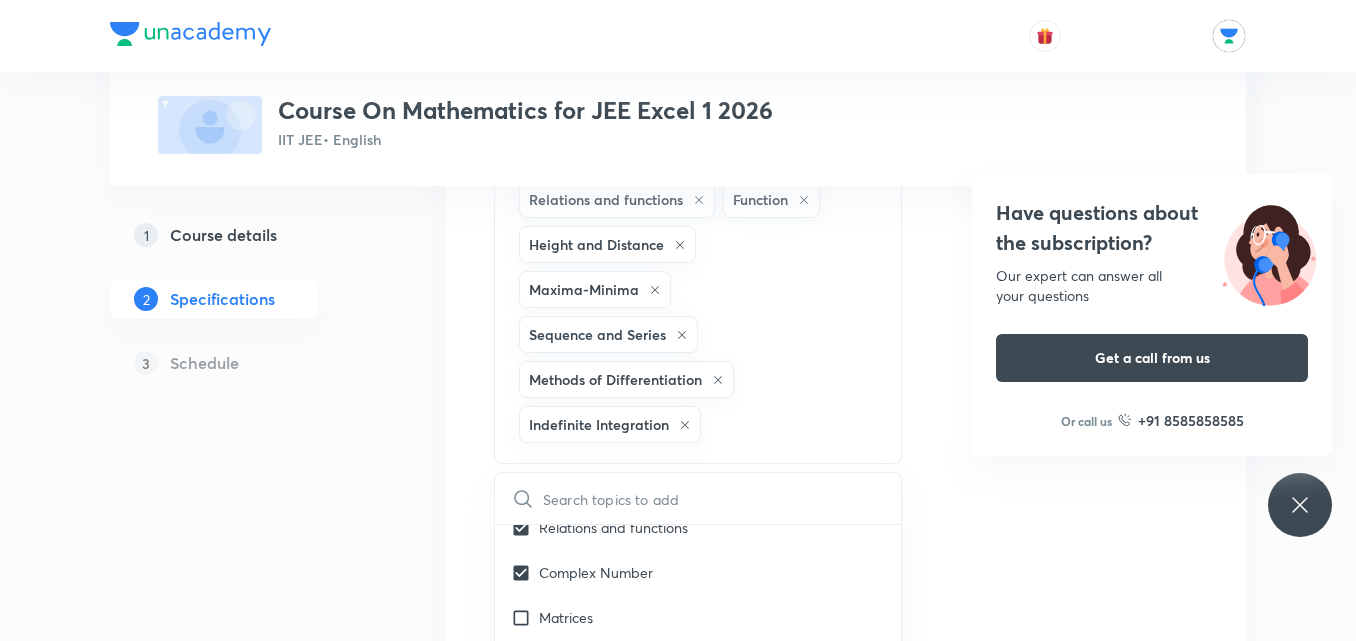 click on "Matrices" at bounding box center (698, 617) 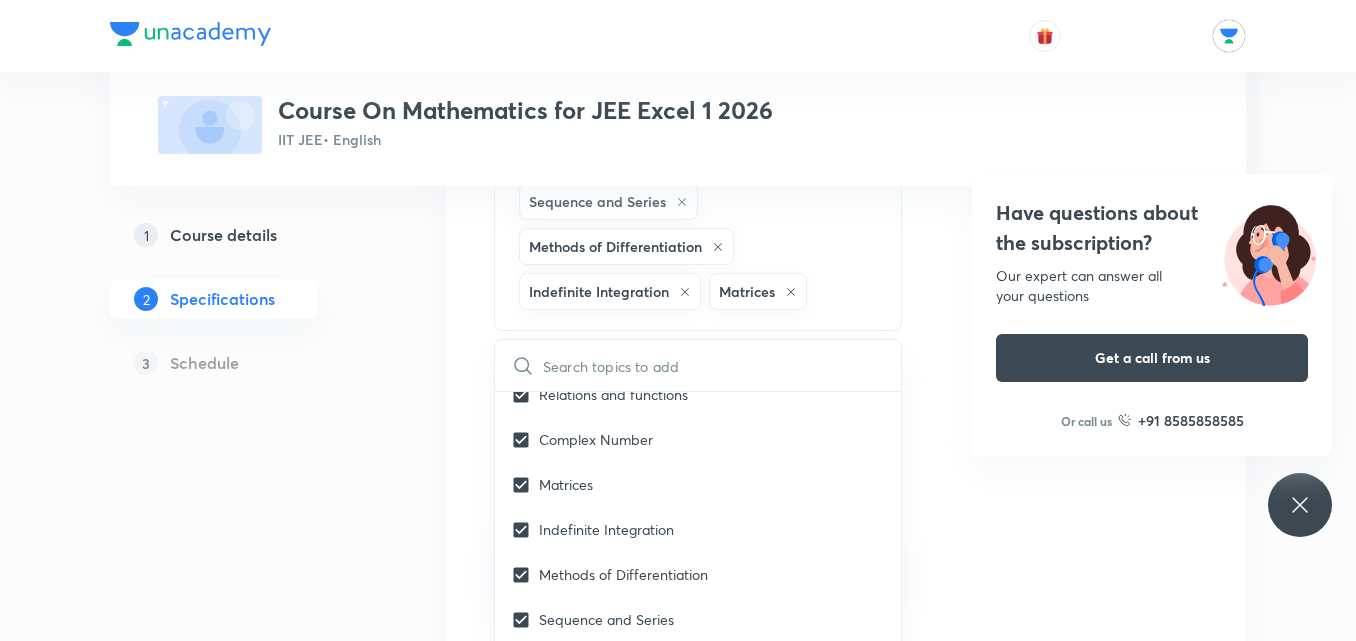 scroll, scrollTop: 938, scrollLeft: 0, axis: vertical 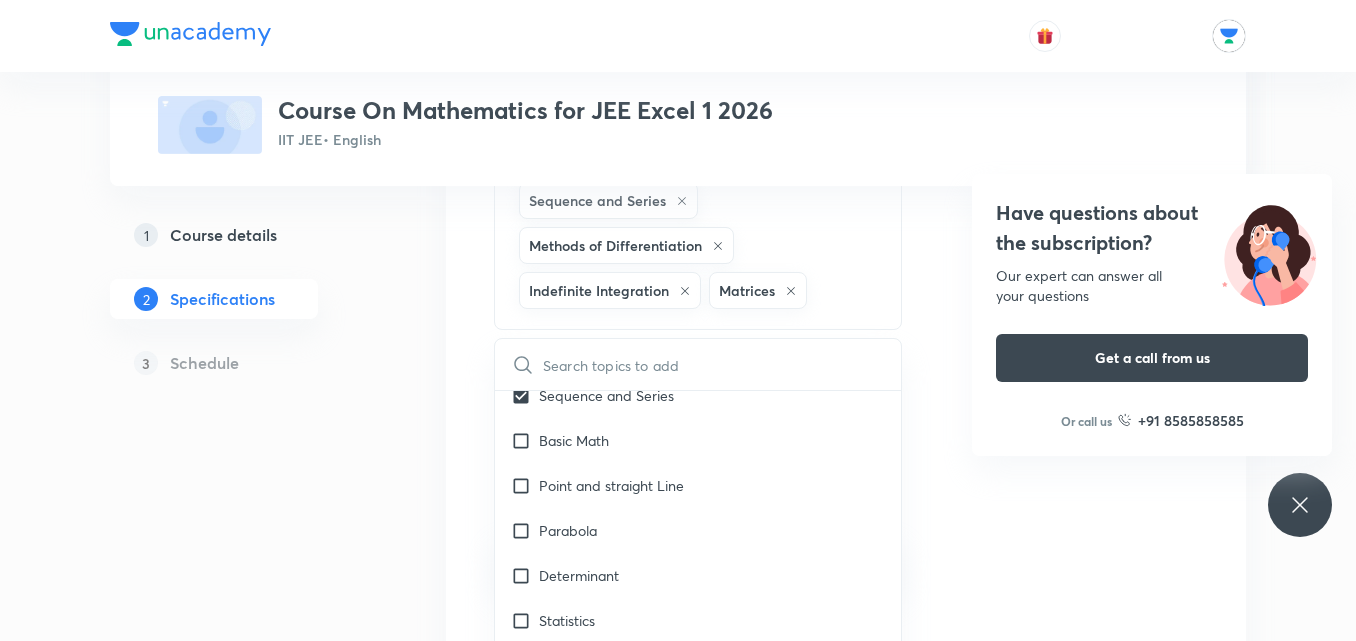 click on "Ellipse" at bounding box center (698, 665) 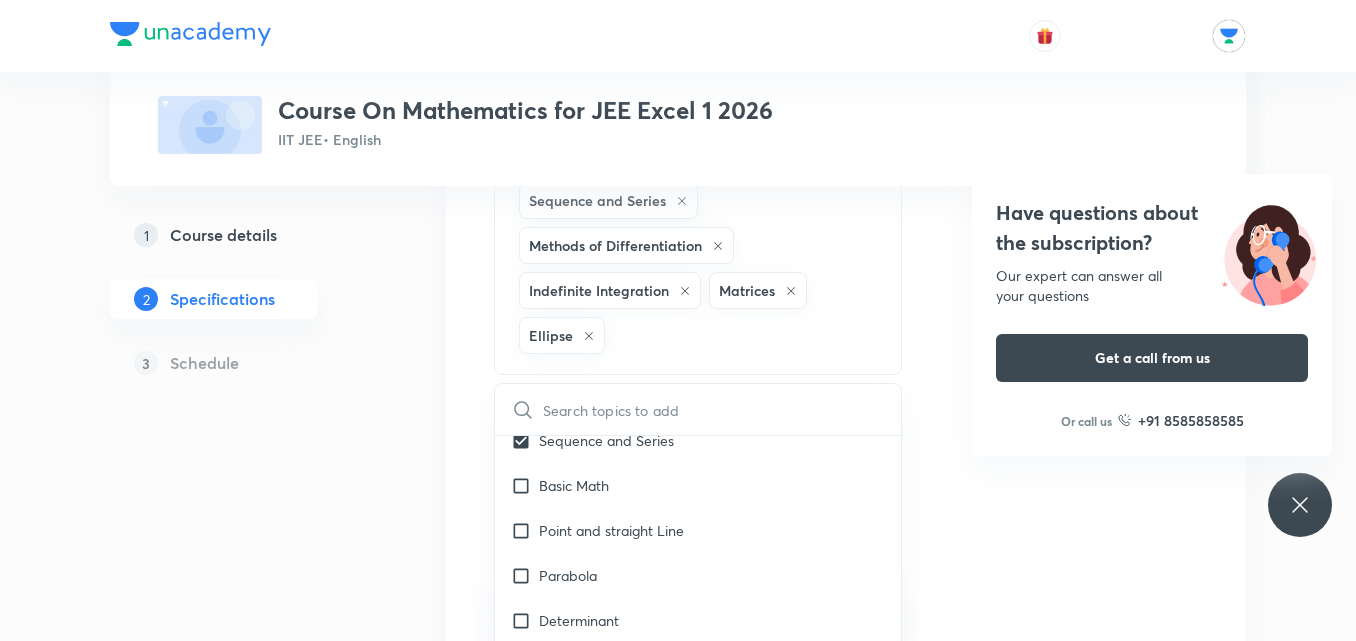 click on "Statistics" at bounding box center [698, 665] 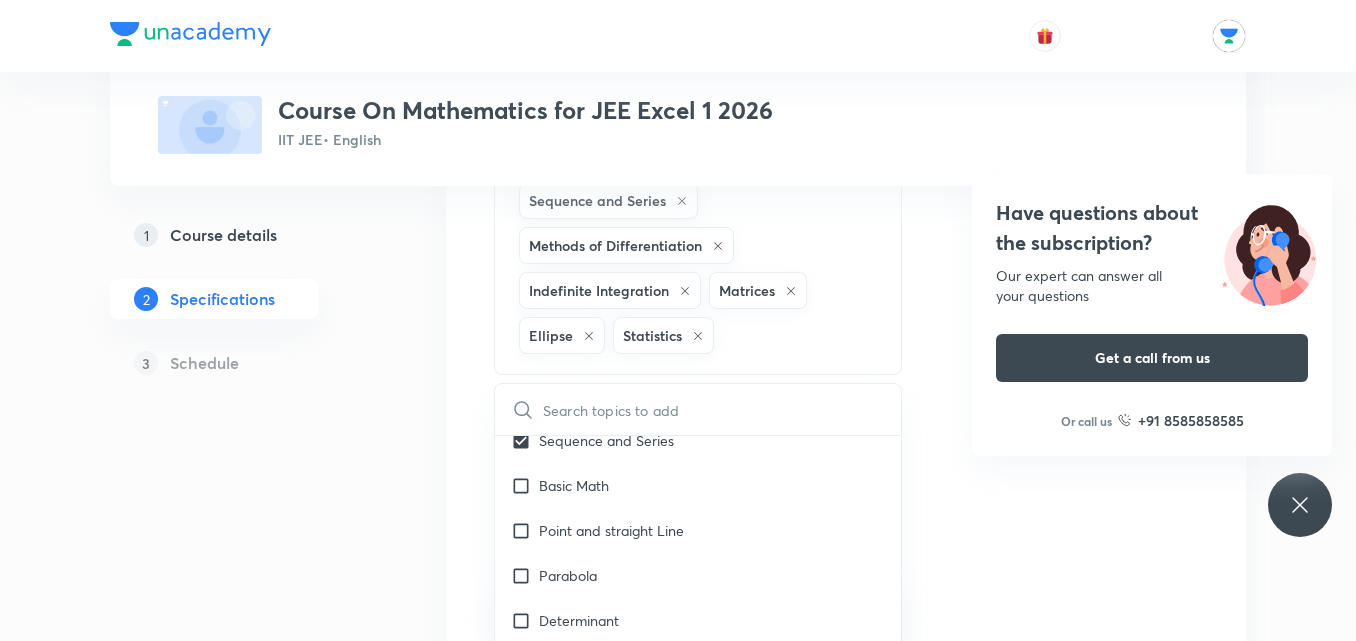 click on "Statistics" at bounding box center (698, 665) 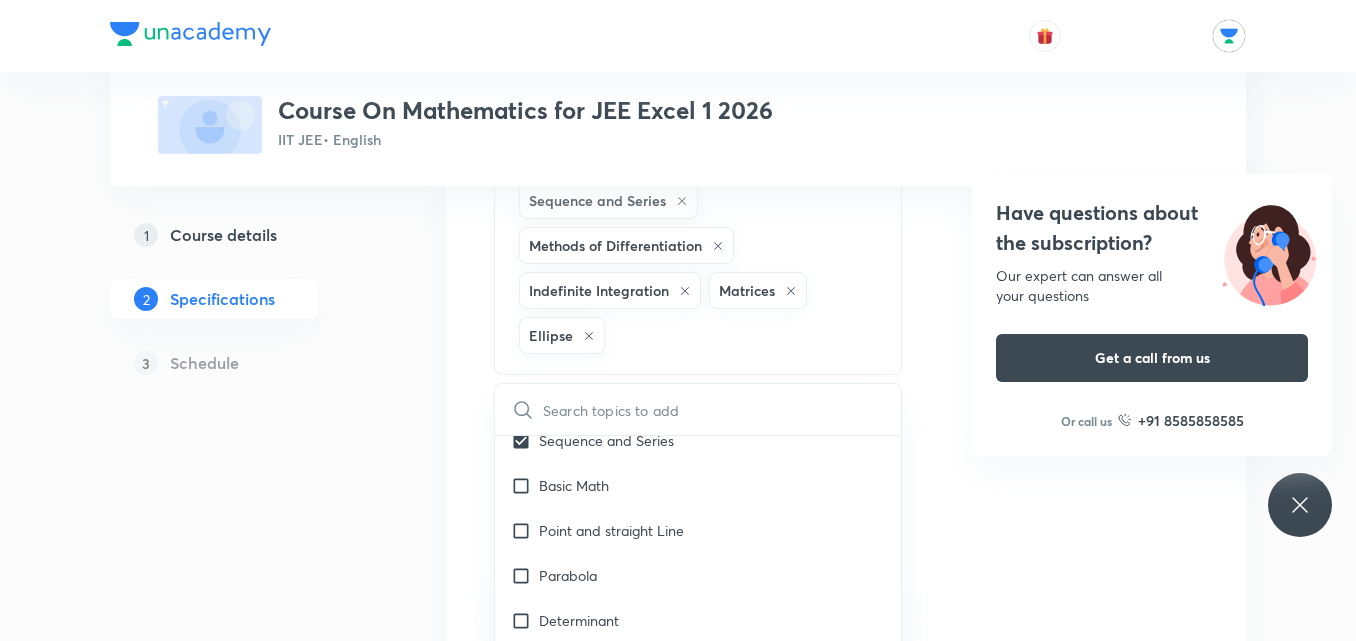 click on "Statistics" at bounding box center [698, 665] 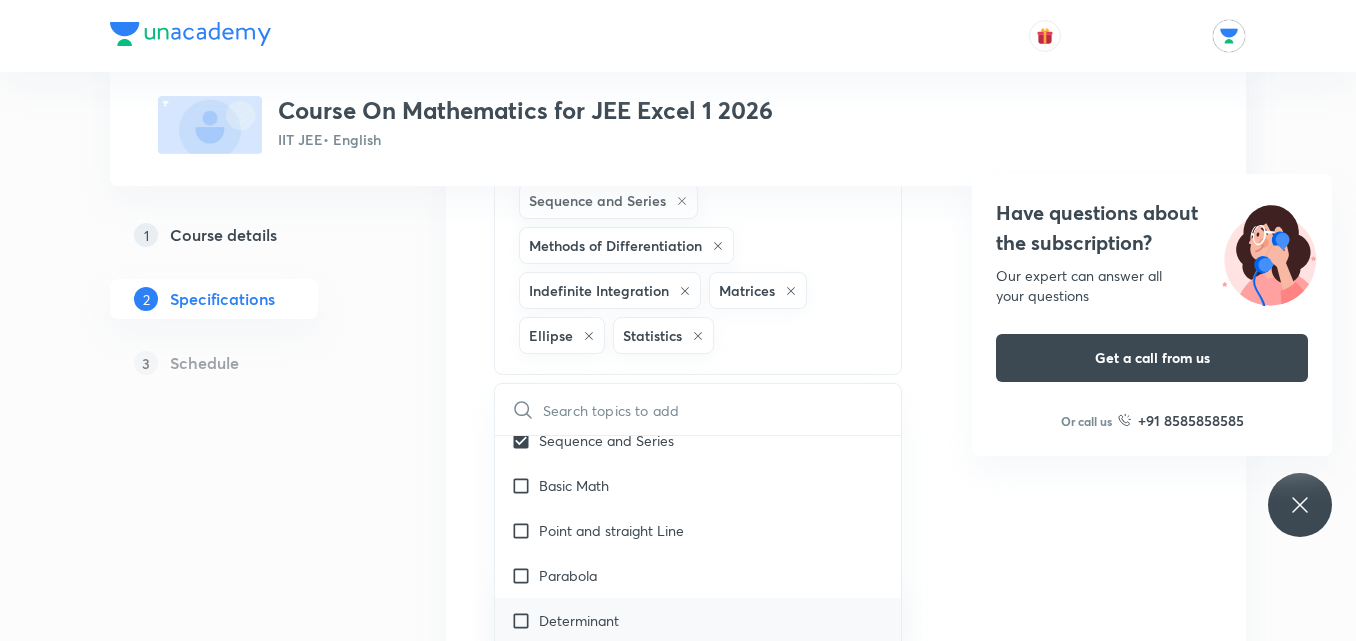 click on "Determinant" at bounding box center (698, 620) 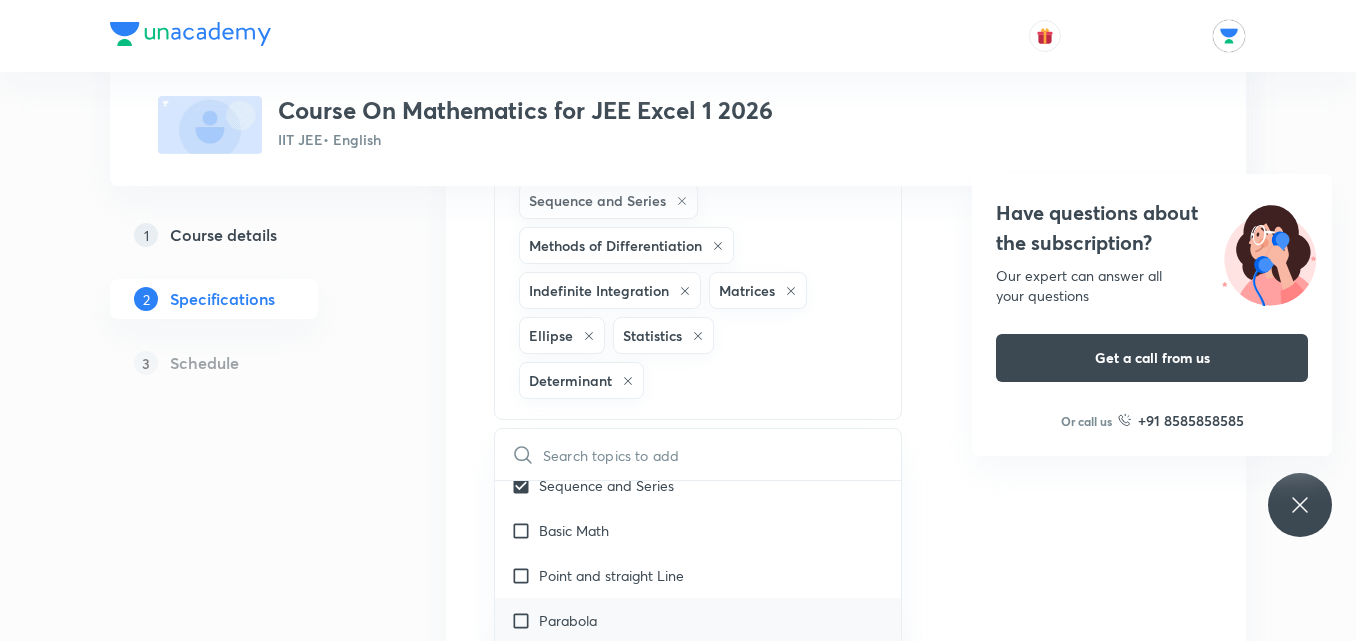 click on "Parabola" at bounding box center (698, 620) 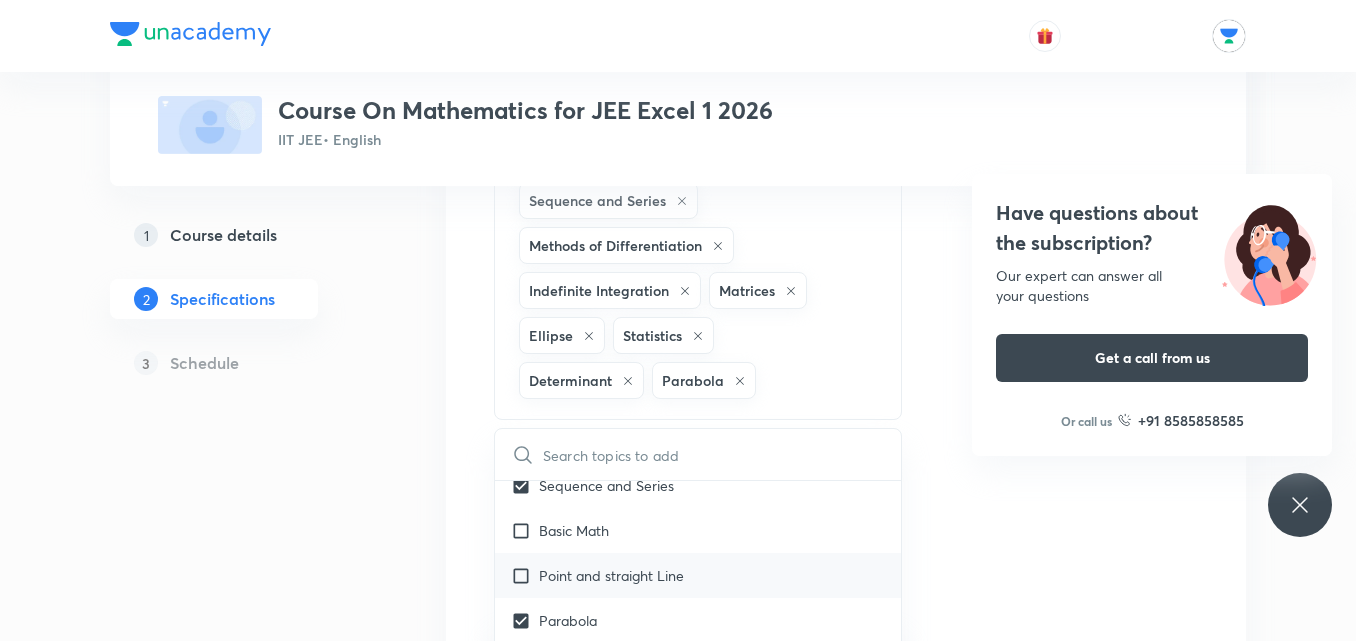 click on "Point and straight Line" at bounding box center [698, 575] 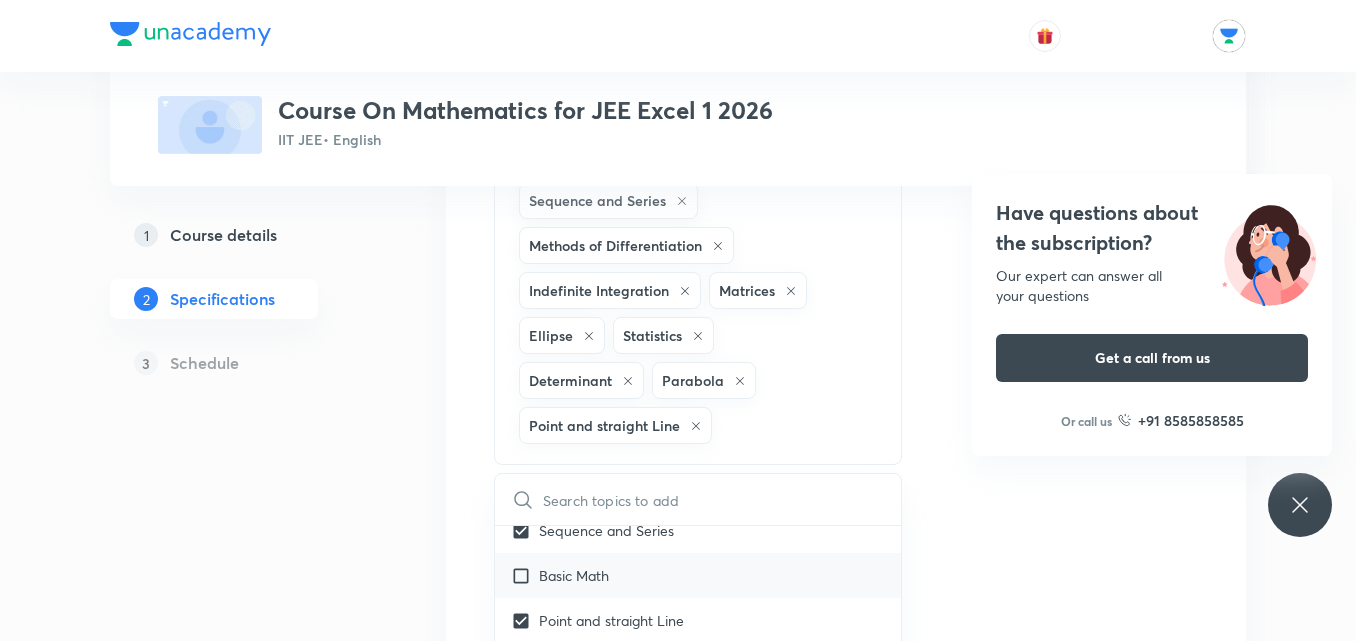 click on "Basic Math" at bounding box center [698, 575] 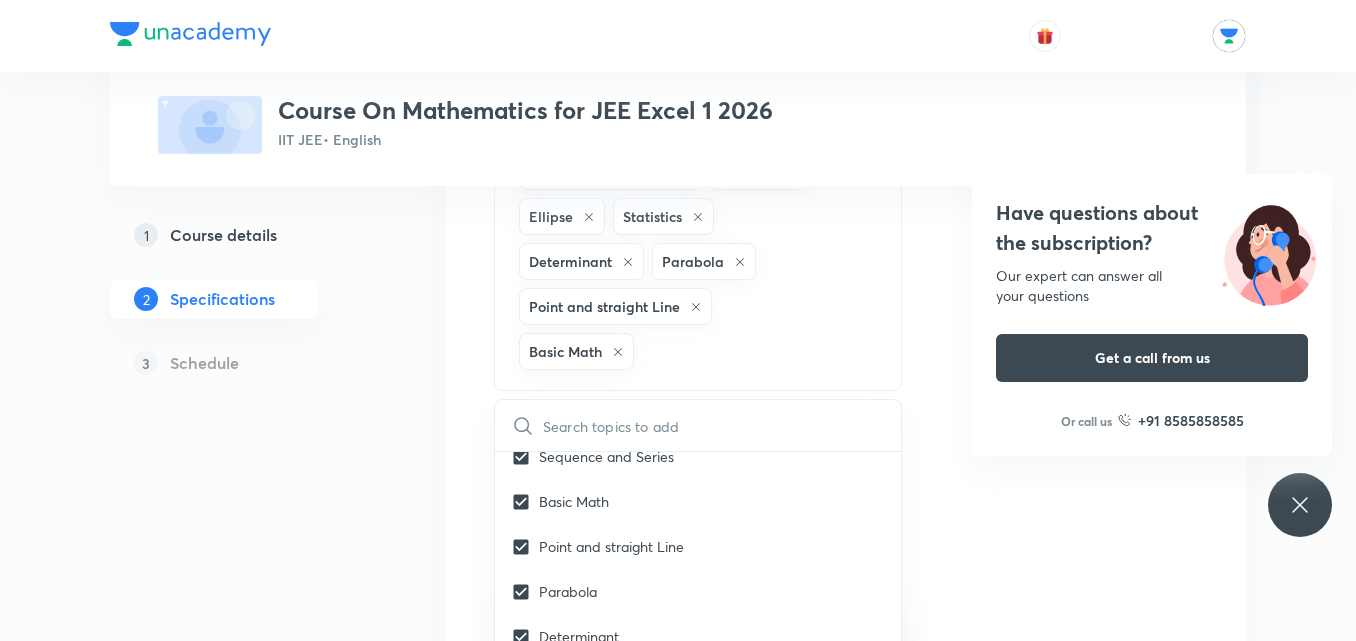 scroll, scrollTop: 1148, scrollLeft: 0, axis: vertical 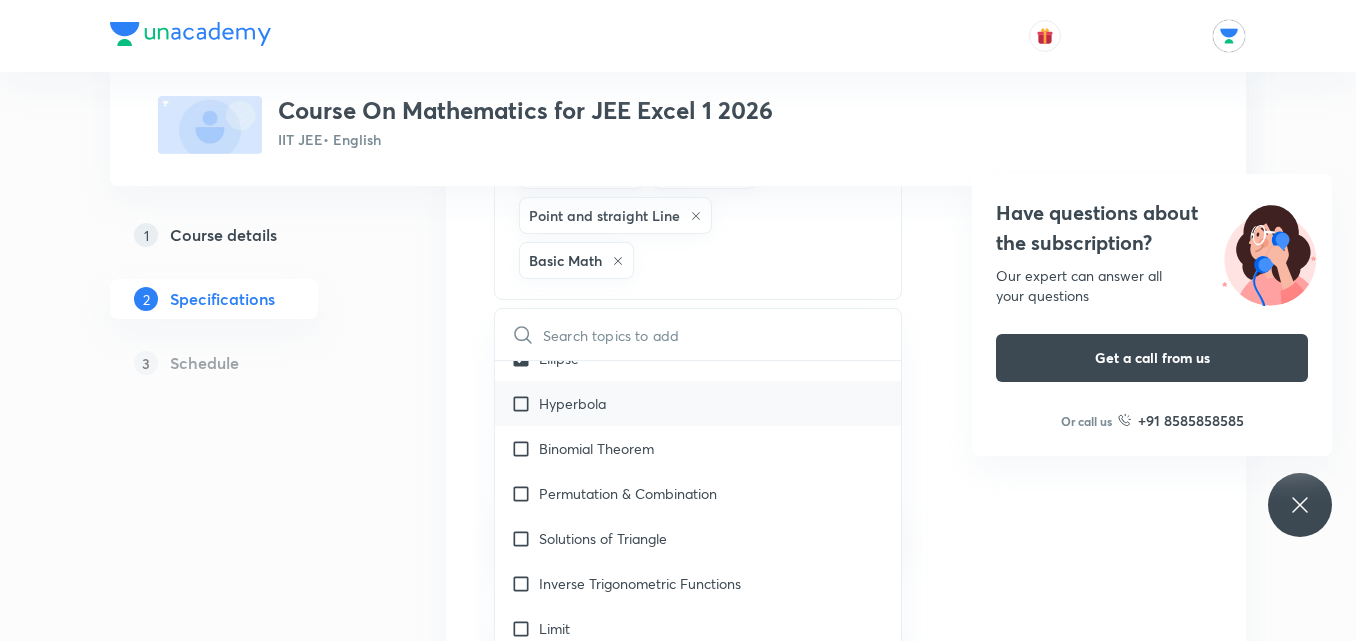 click on "Hyperbola" at bounding box center (698, 403) 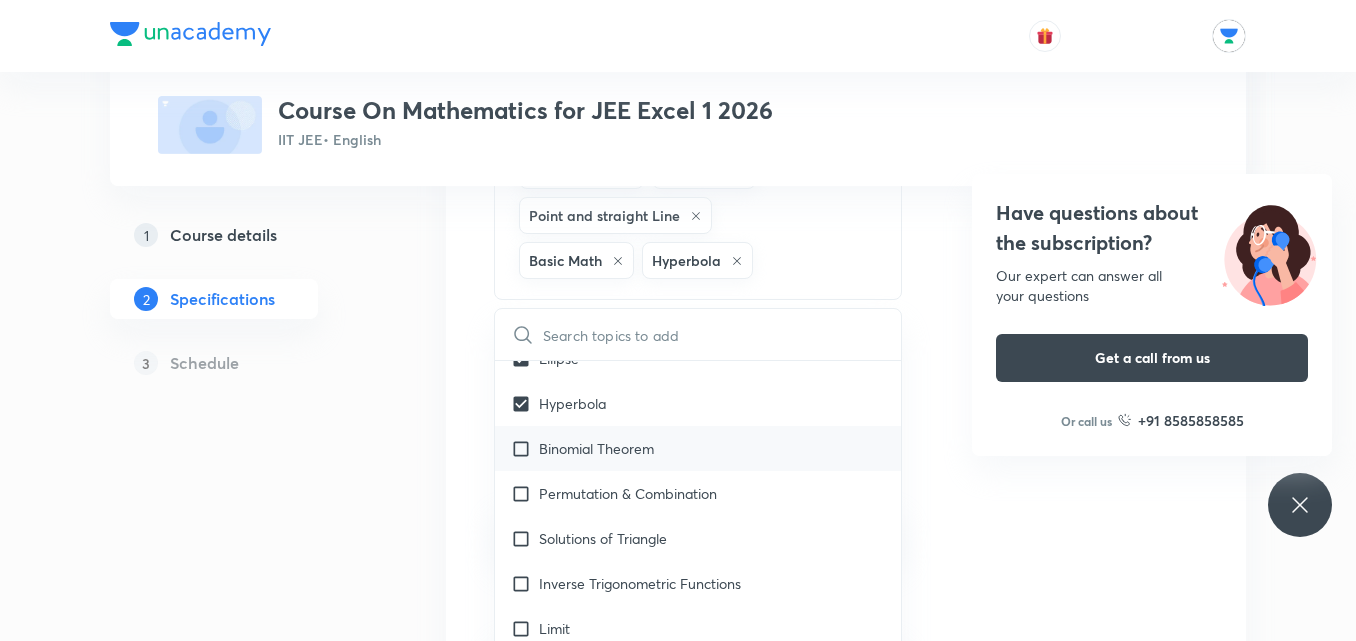 click on "Binomial Theorem" at bounding box center (698, 448) 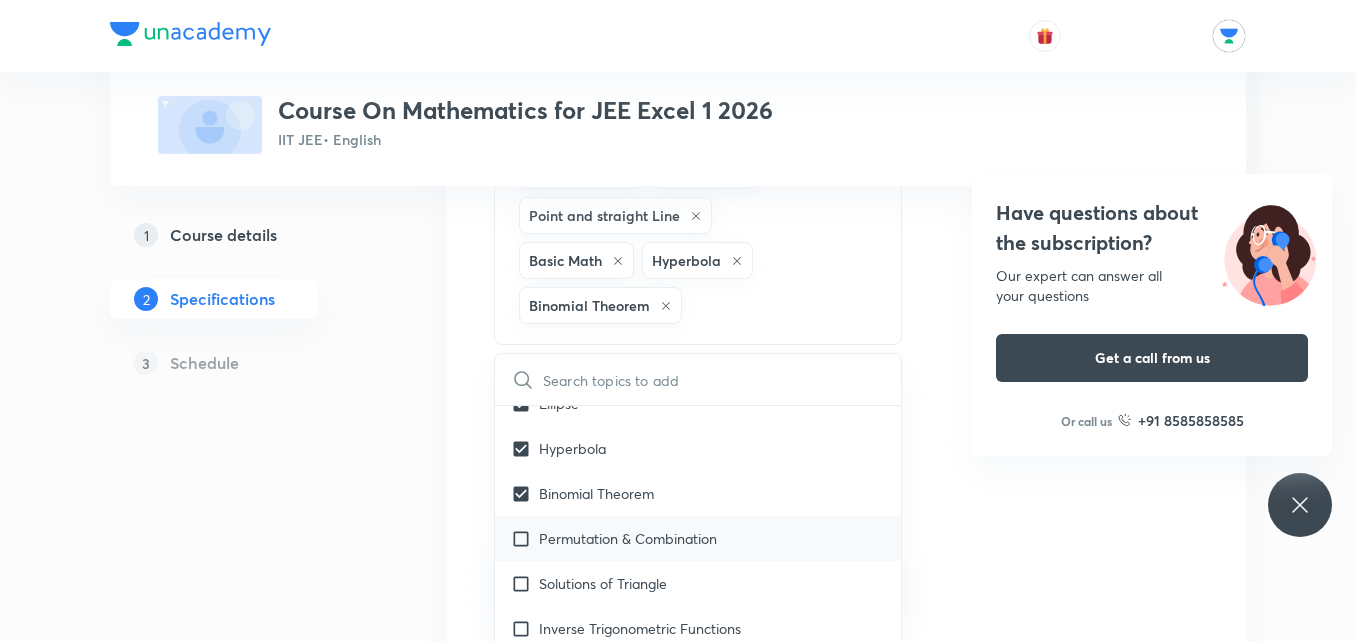 click on "Permutation & Combination" at bounding box center (698, 538) 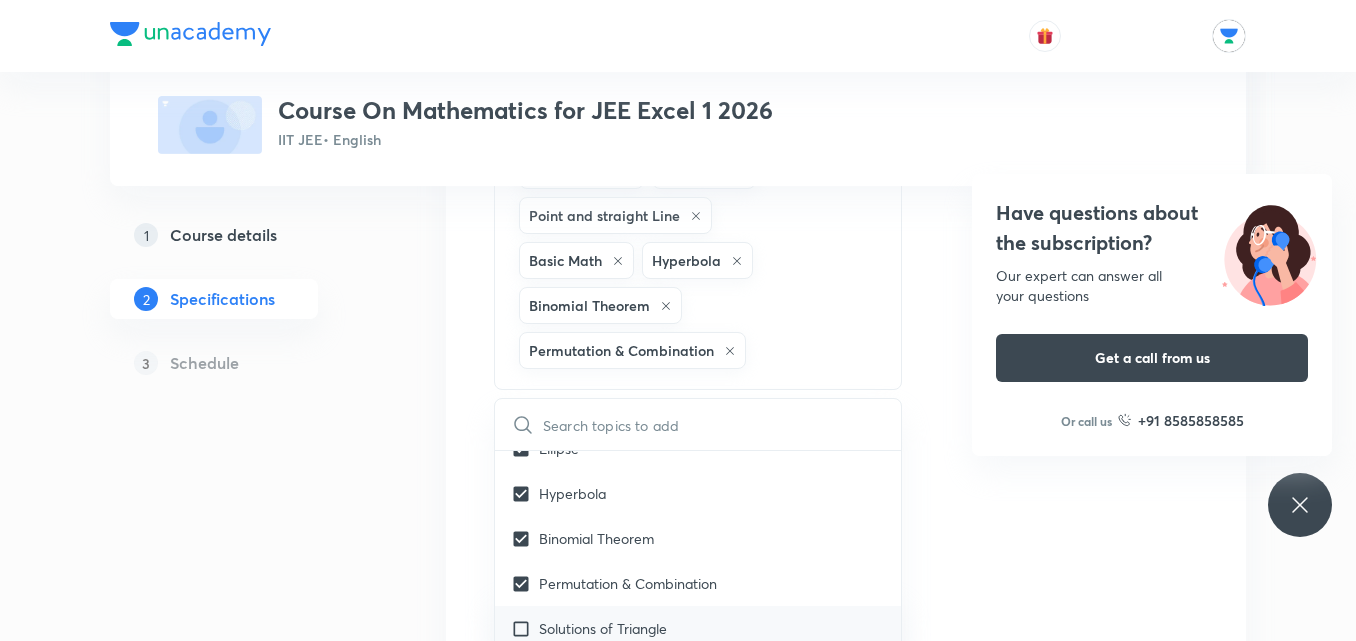 click on "Solutions of Triangle" at bounding box center (698, 628) 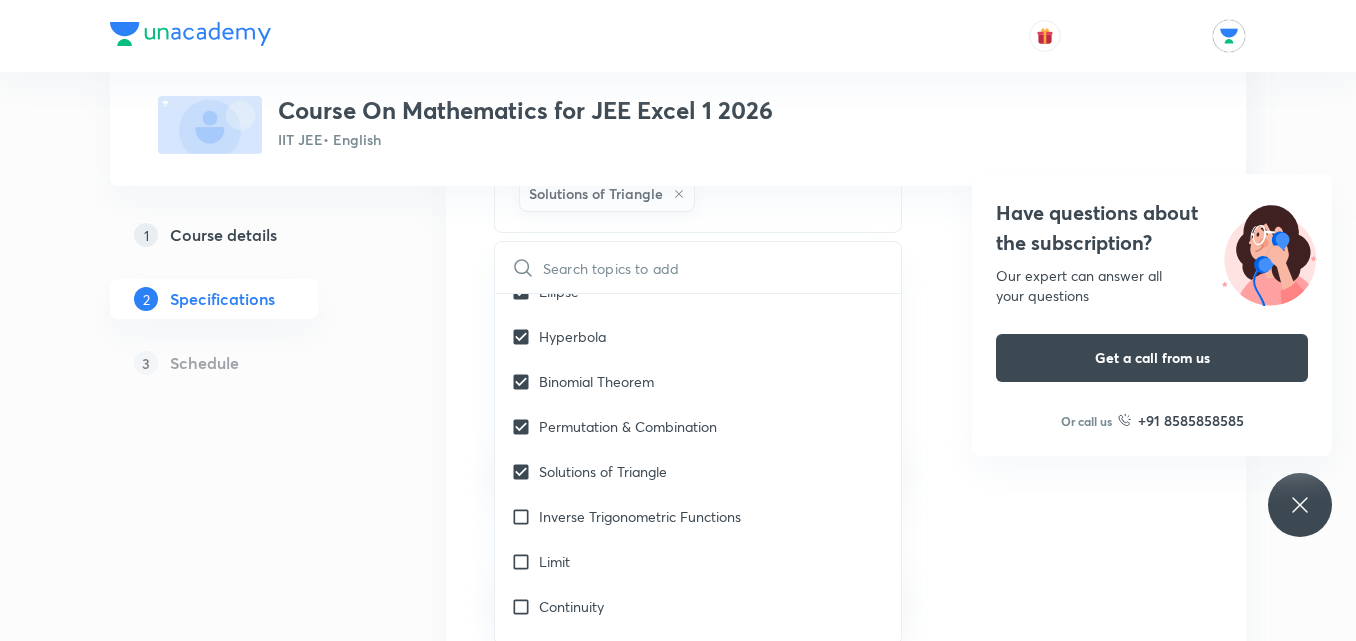 scroll, scrollTop: 1351, scrollLeft: 0, axis: vertical 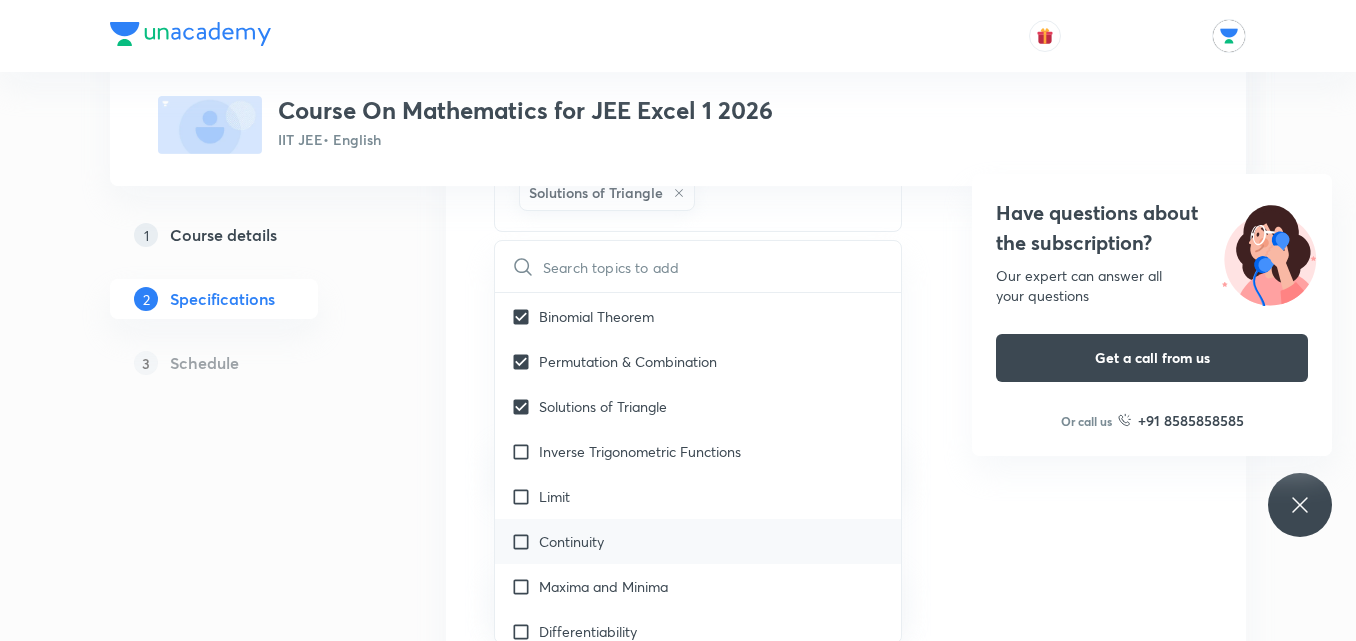 click on "Continuity" at bounding box center (698, 541) 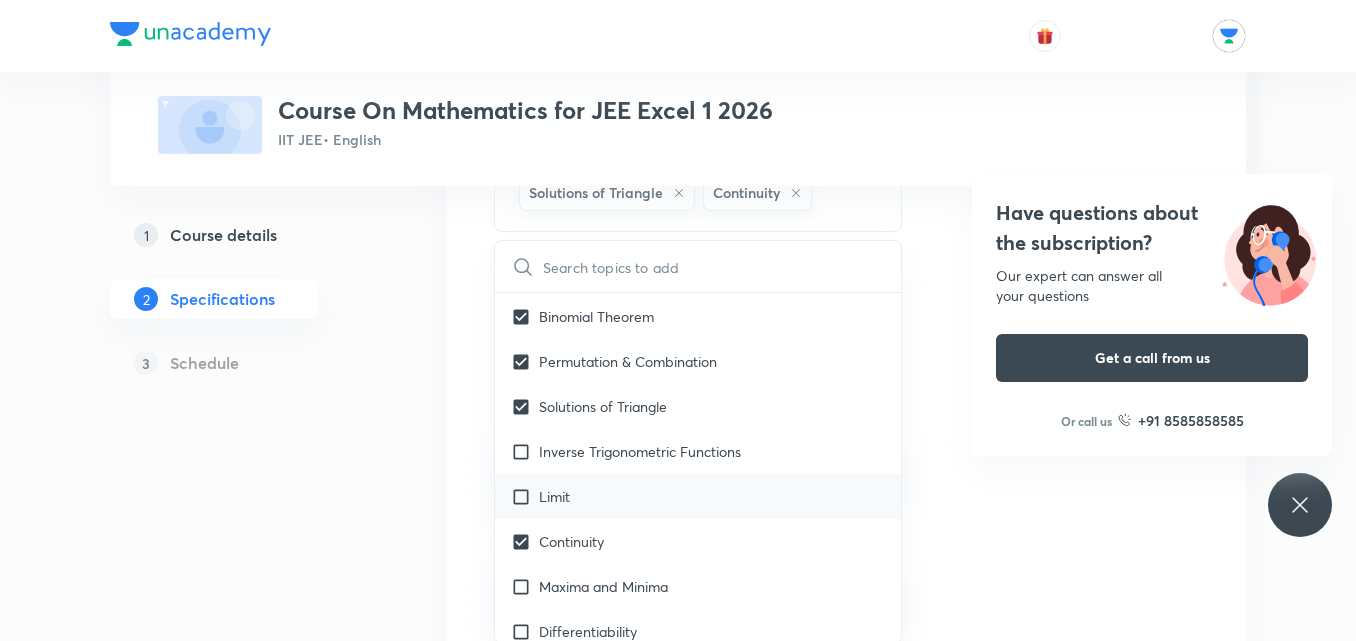 click on "Limit" at bounding box center (698, 496) 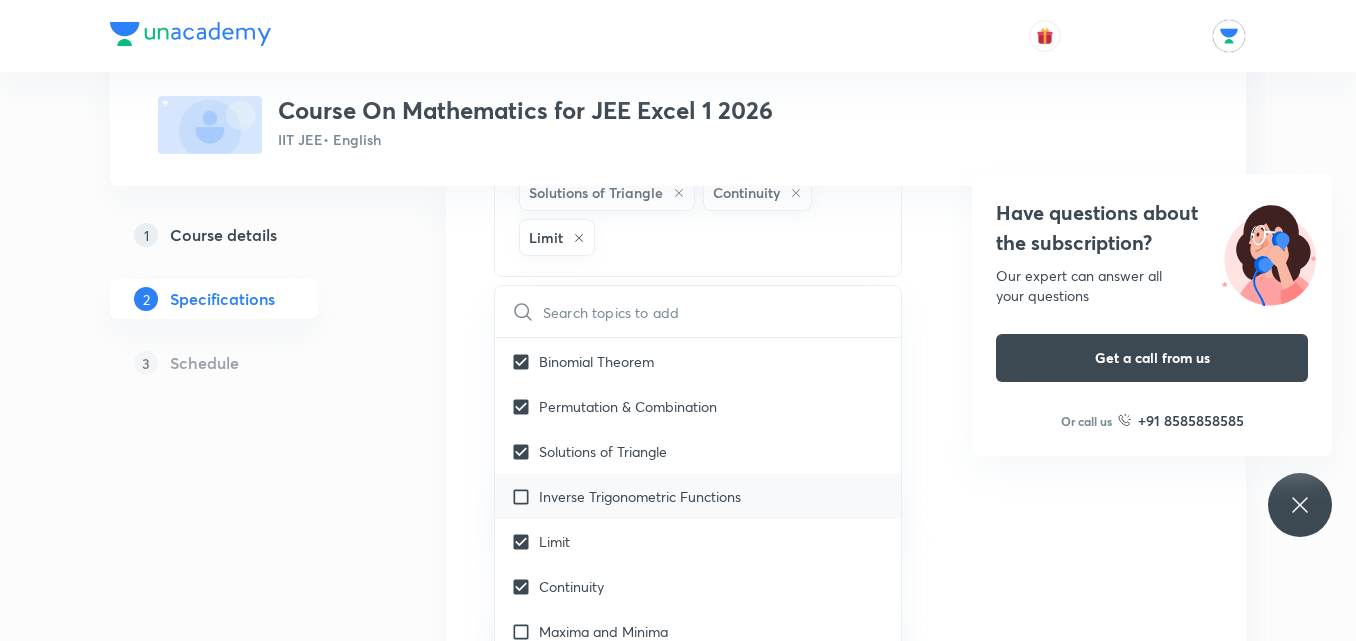 click on "Inverse Trigonometric Functions" at bounding box center (698, 496) 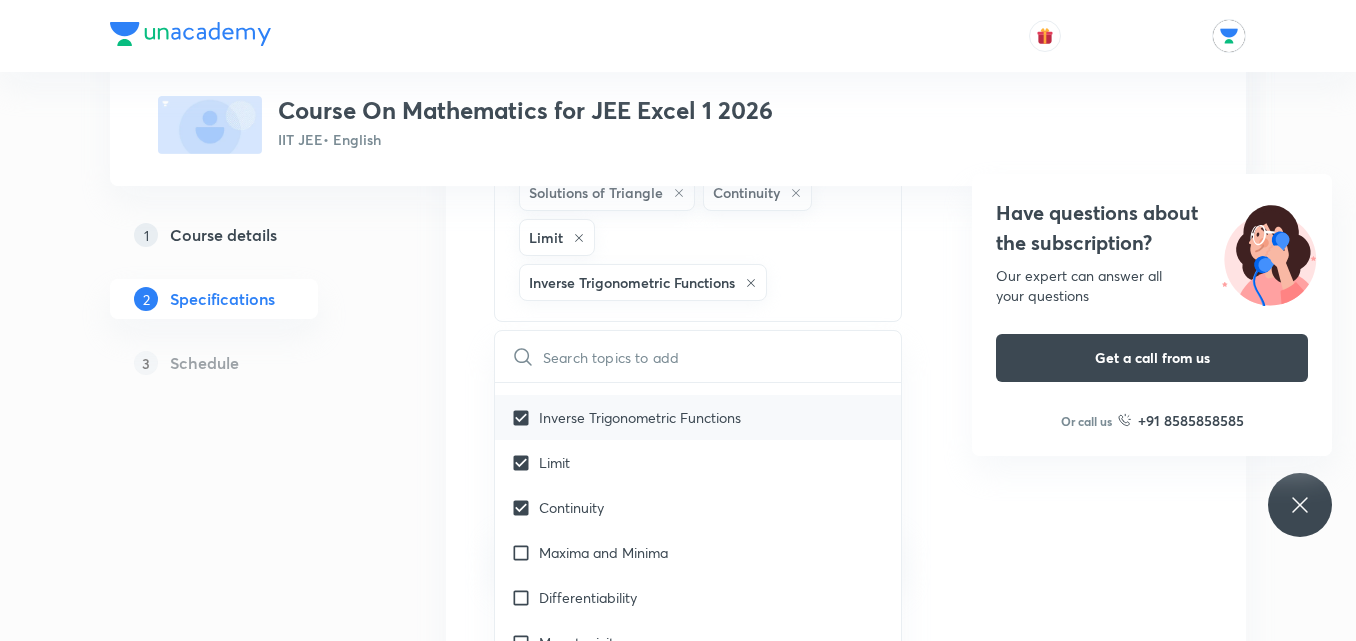 scroll, scrollTop: 4107, scrollLeft: 0, axis: vertical 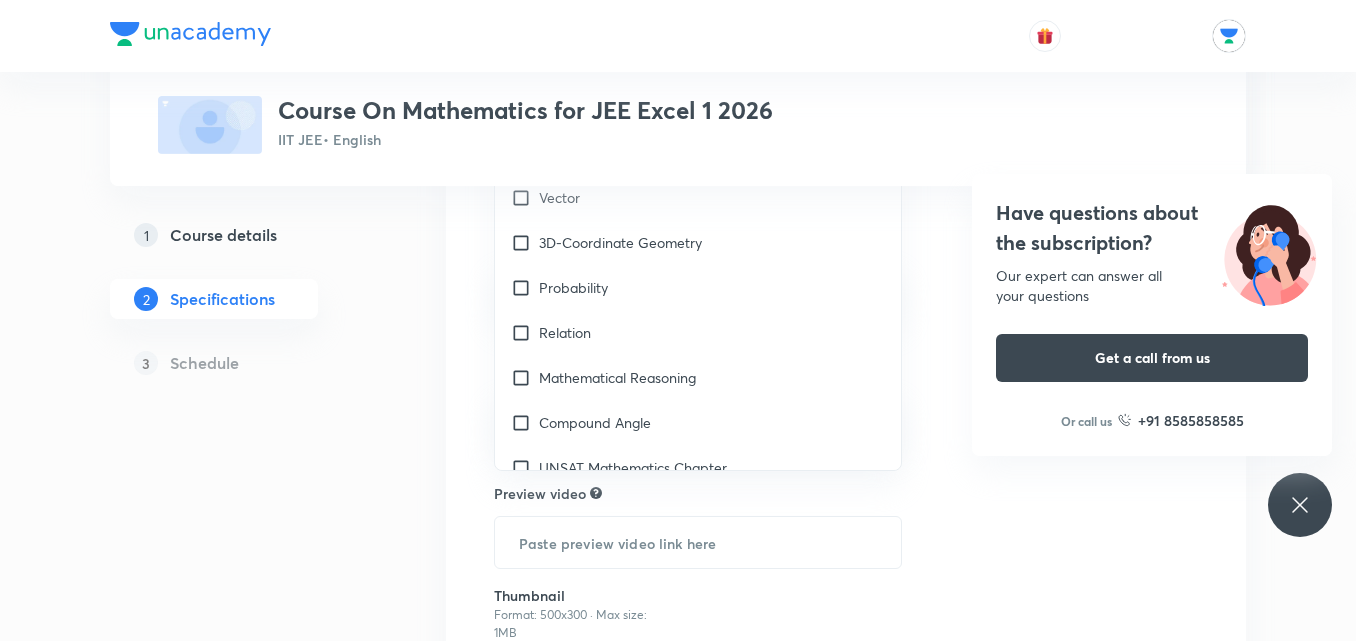 click on "1 Course details 2 Specifications 3 Schedule" at bounding box center (246, -228) 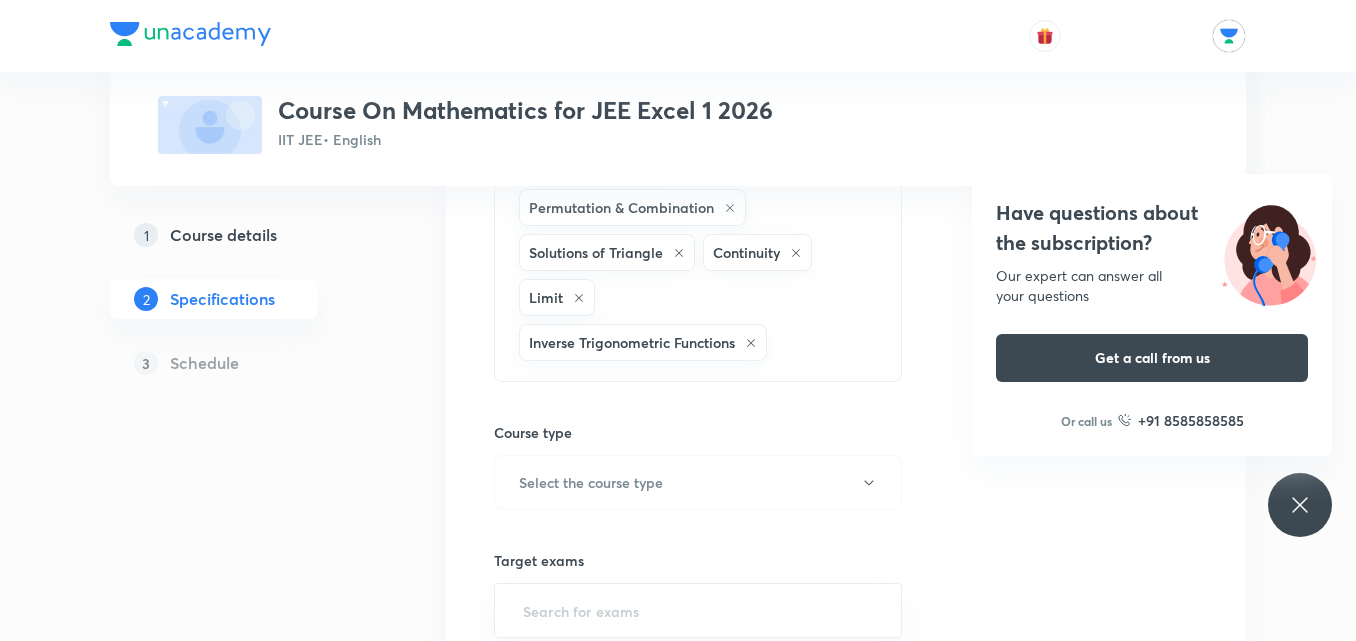 scroll, scrollTop: 1293, scrollLeft: 0, axis: vertical 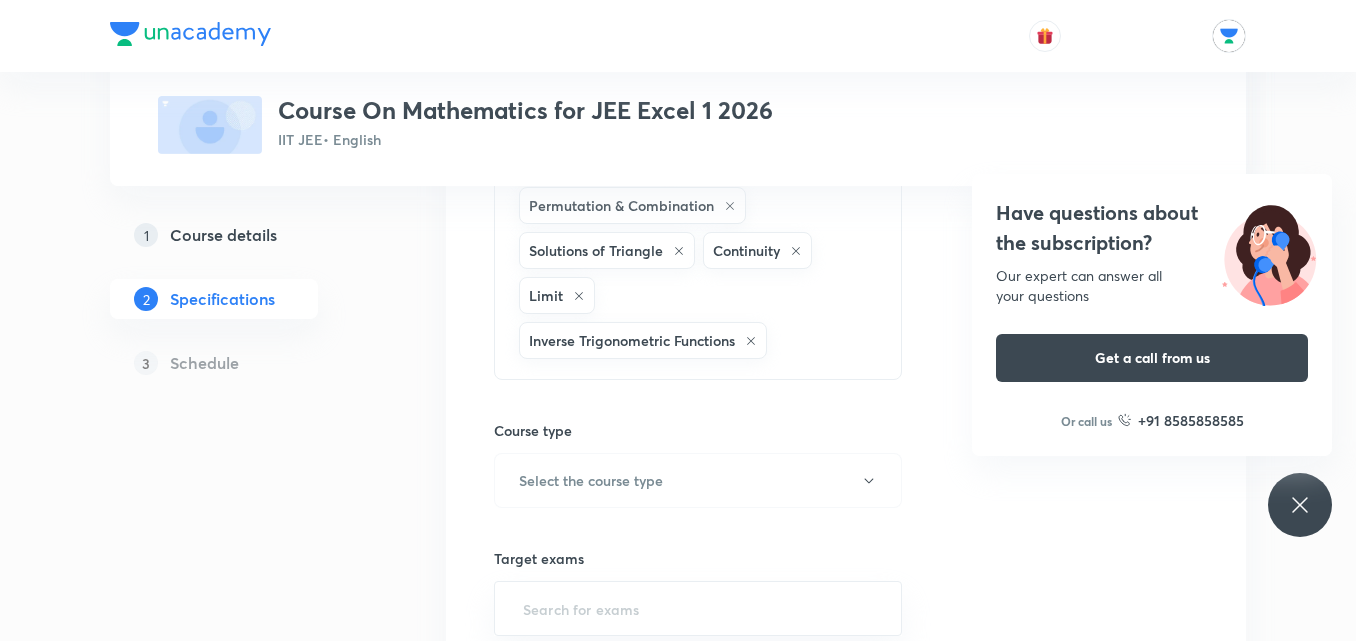 click on "Have questions about the subscription? Our expert can answer all your questions Get a call from us Or call us +91 8585858585" at bounding box center (1300, 505) 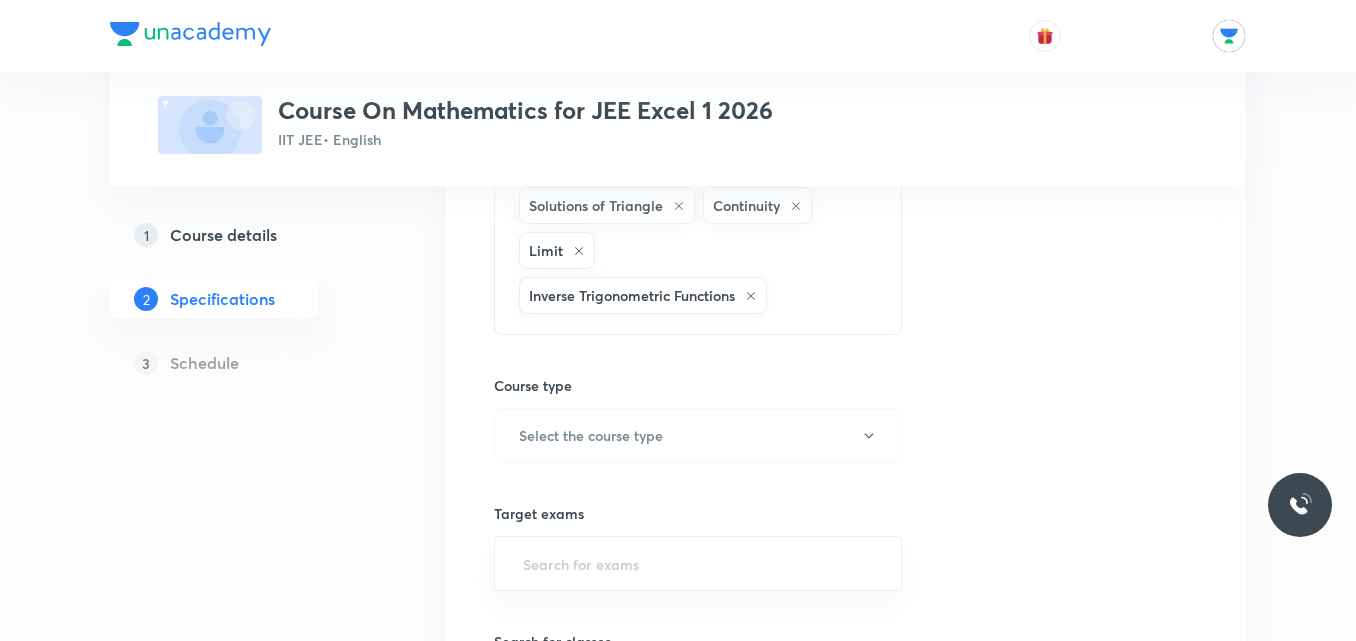 scroll, scrollTop: 1348, scrollLeft: 0, axis: vertical 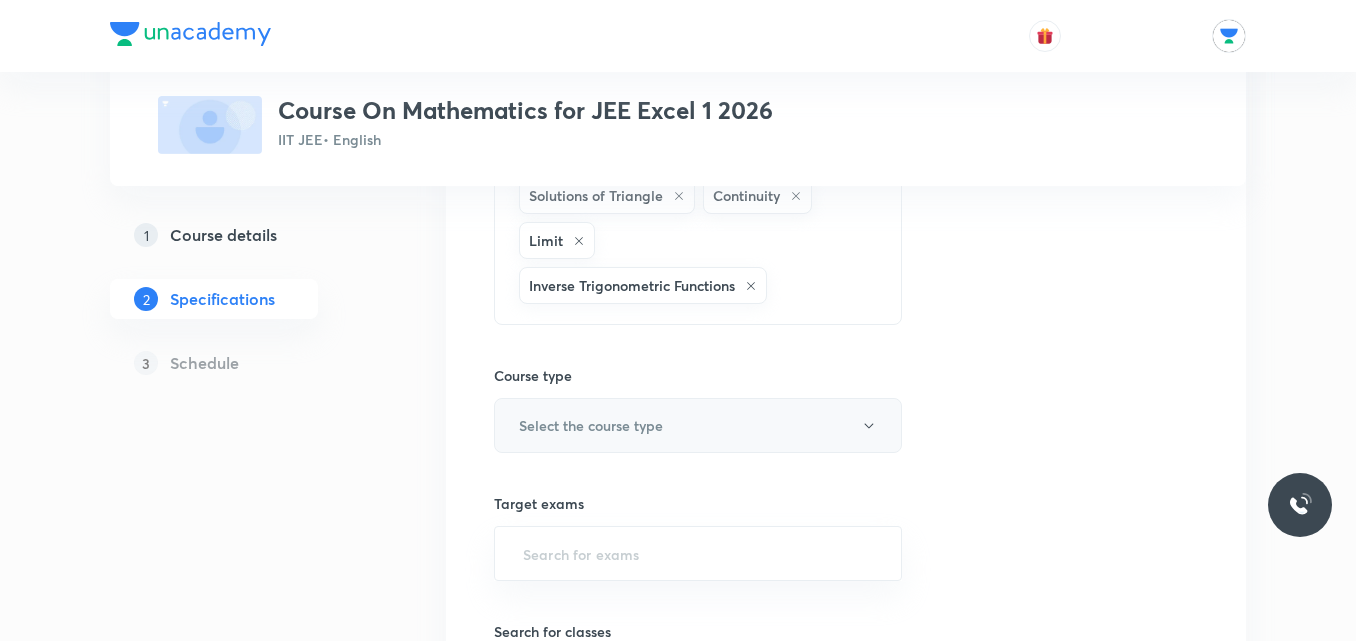 click on "Select the course type" at bounding box center [698, 425] 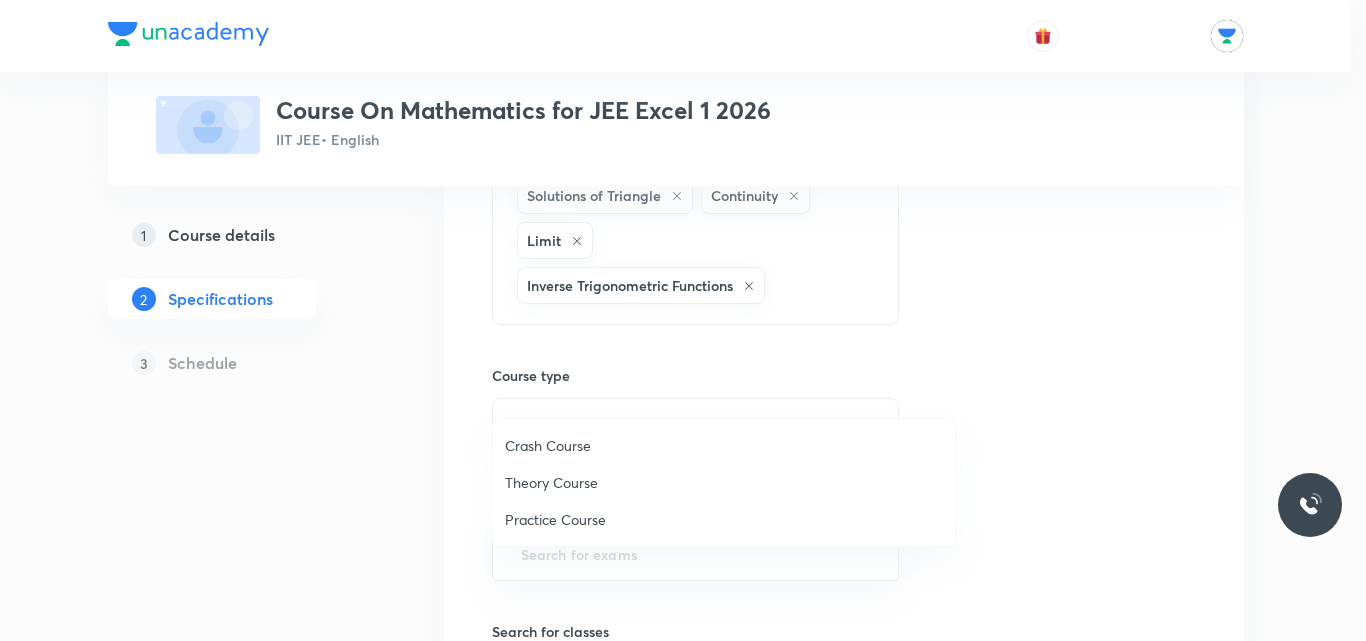click on "Theory Course" at bounding box center [724, 482] 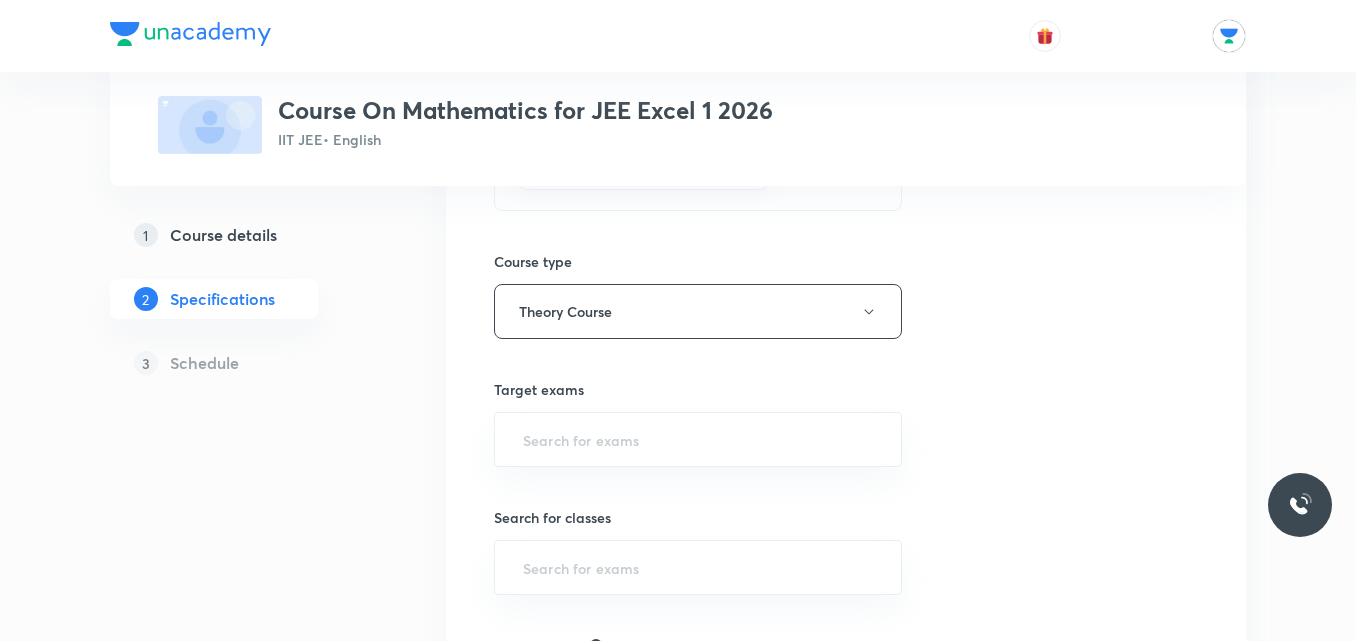 scroll, scrollTop: 1487, scrollLeft: 0, axis: vertical 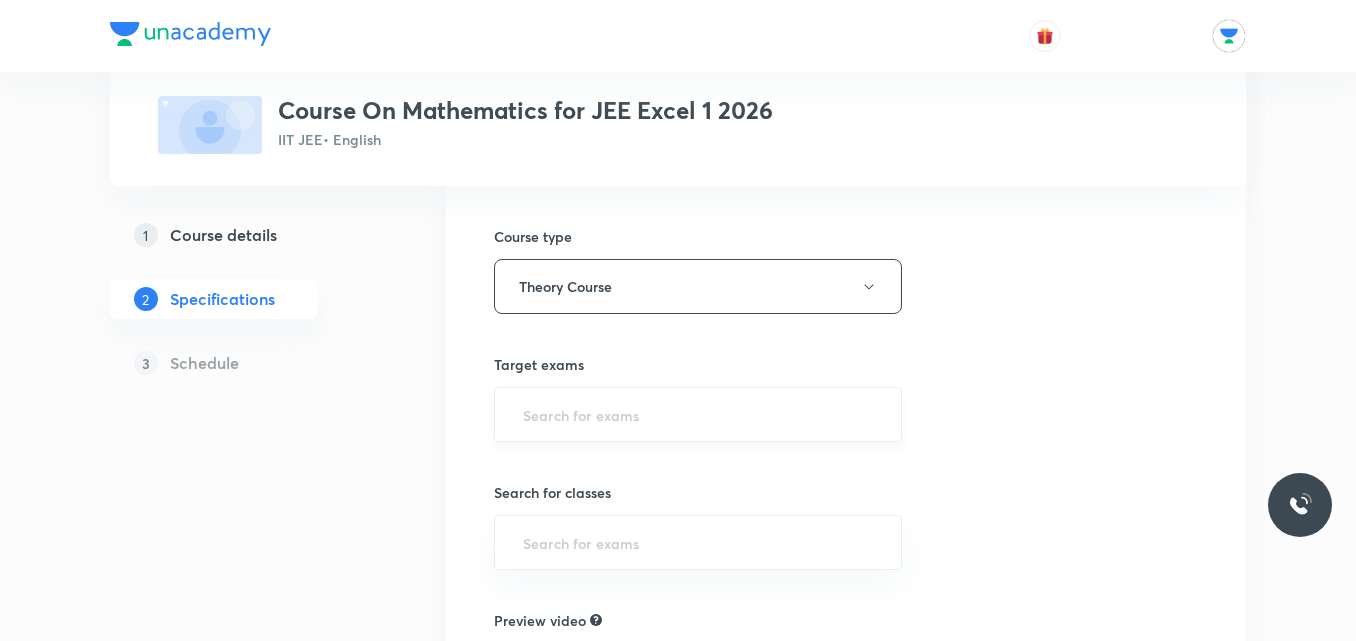 click at bounding box center (698, 414) 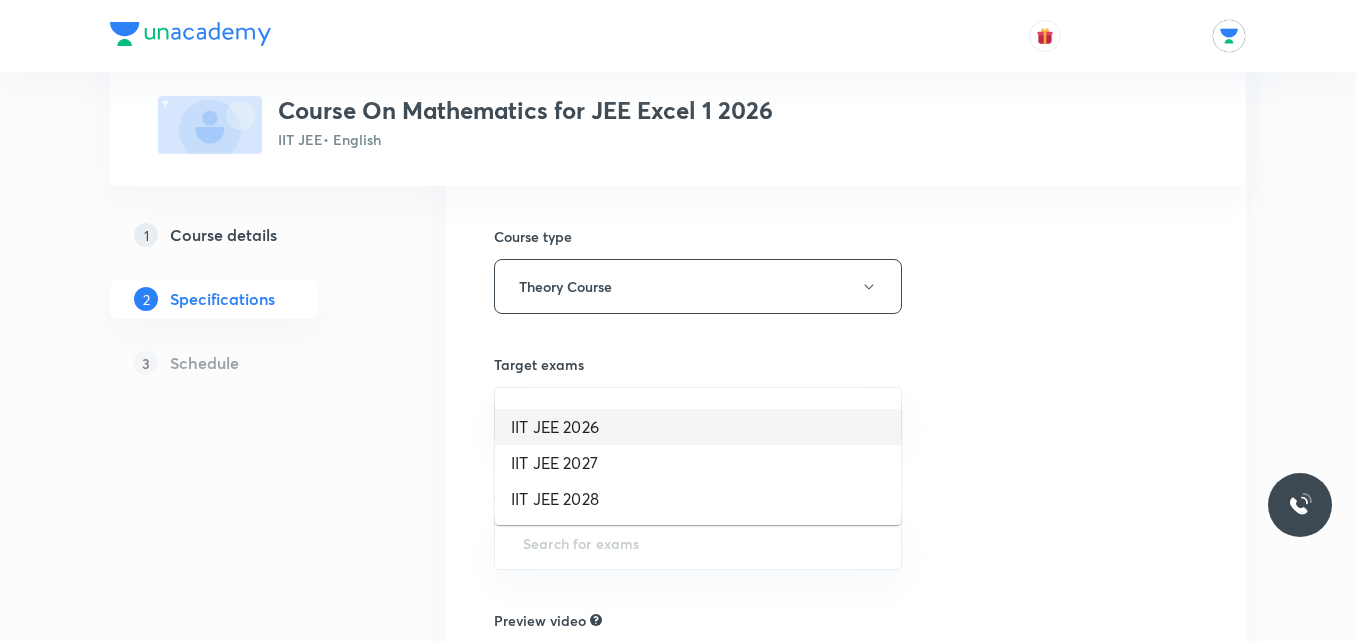 click on "IIT JEE 2026" at bounding box center [698, 427] 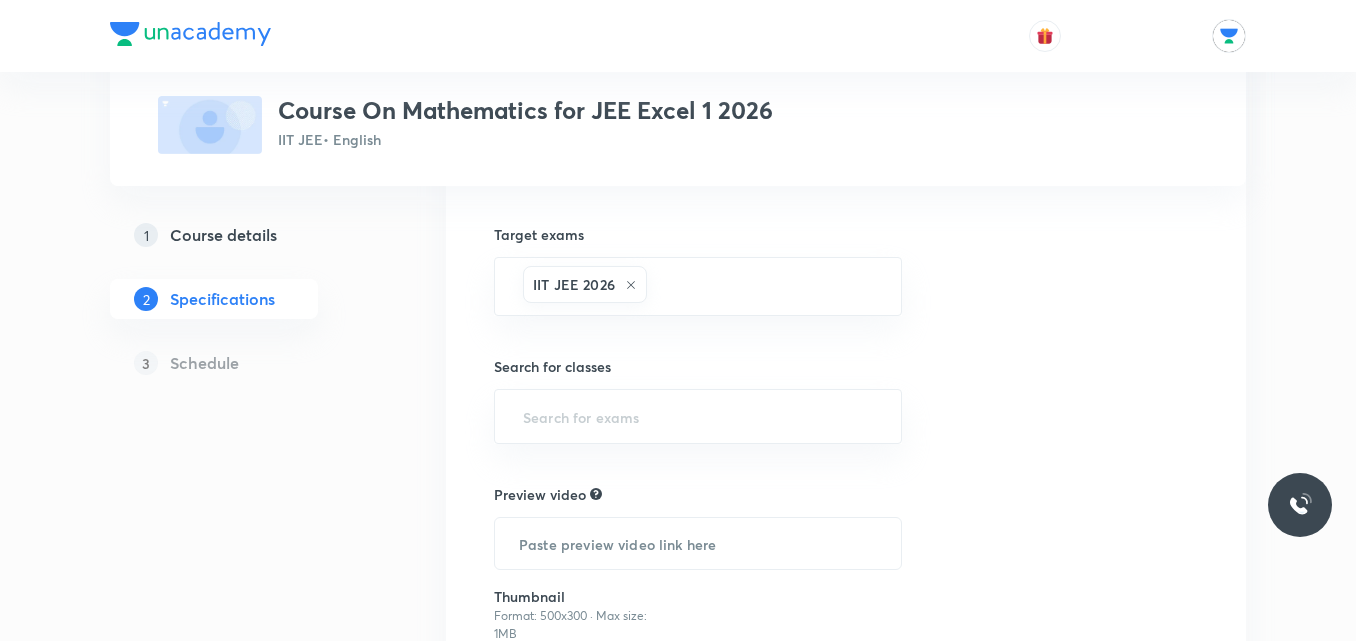 scroll, scrollTop: 1642, scrollLeft: 0, axis: vertical 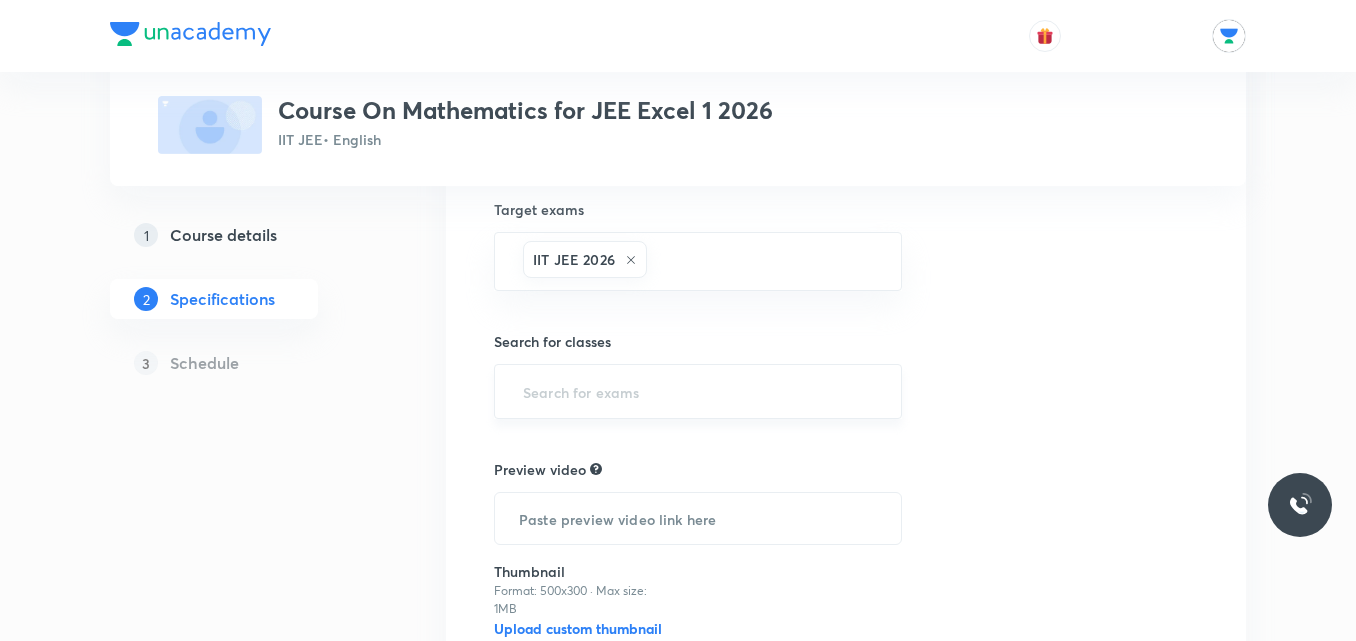 click at bounding box center [698, 391] 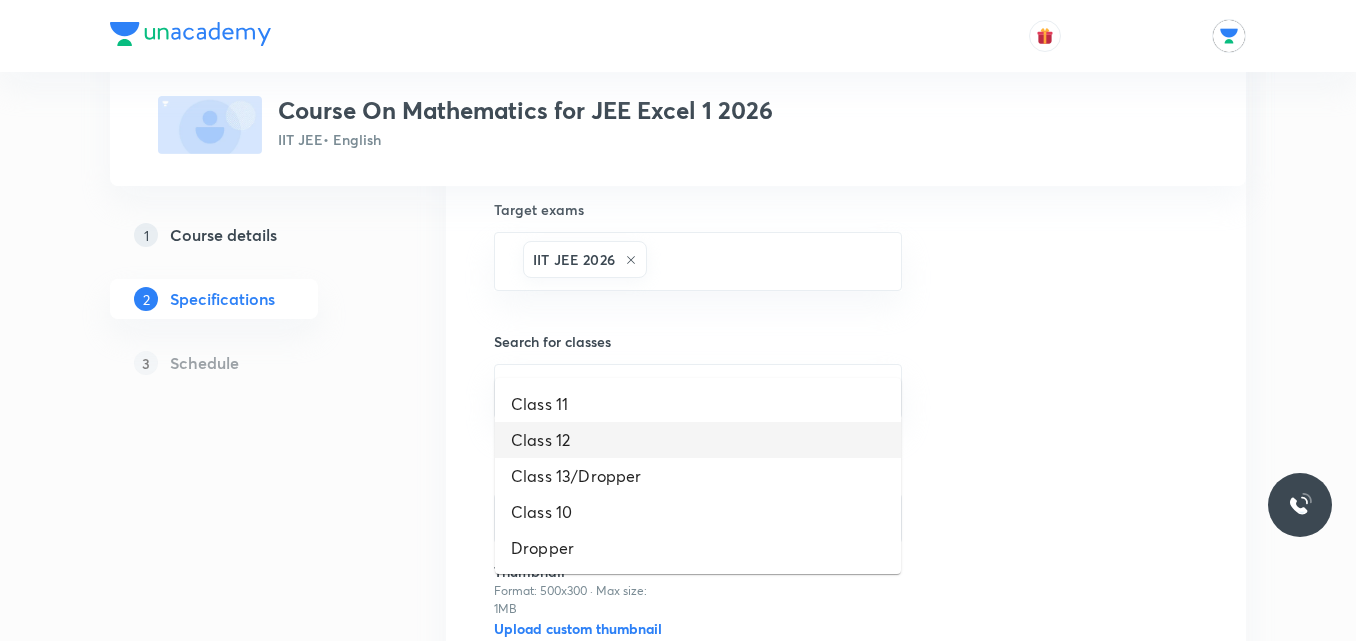 click on "Class 12" at bounding box center (698, 440) 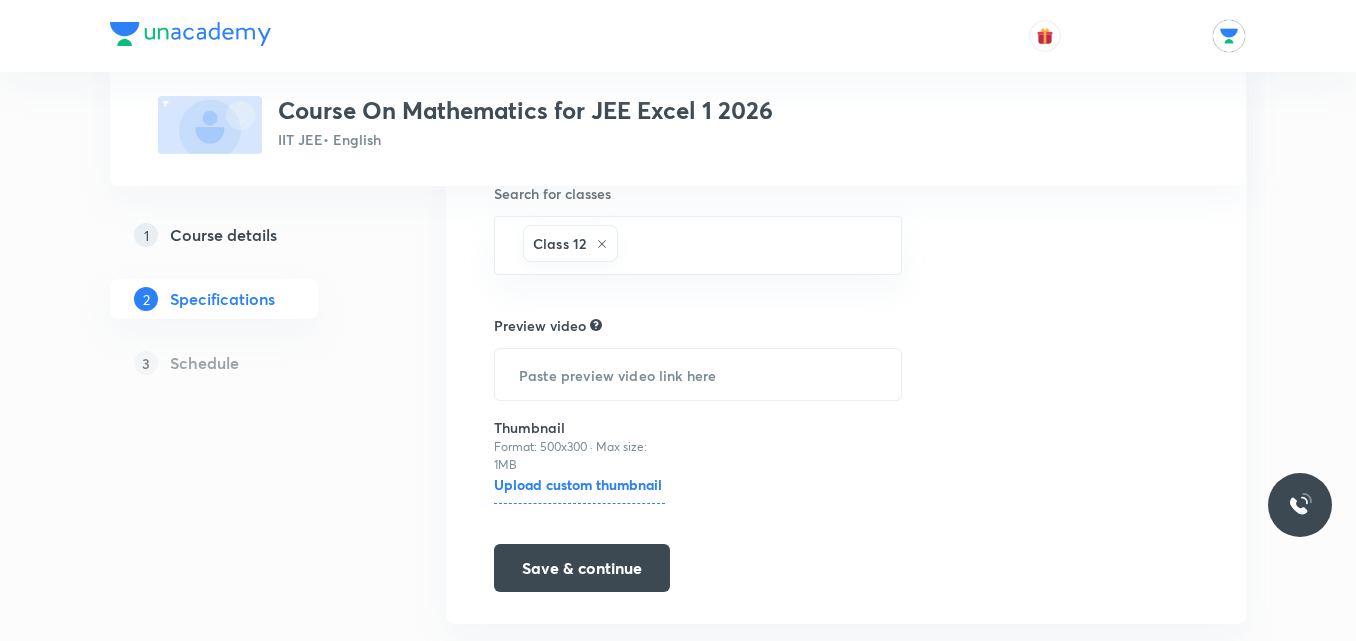 scroll, scrollTop: 1792, scrollLeft: 0, axis: vertical 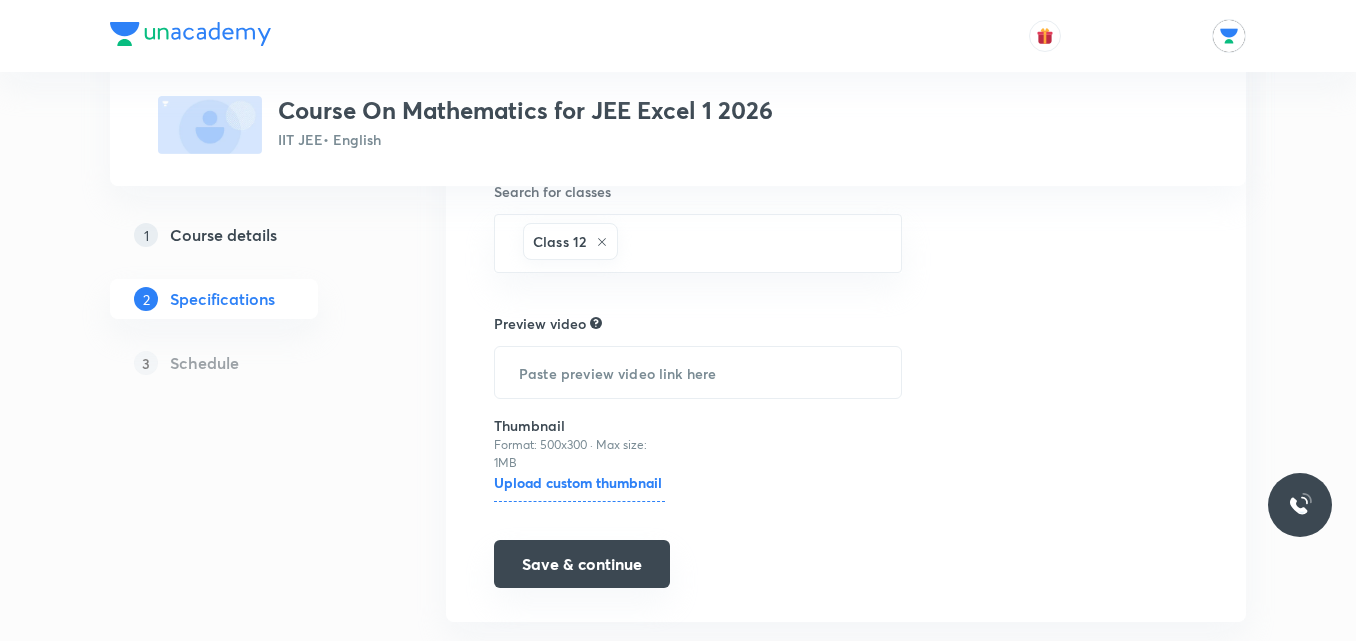 click on "Save & continue" at bounding box center [582, 564] 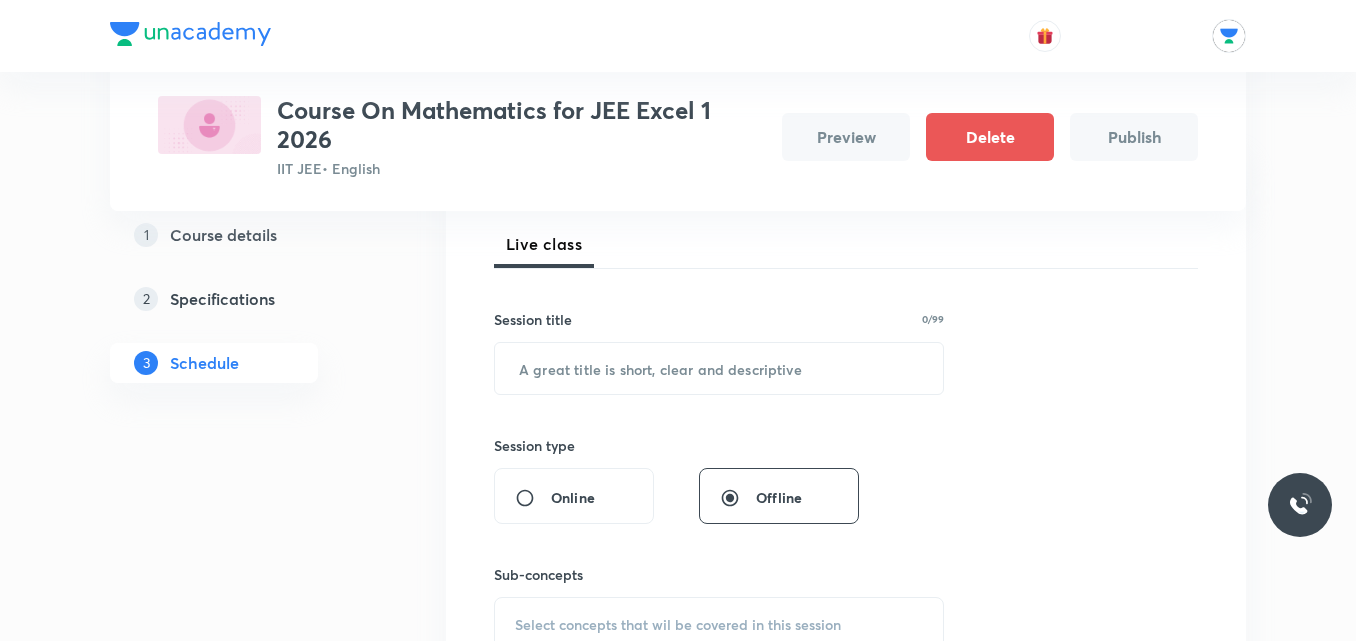 scroll, scrollTop: 278, scrollLeft: 0, axis: vertical 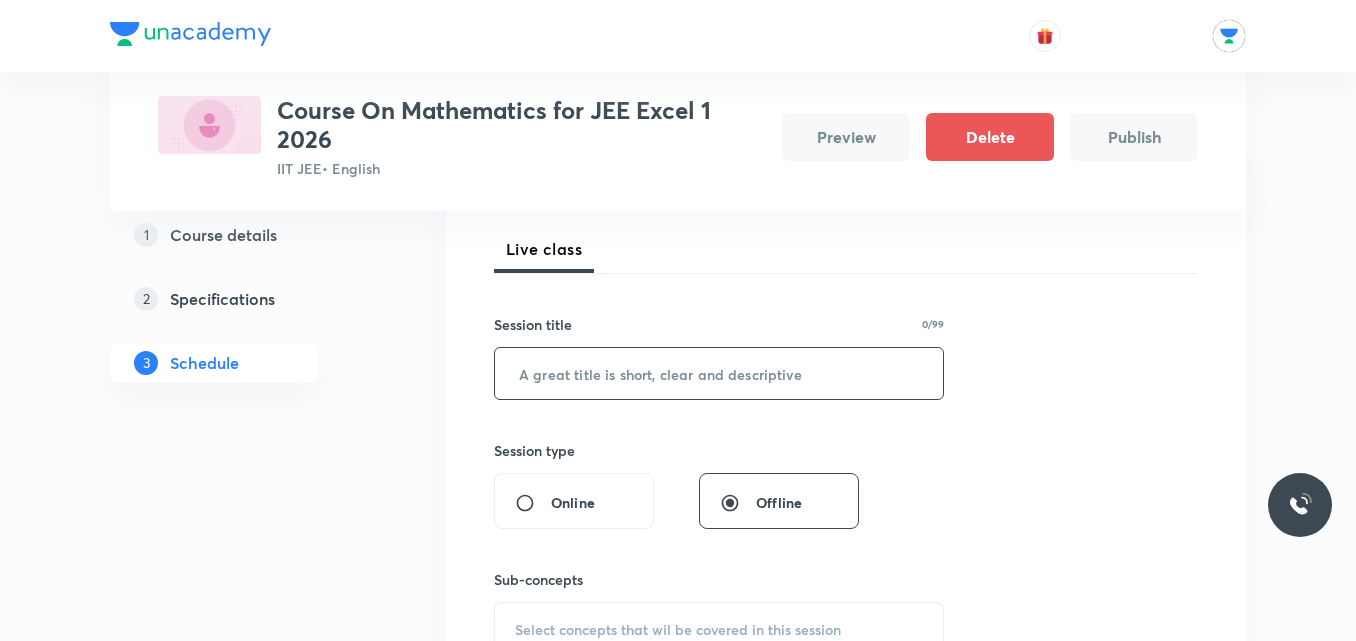 click at bounding box center (719, 373) 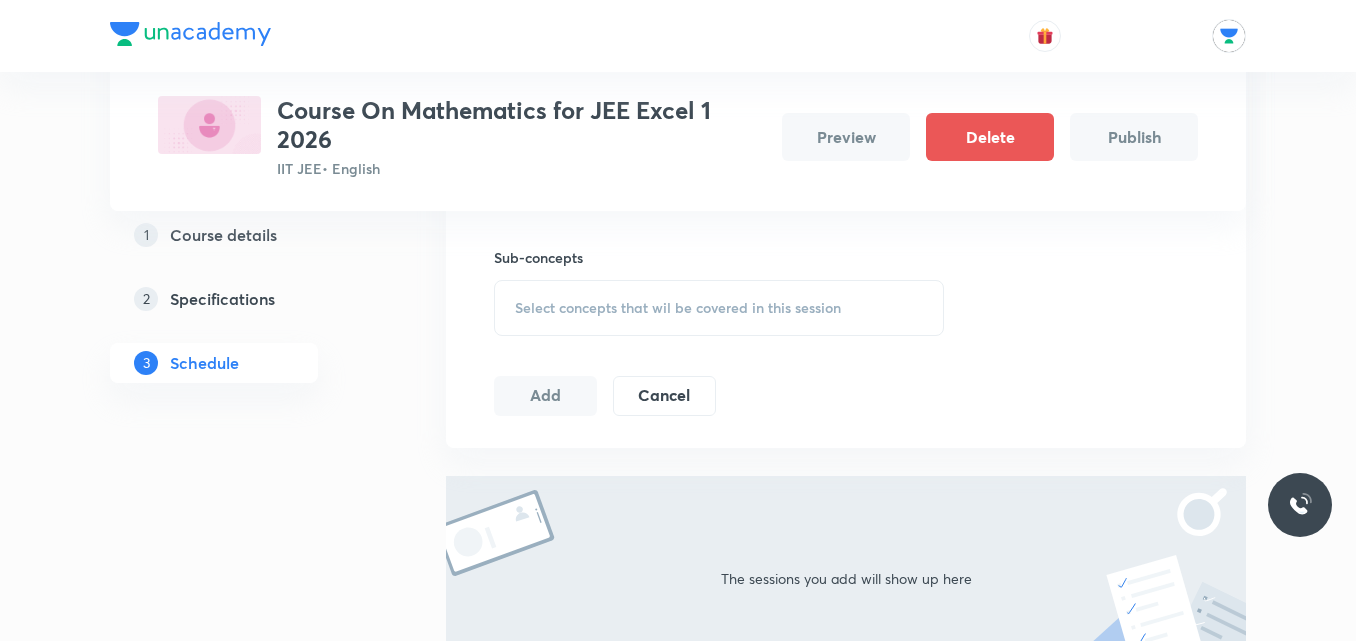 scroll, scrollTop: 633, scrollLeft: 0, axis: vertical 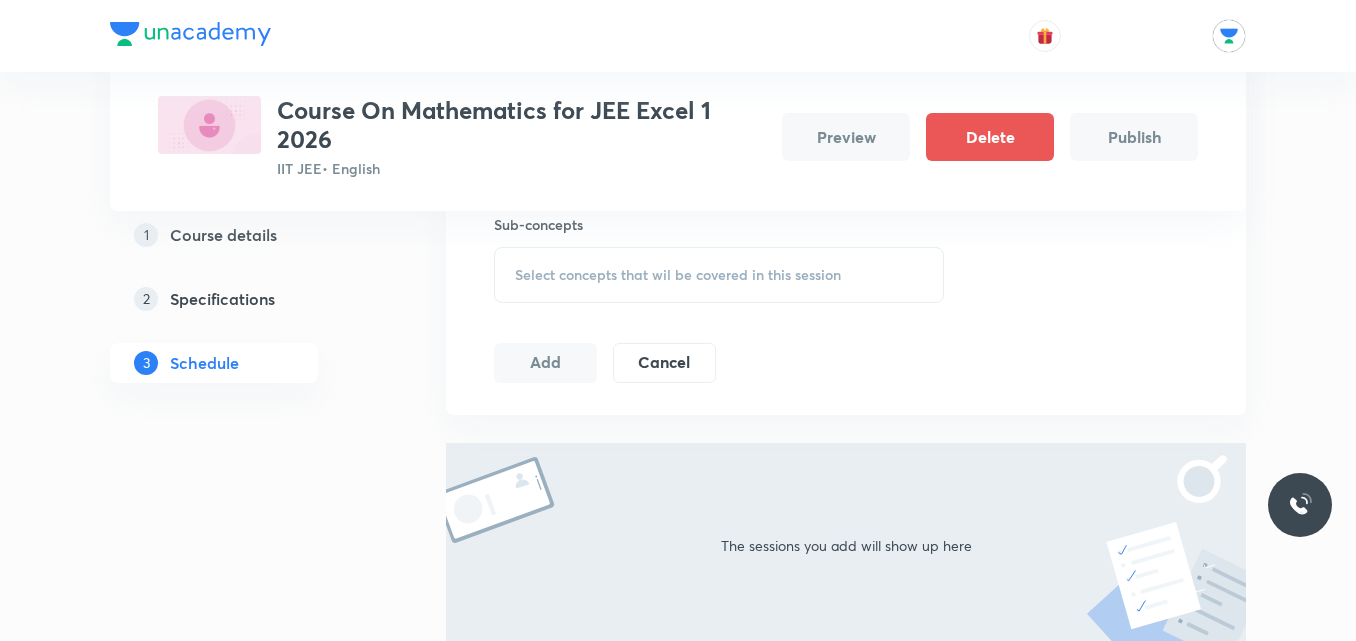 click on "Select concepts that wil be covered in this session" at bounding box center (719, 275) 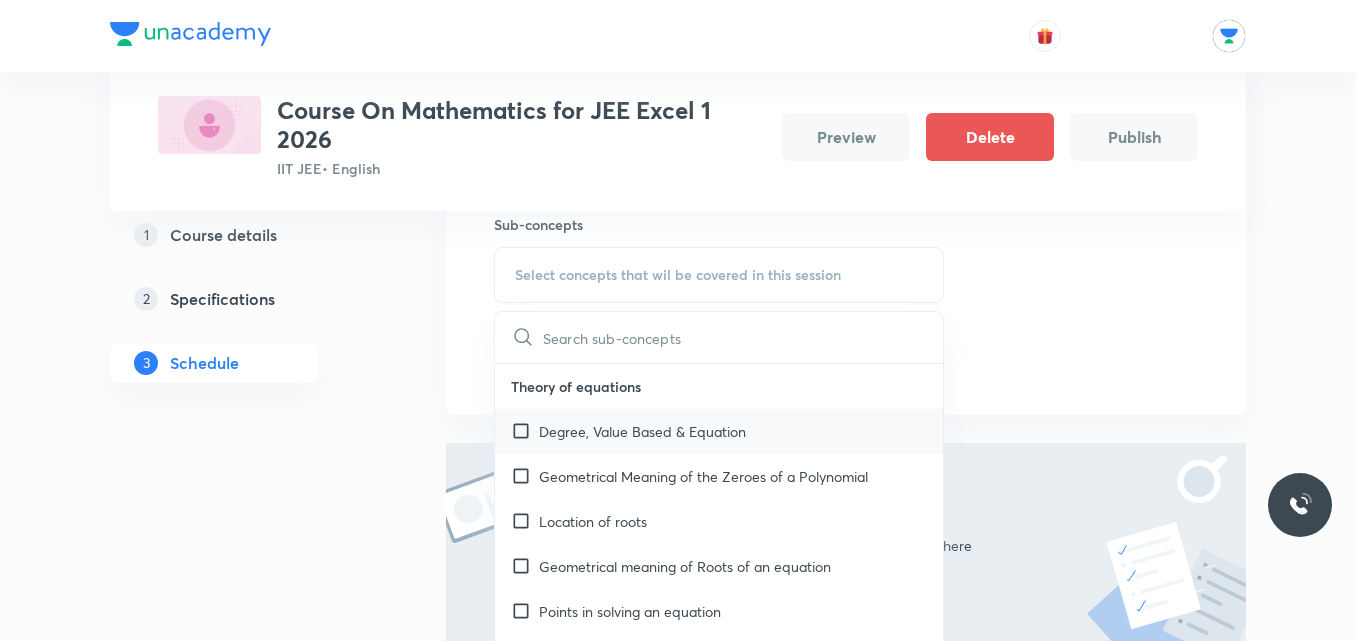 click on "Degree, Value Based & Equation" at bounding box center [642, 431] 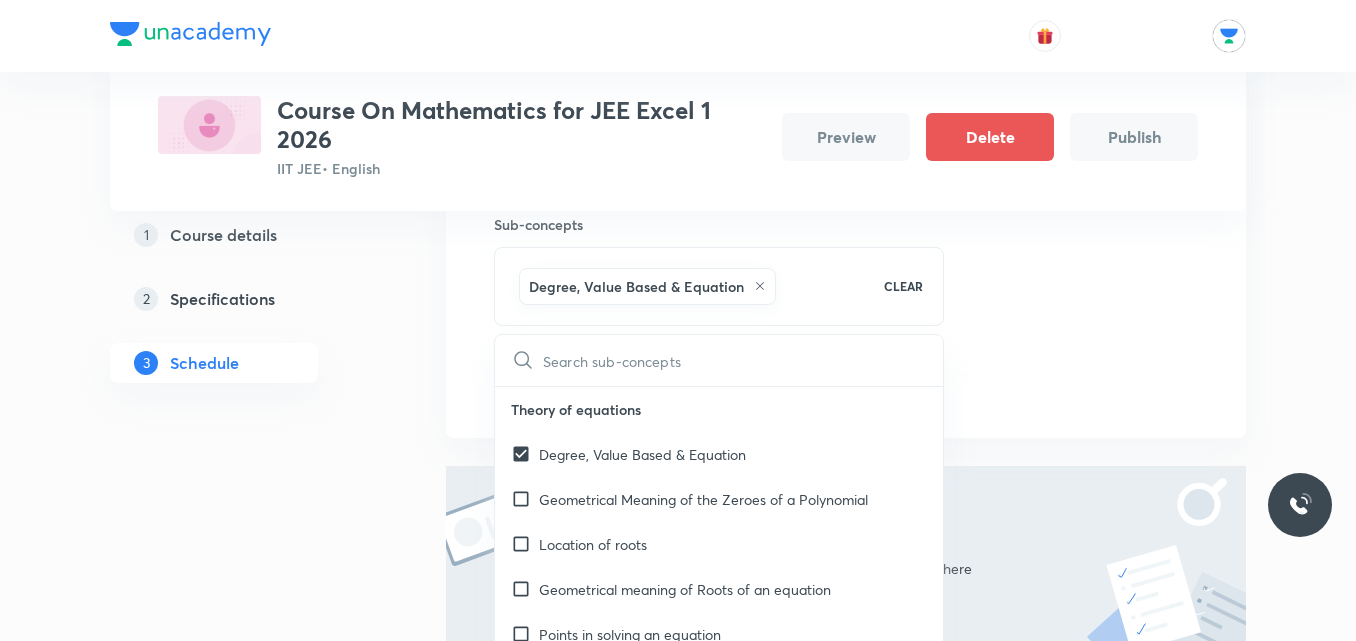 click on "Plus Courses Course On Mathematics for JEE Excel 1 2026 IIT JEE  • English Preview Delete Publish 1 Course details 2 Specifications 3 Schedule Schedule Session  1 Live class Session title 20/99 LIMITS AND CONTUNITY ​   Session type Online Offline Sub-concepts Degree, Value Based & Equation CLEAR ​ Theory of equations Degree, Value Based & Equation Geometrical Meaning of the Zeroes of a Polynomial Location of roots Geometrical meaning of Roots of an equation Points in solving an equation Graph of Quadratic Expression & its Analysis Range of Quadratic Equation Remainder and factor theorems Identity Quadratic equations Common Roots Location of Roots General Equation of Second Degree in Variable x and y Theory of Equations Relation Between Roots and Coefficients Nature of Roots: Real, Imaginary, and Integer Quadratic with Complex Co-efficient Quadratic Inequality Pseudo Quadratic Equation: Quadratic in any Function Polynomial with Integral Coefficient Rational Root Theorem and Integral Root Theorem Series" at bounding box center (678, 140) 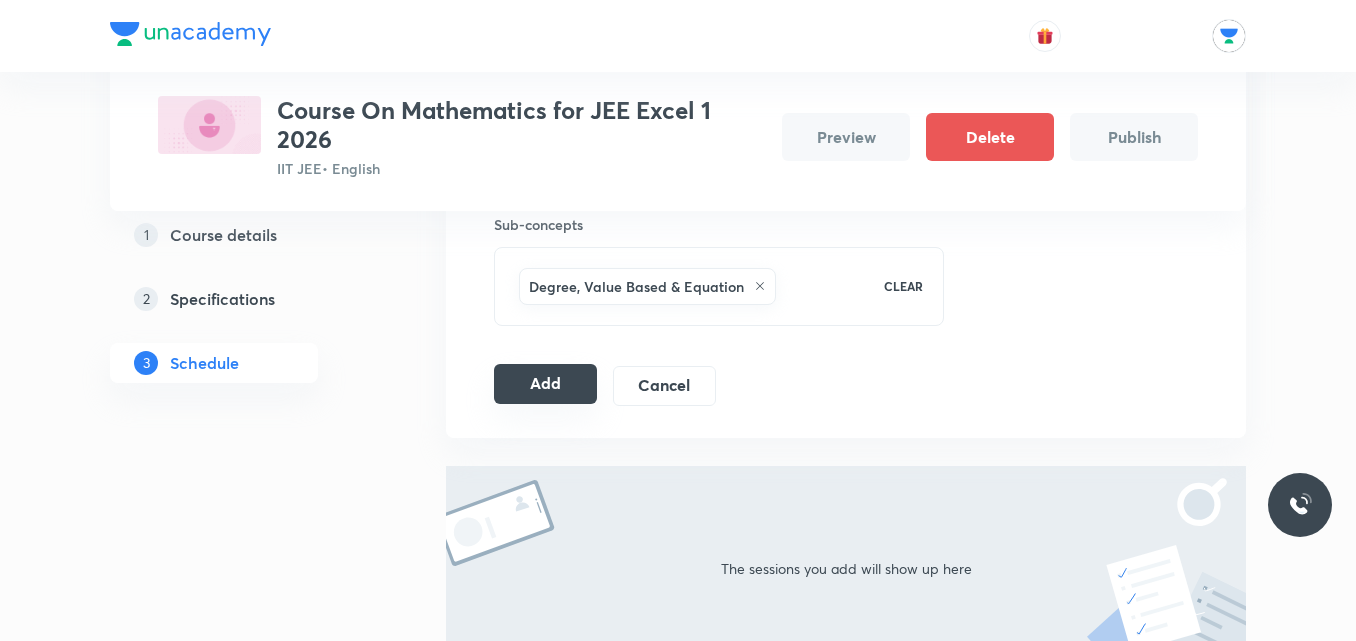 click on "Add" at bounding box center (545, 384) 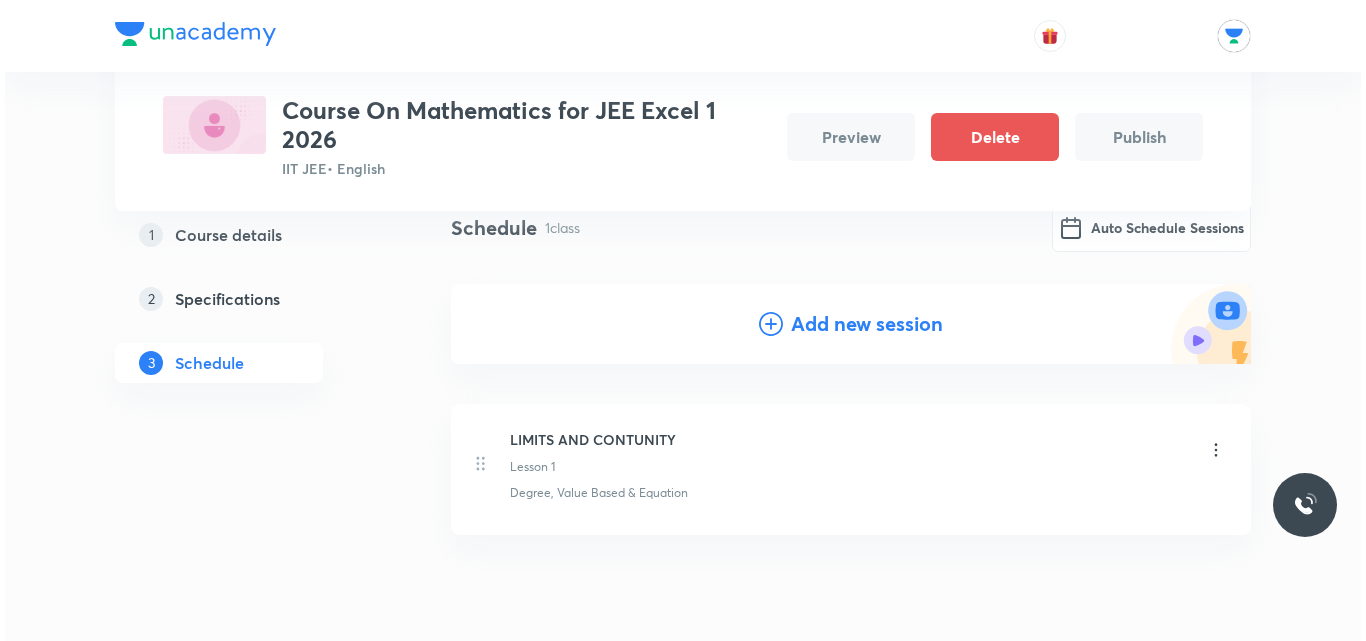 scroll, scrollTop: 142, scrollLeft: 0, axis: vertical 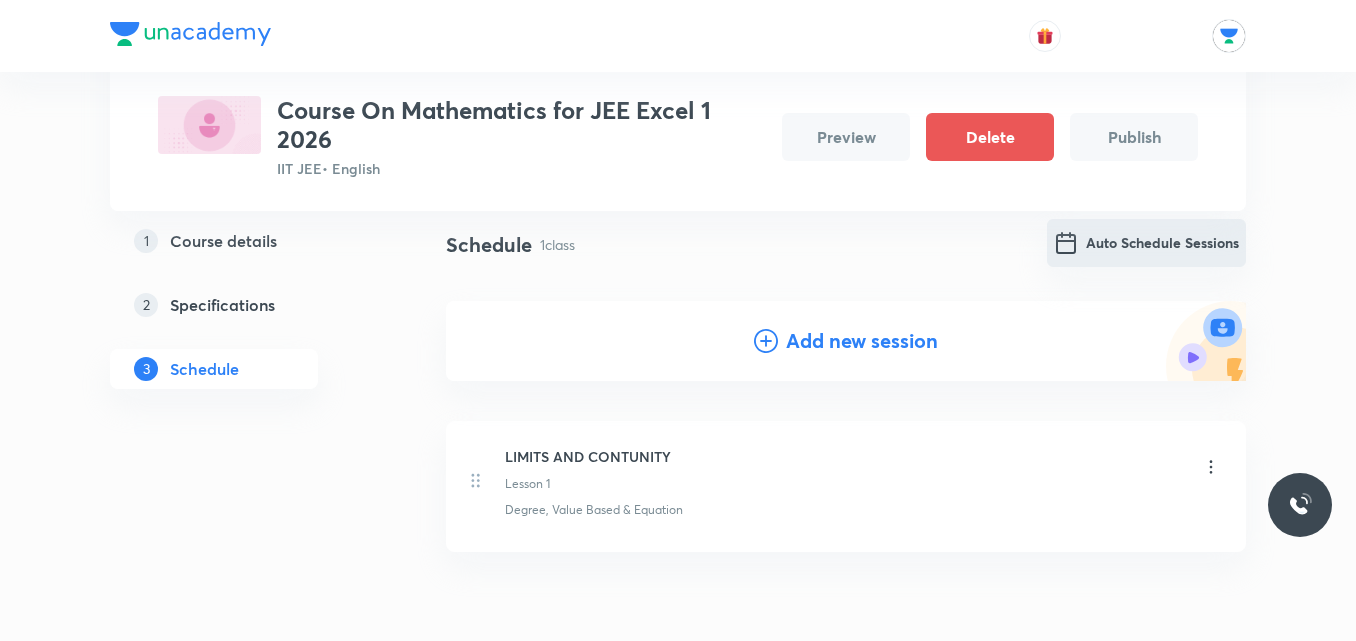 click on "Auto Schedule Sessions" at bounding box center [1146, 243] 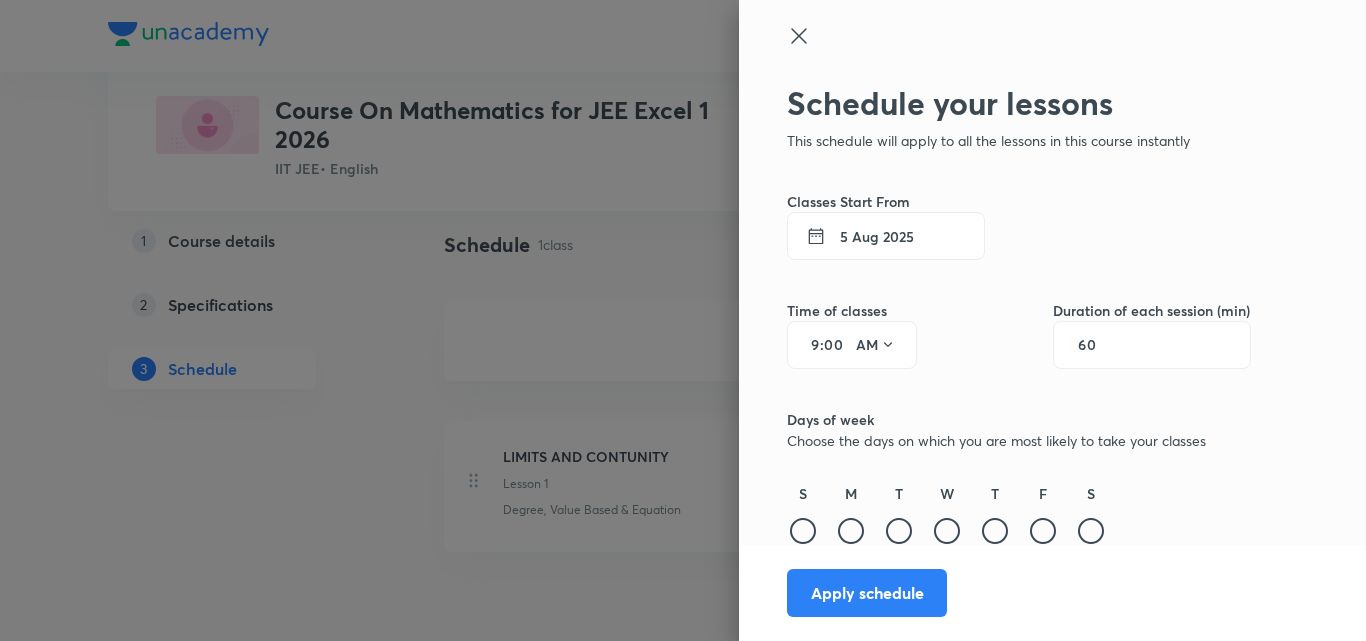 click on "5 Aug 2025" at bounding box center (886, 236) 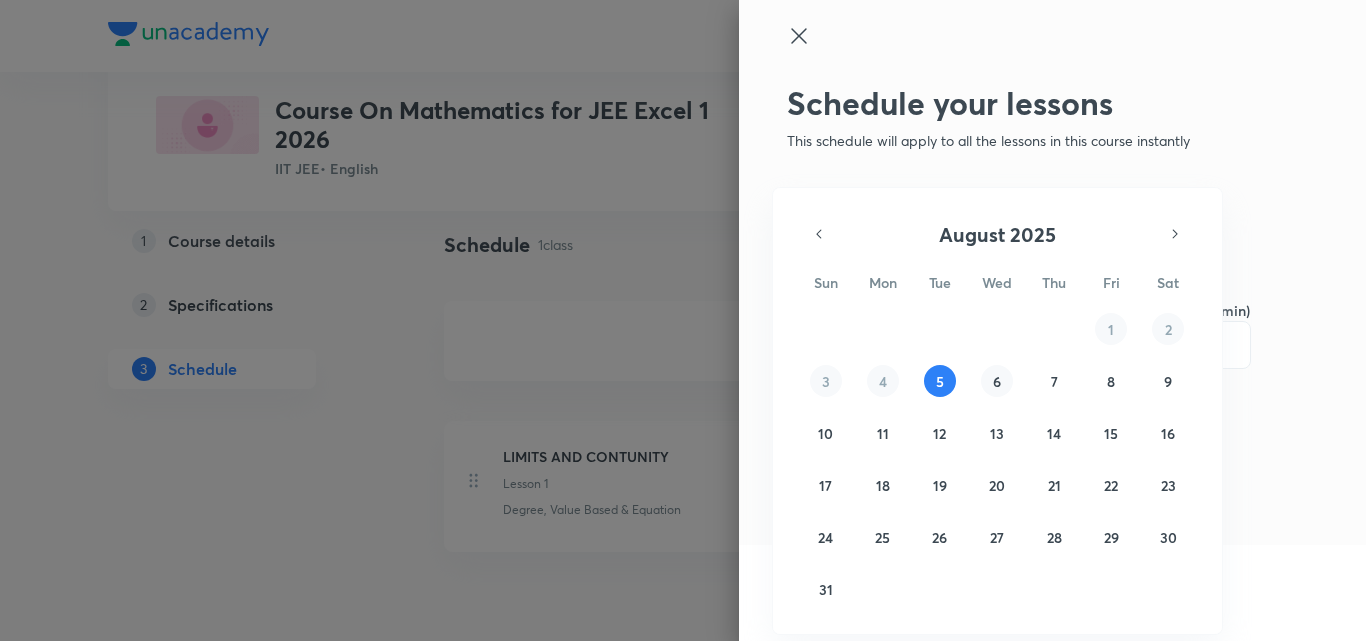 click on "6" at bounding box center (997, 381) 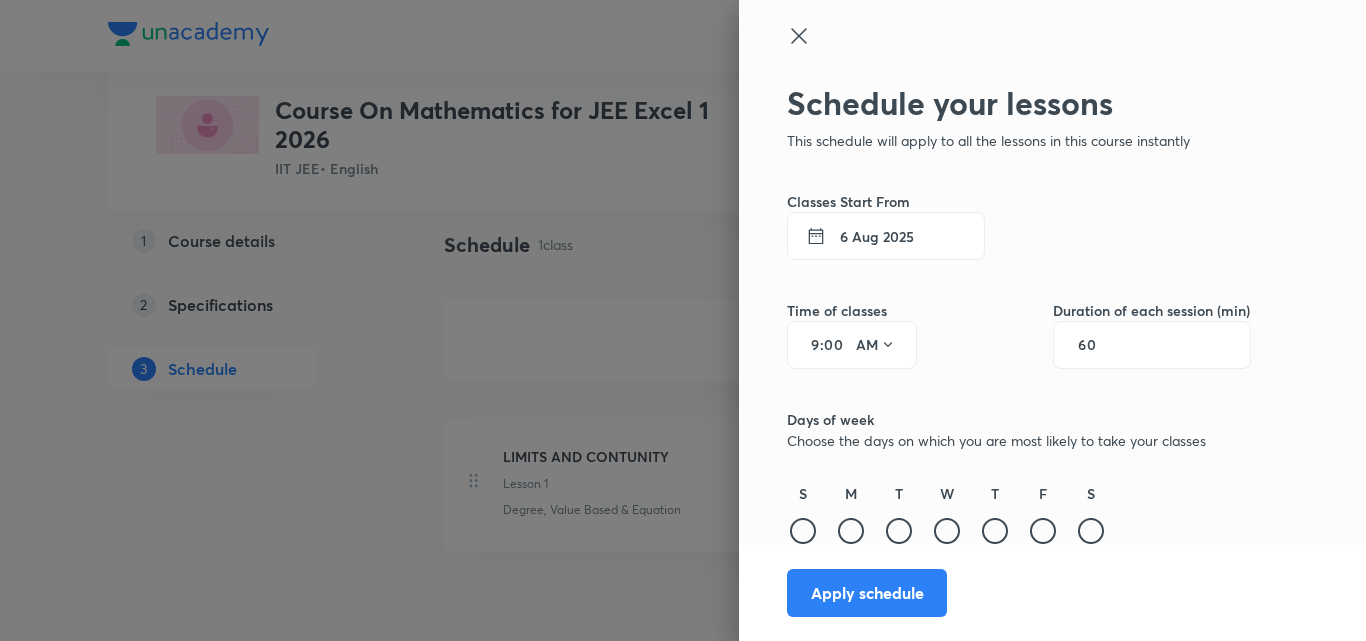 click on "9" at bounding box center (808, 345) 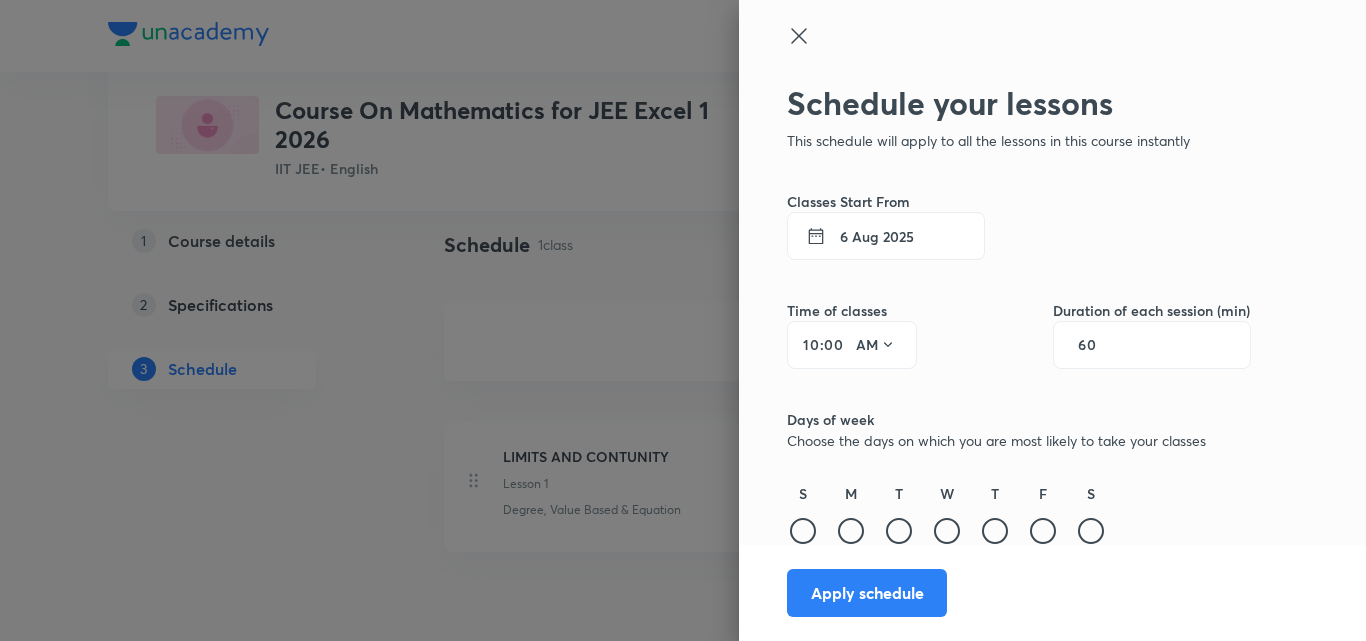 click on "60" at bounding box center [1097, 345] 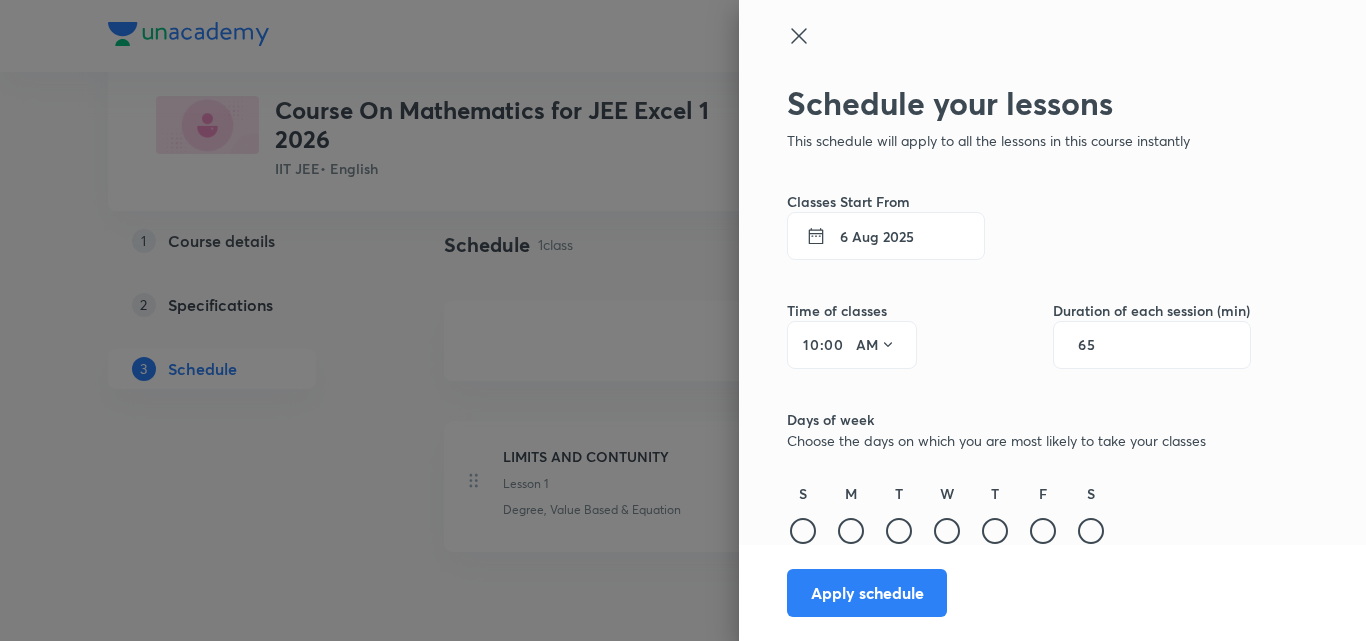 click on "00" at bounding box center [836, 345] 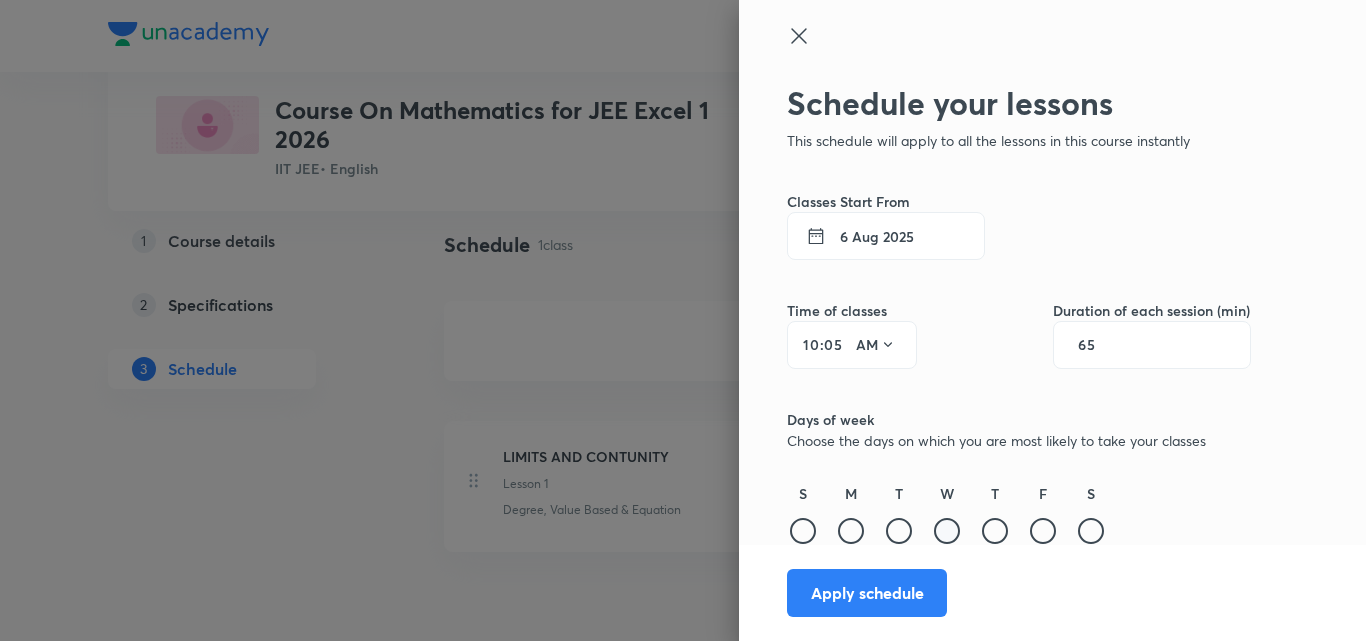 click at bounding box center [947, 531] 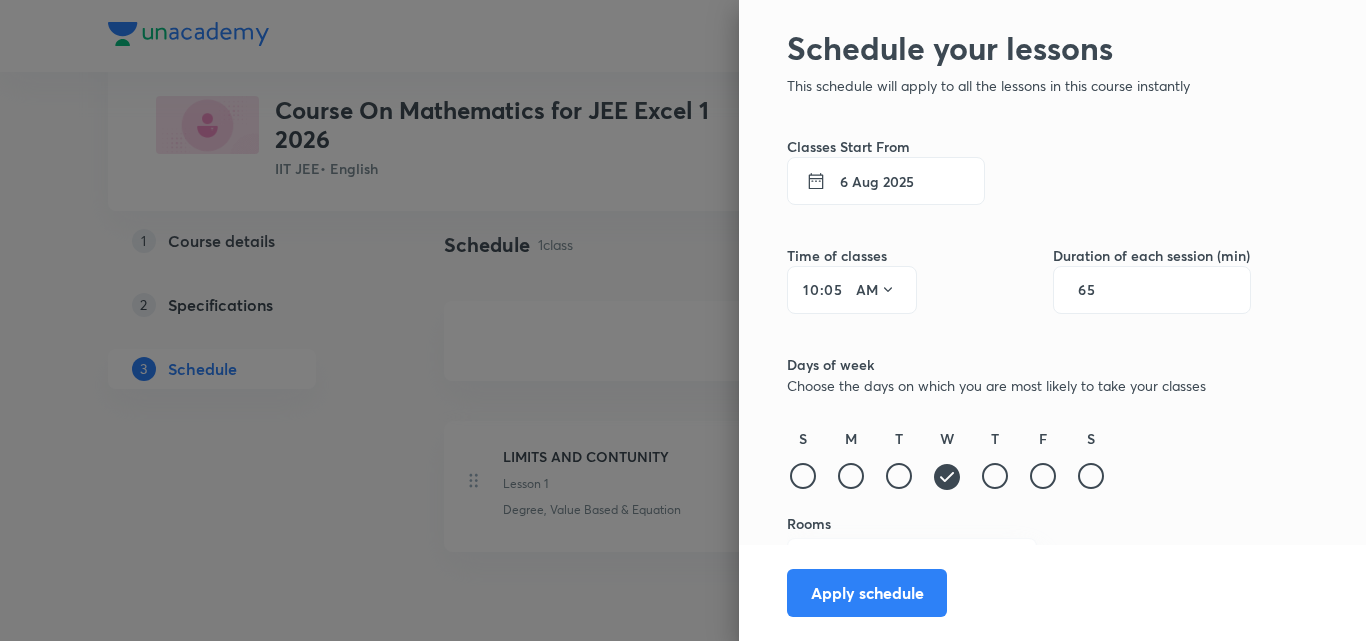 scroll, scrollTop: 99, scrollLeft: 0, axis: vertical 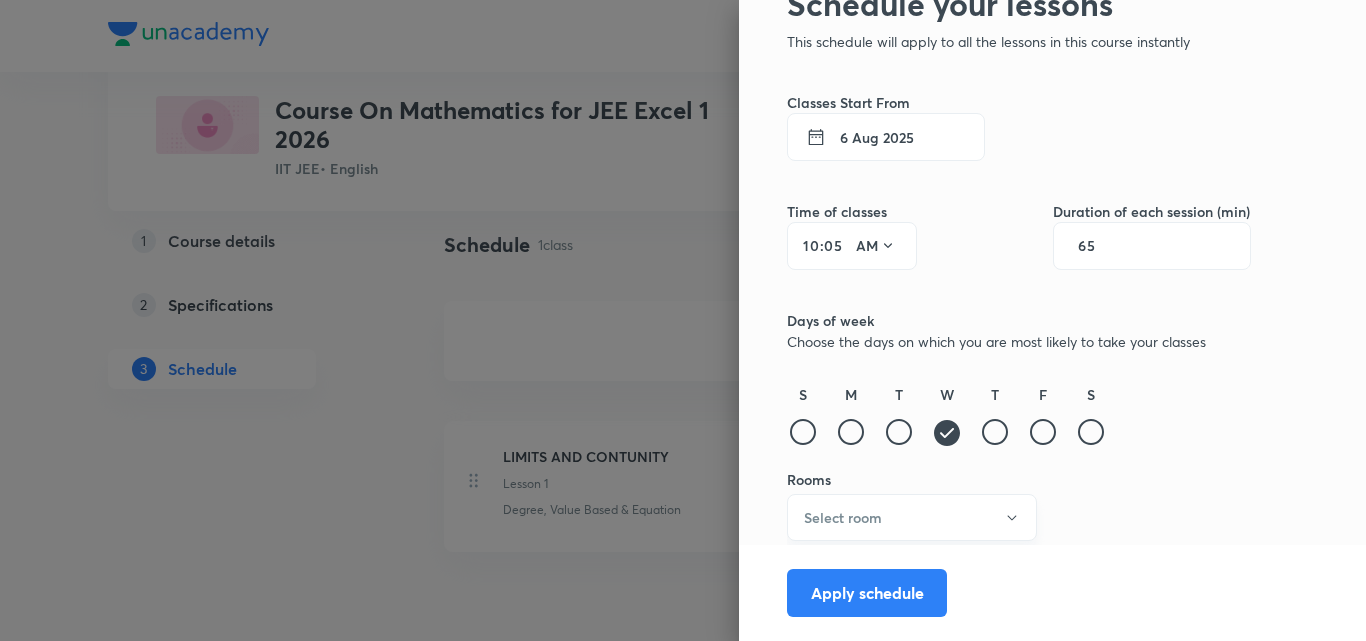click on "Select room" at bounding box center [912, 517] 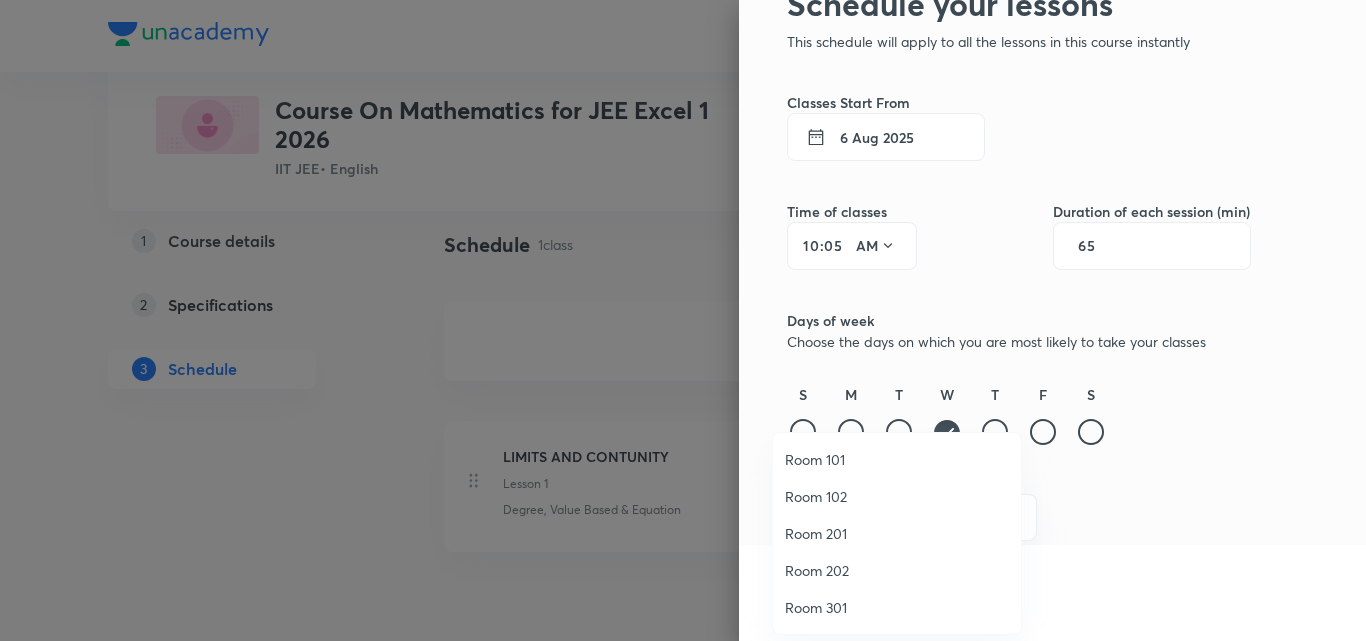 click on "Room 301" at bounding box center [897, 607] 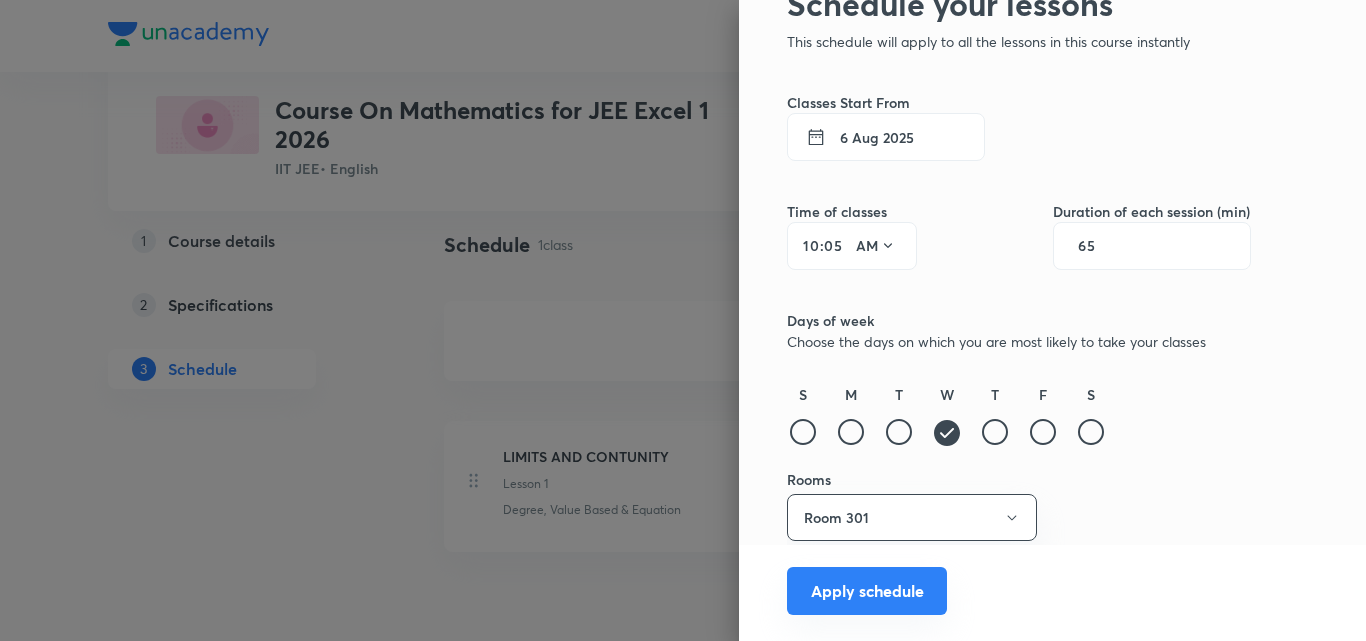 click on "Apply schedule" at bounding box center (867, 591) 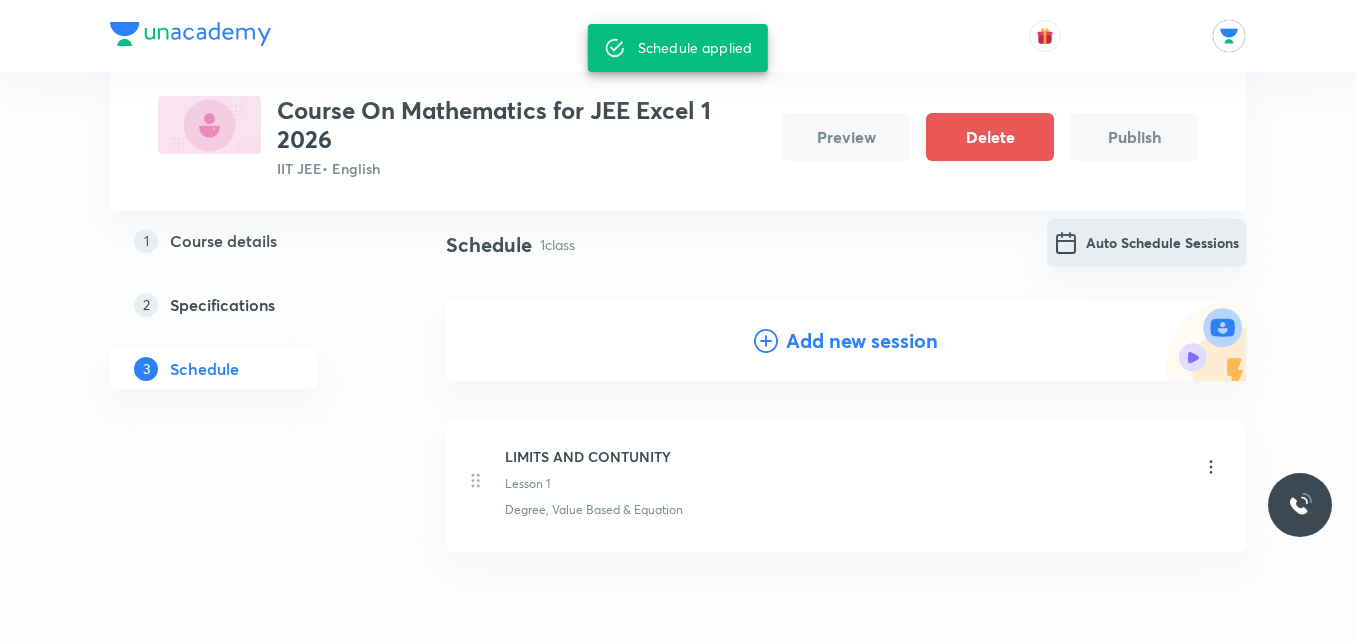 click on "Auto Schedule Sessions" at bounding box center (1146, 243) 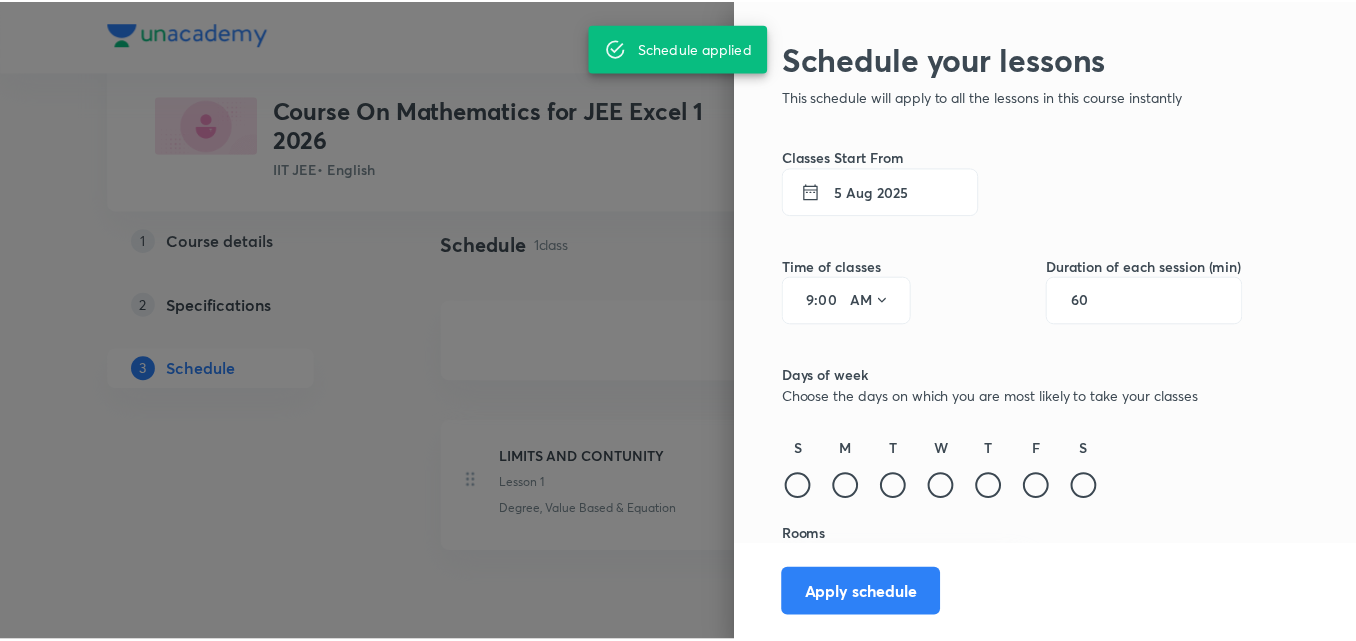 scroll, scrollTop: 99, scrollLeft: 0, axis: vertical 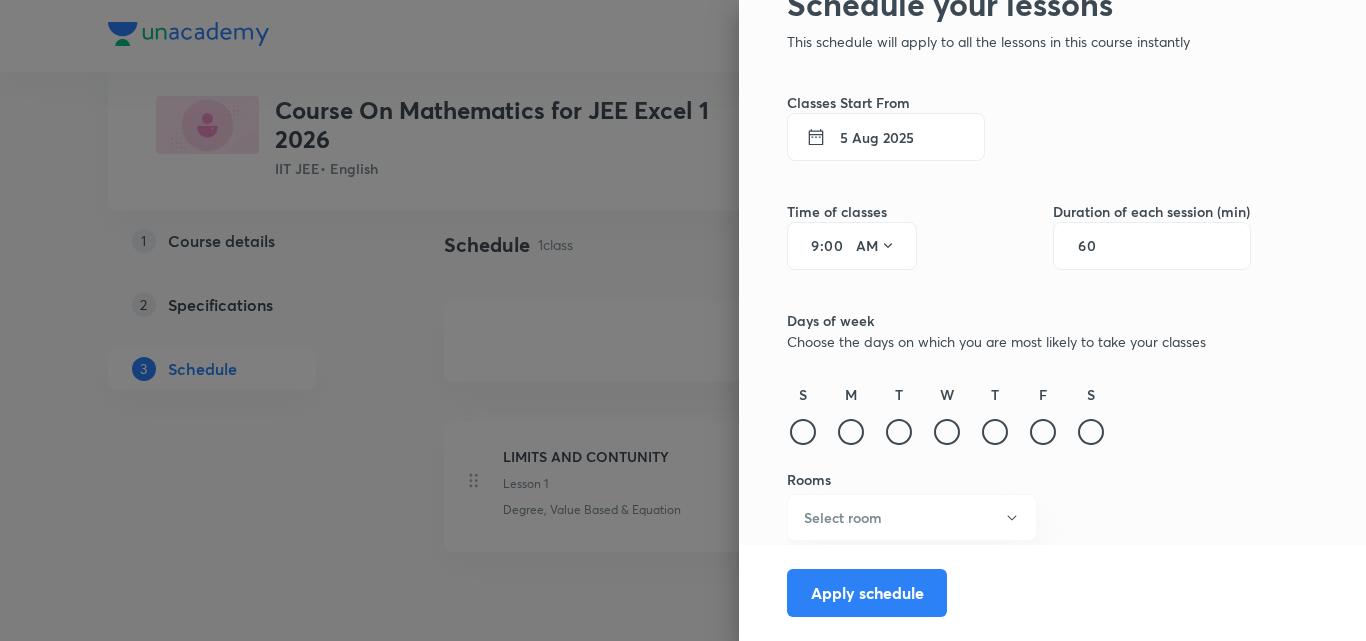 click on "5 Aug 2025" at bounding box center [886, 137] 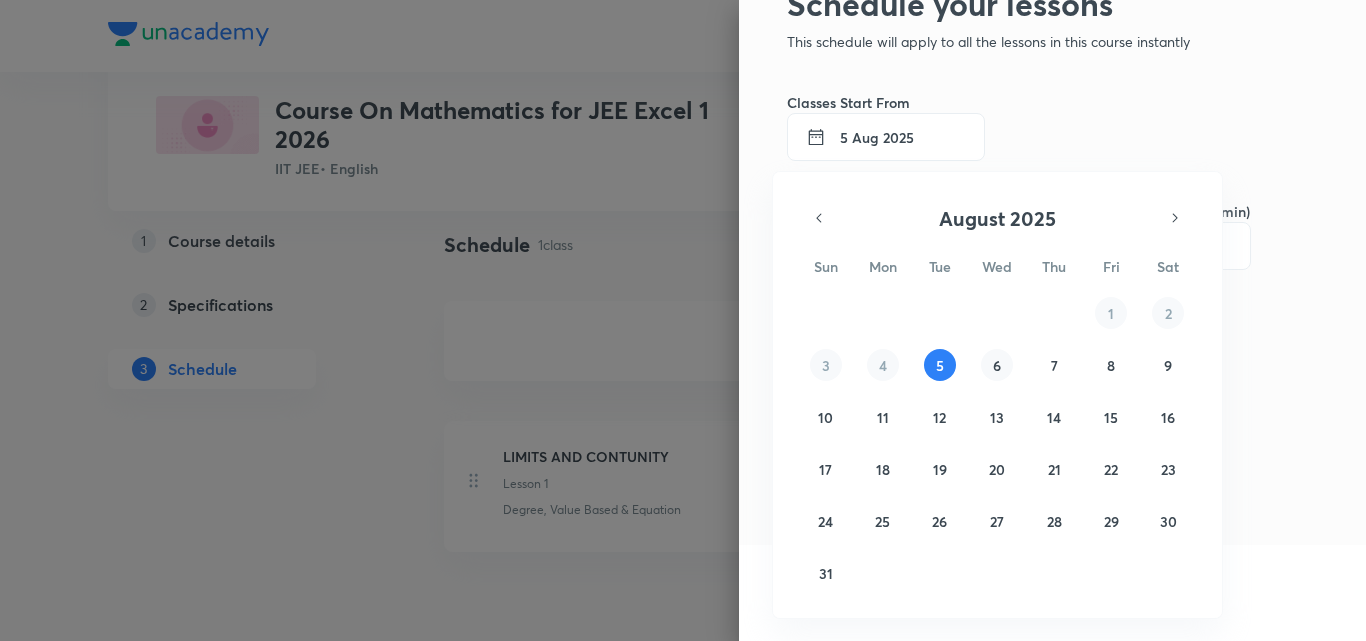 click on "6" at bounding box center (997, 365) 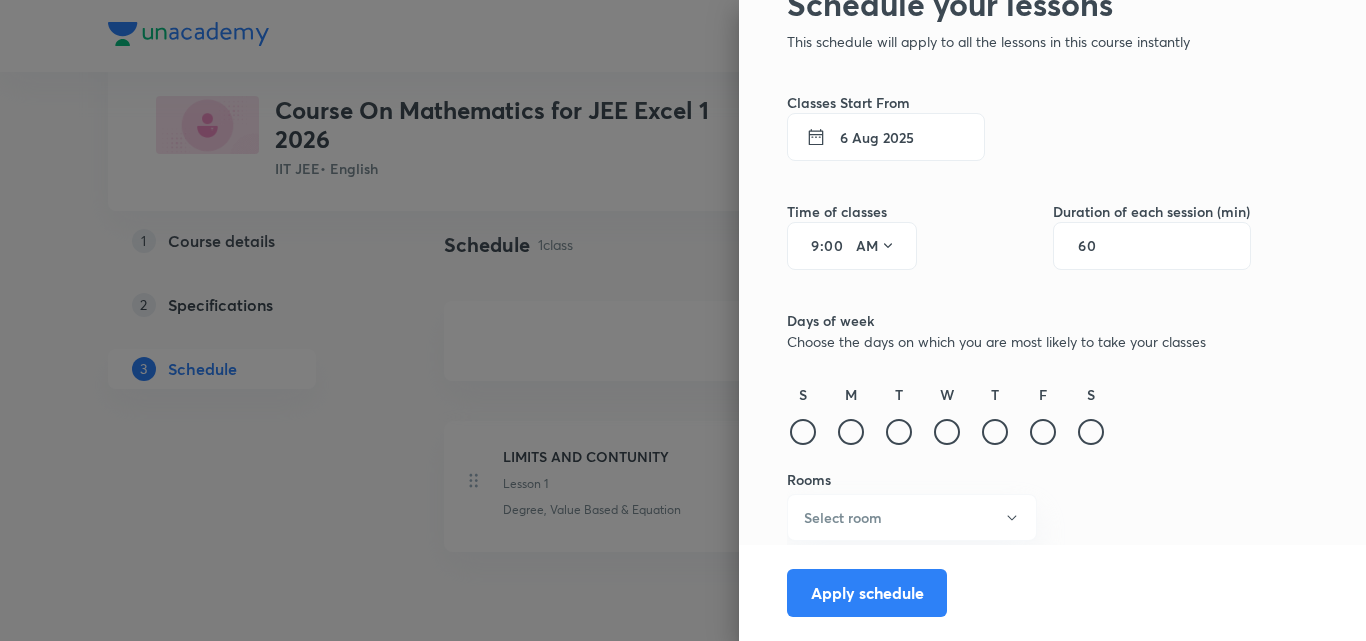 click on "9" at bounding box center [808, 246] 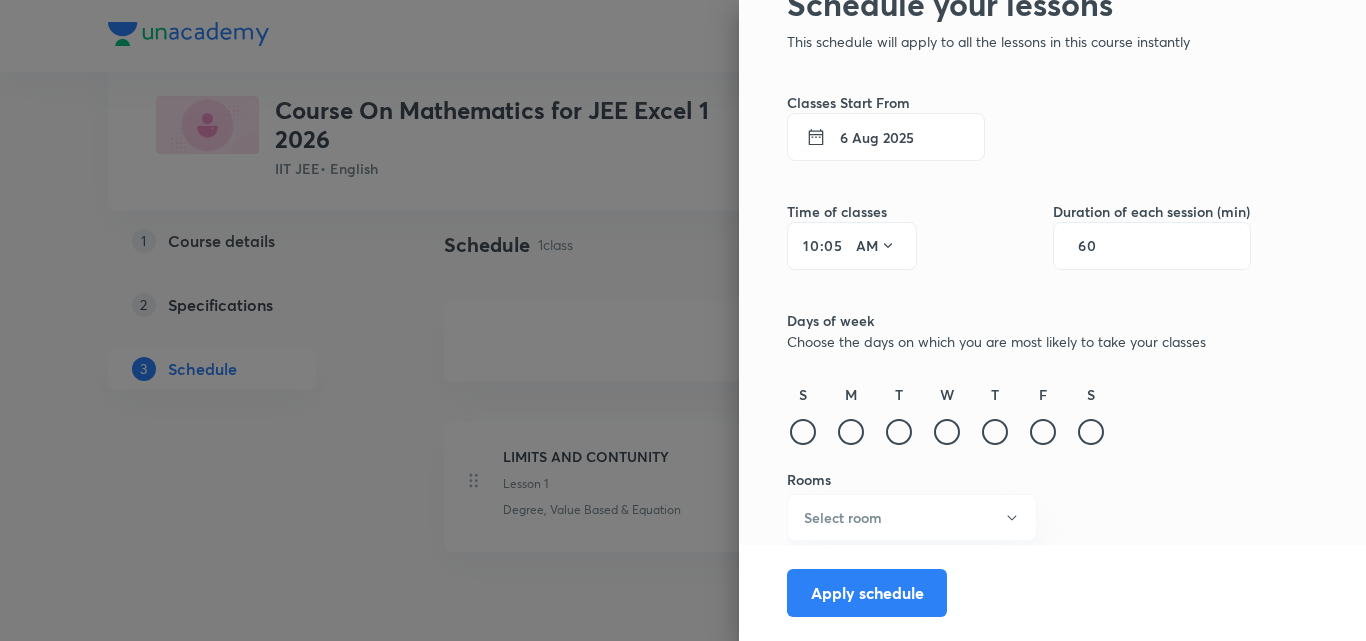click on "60" at bounding box center (1097, 246) 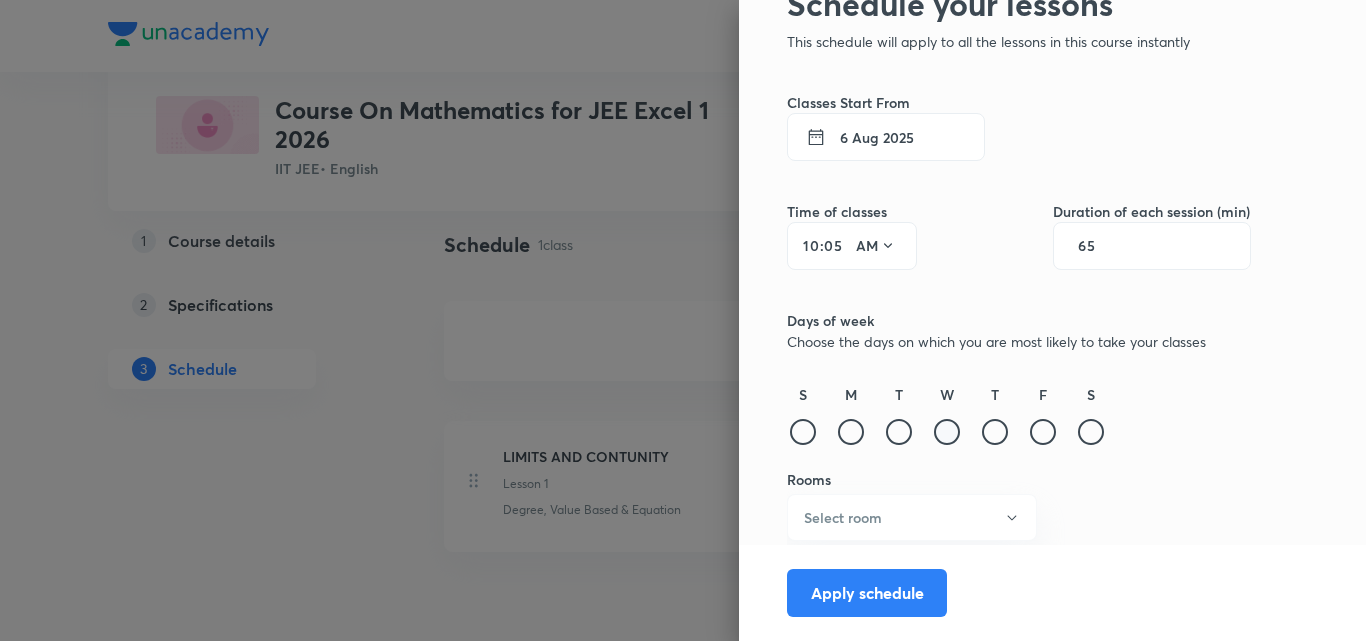 click at bounding box center [947, 432] 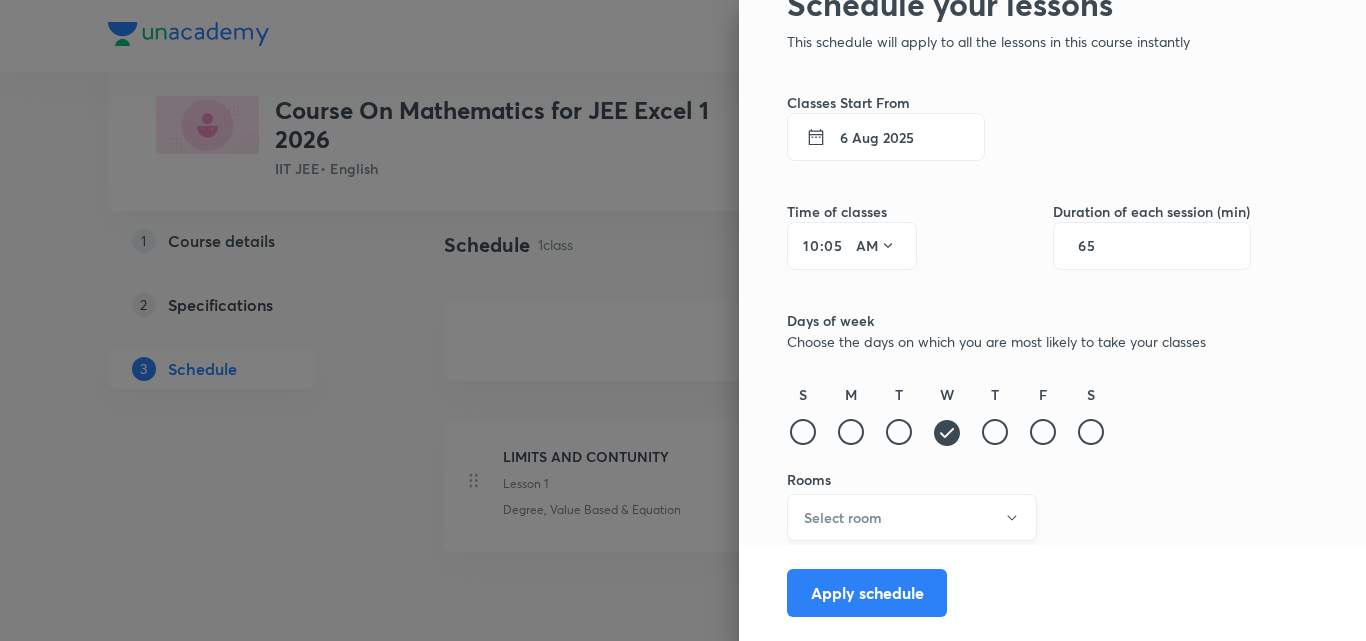 click on "Select room" at bounding box center (912, 517) 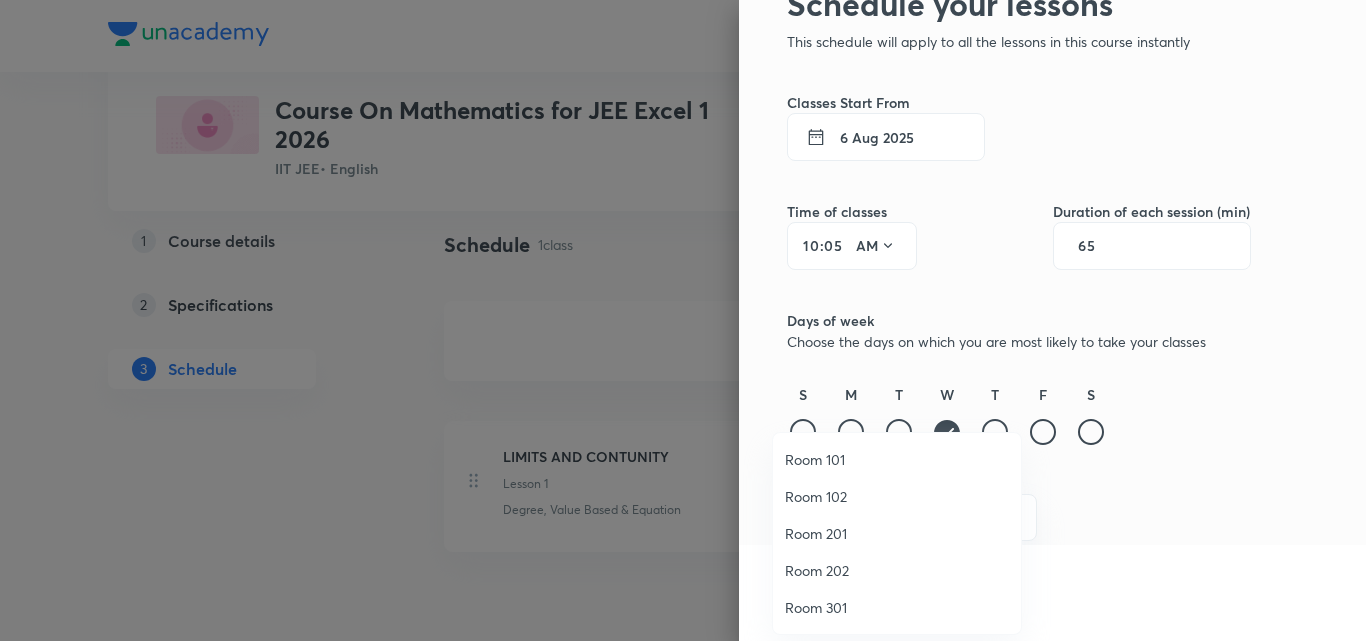 click on "Room 301" at bounding box center [897, 607] 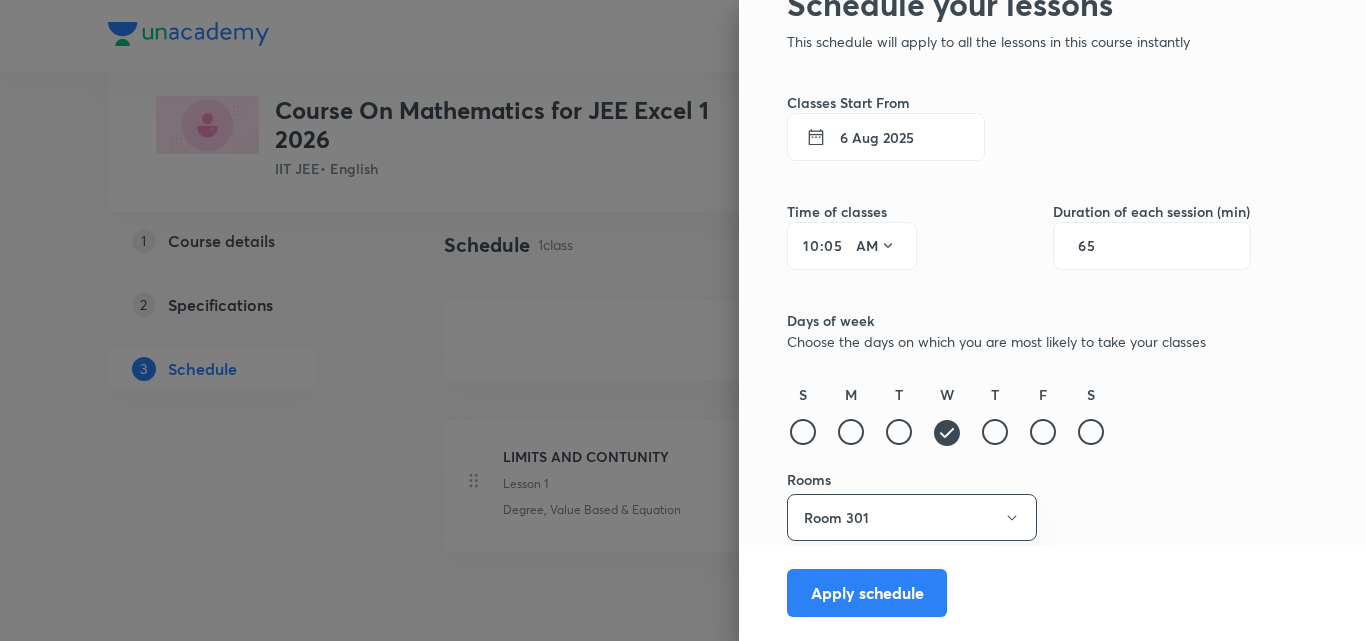 click on "Apply schedule" at bounding box center [867, 593] 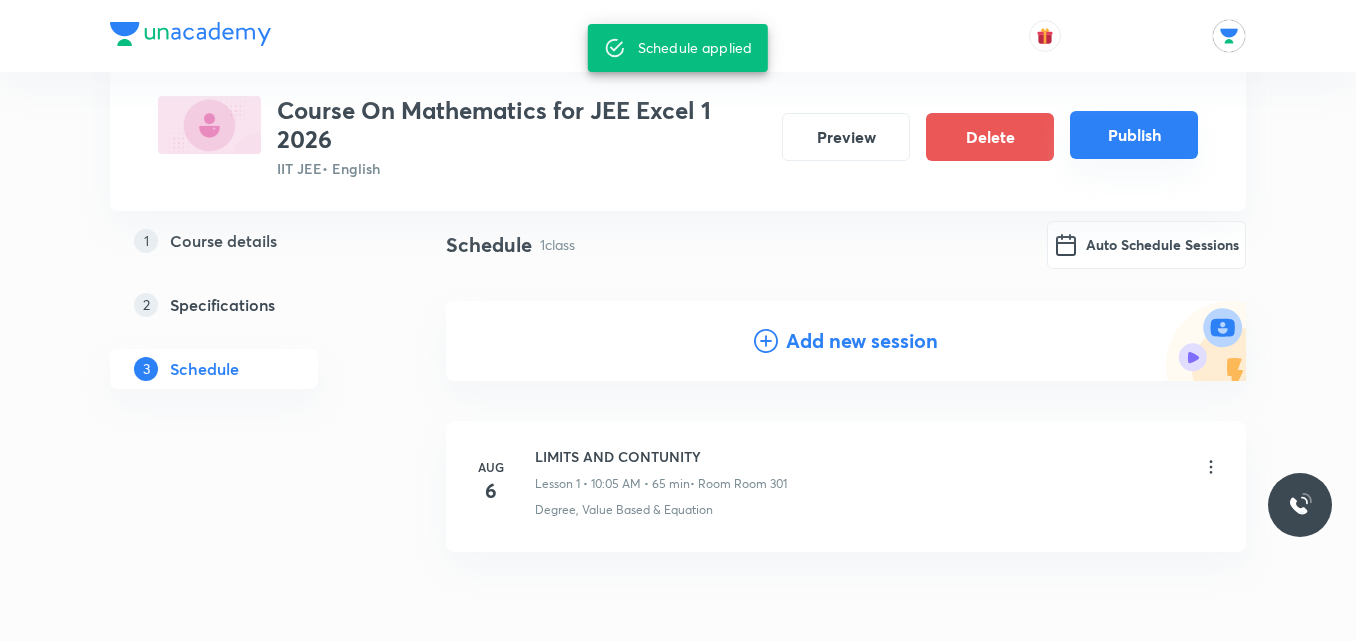 click on "Publish" at bounding box center (1134, 135) 